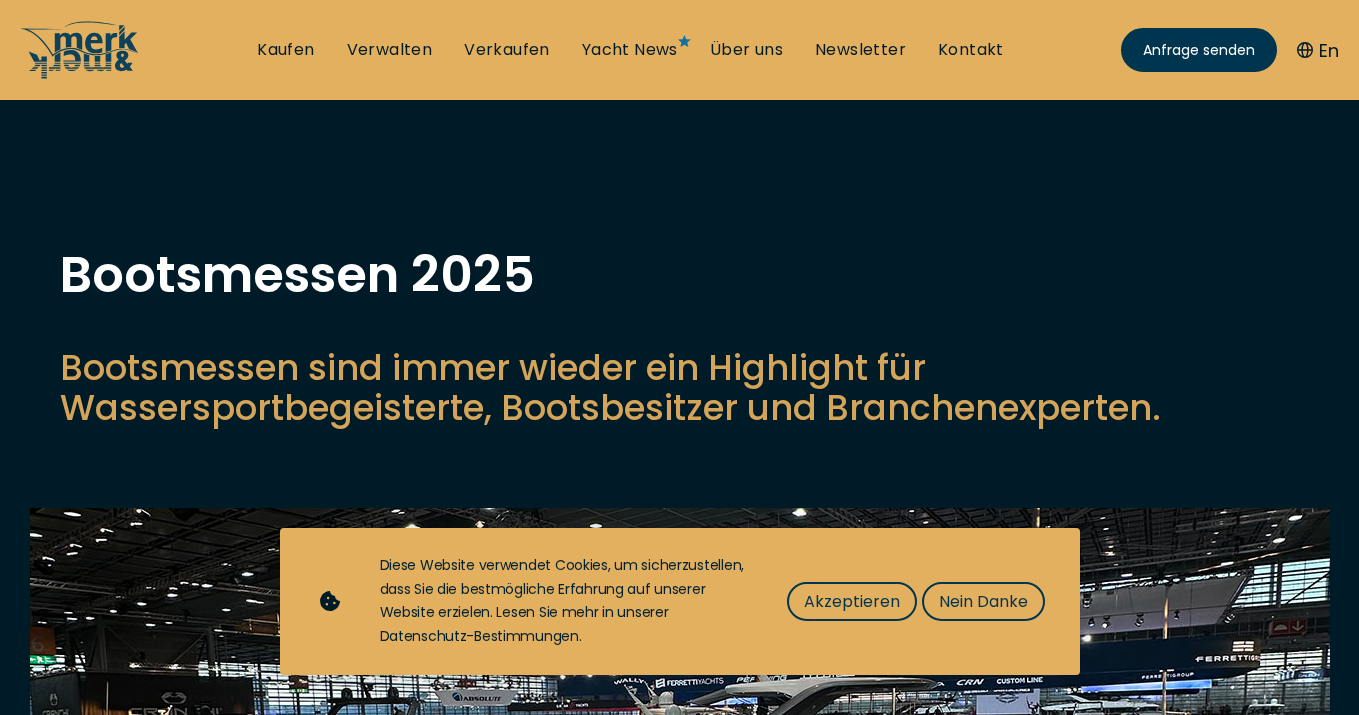 scroll, scrollTop: 111, scrollLeft: 0, axis: vertical 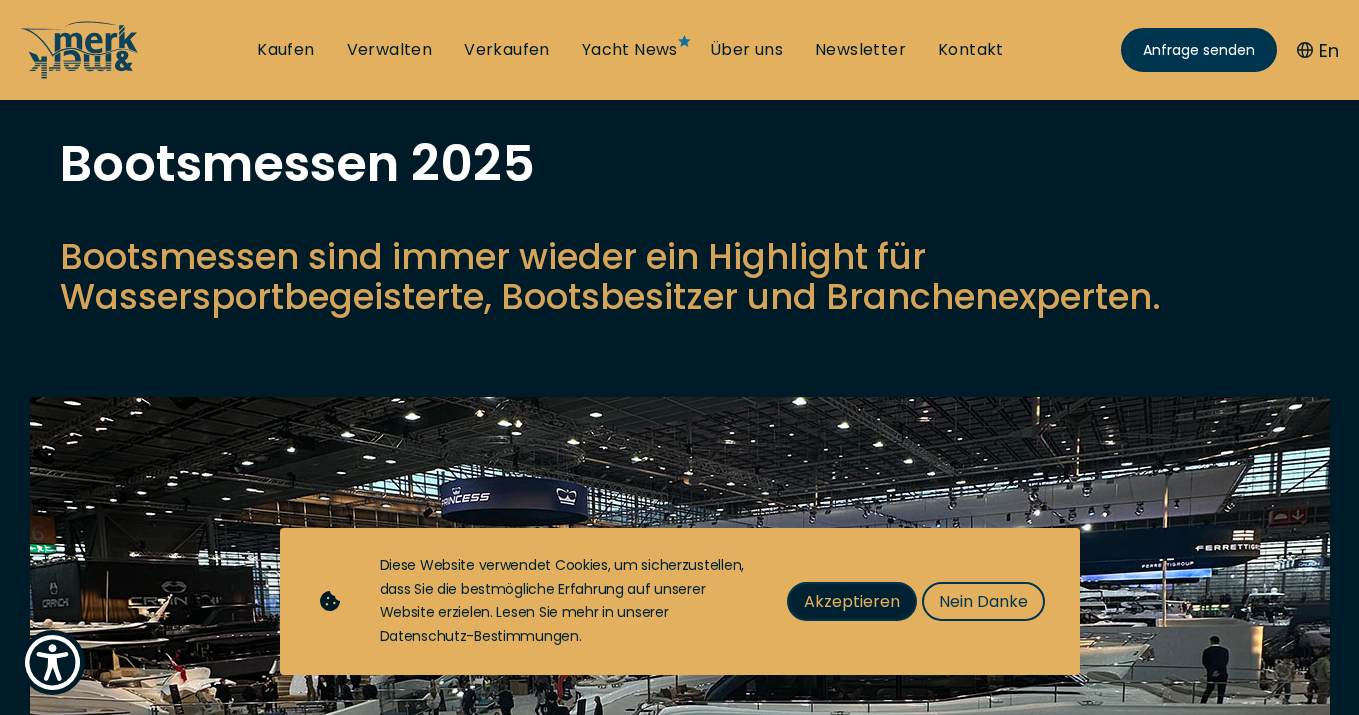 click on "Akzeptieren" at bounding box center (852, 601) 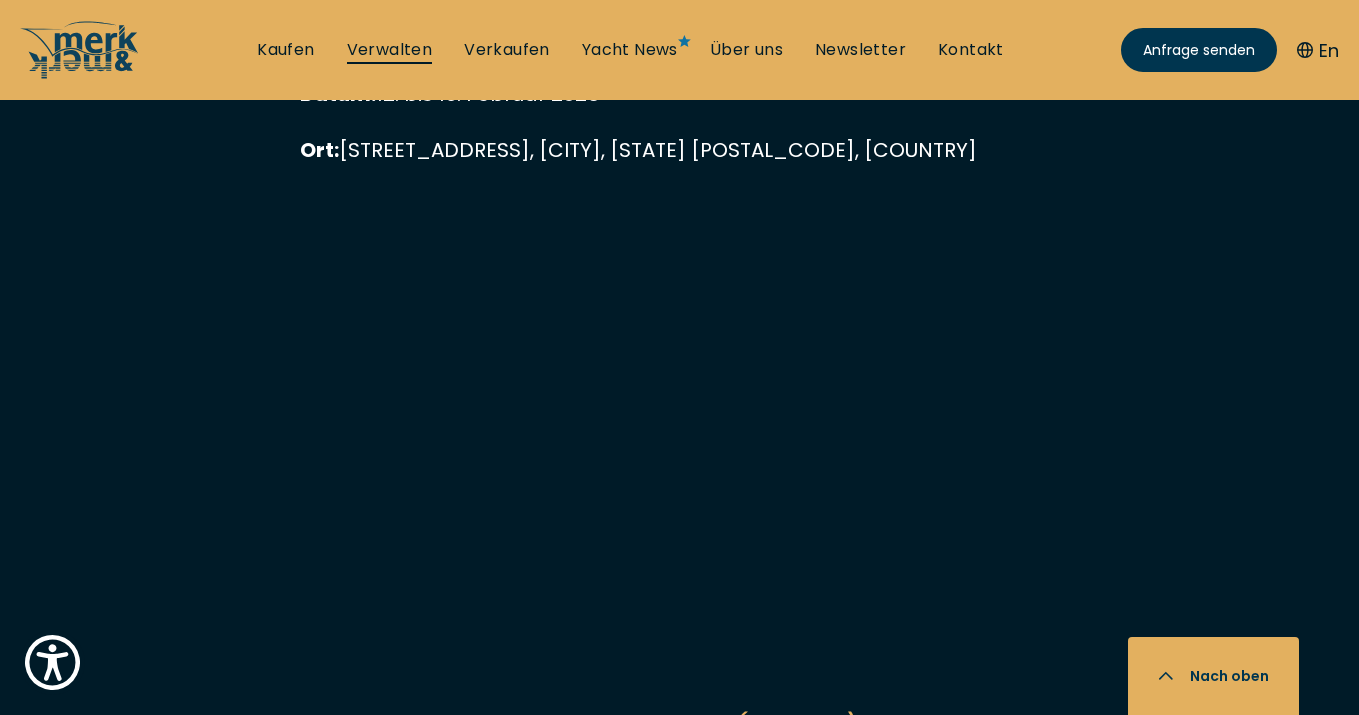 scroll, scrollTop: 3845, scrollLeft: 0, axis: vertical 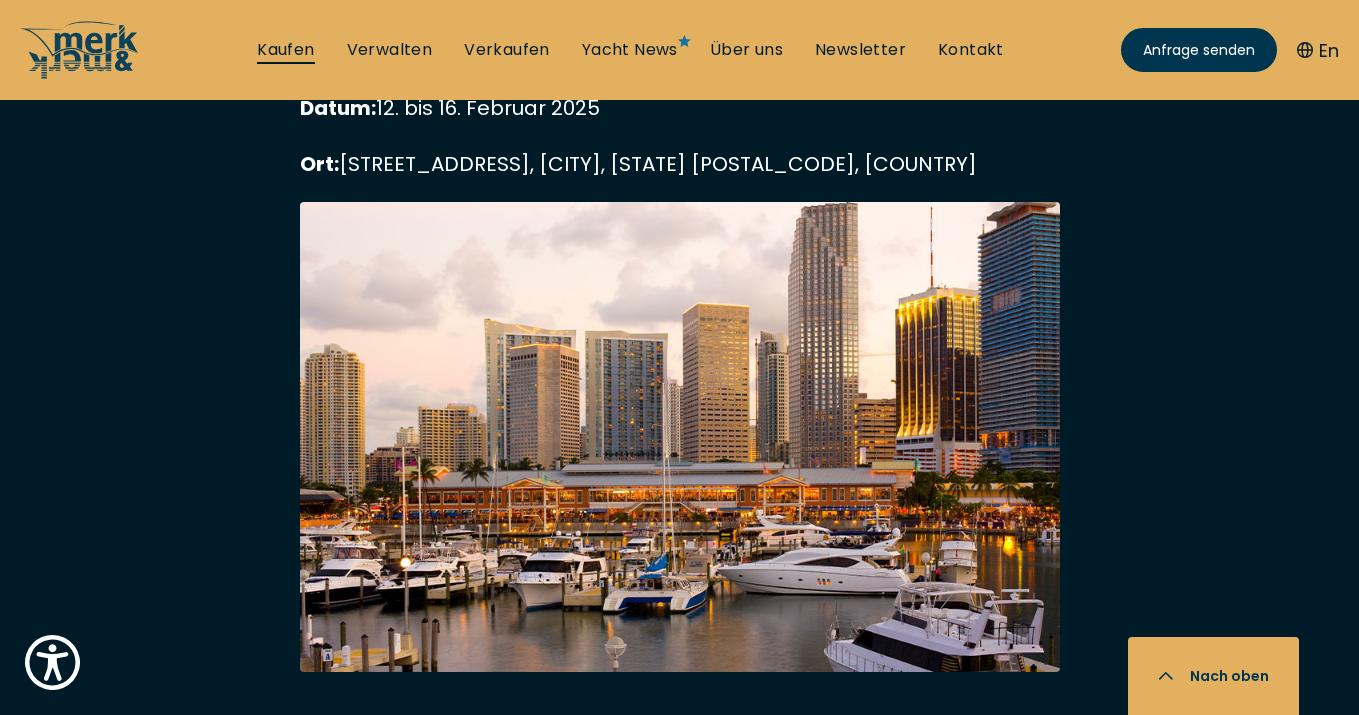 click on "Kaufen" at bounding box center [285, 50] 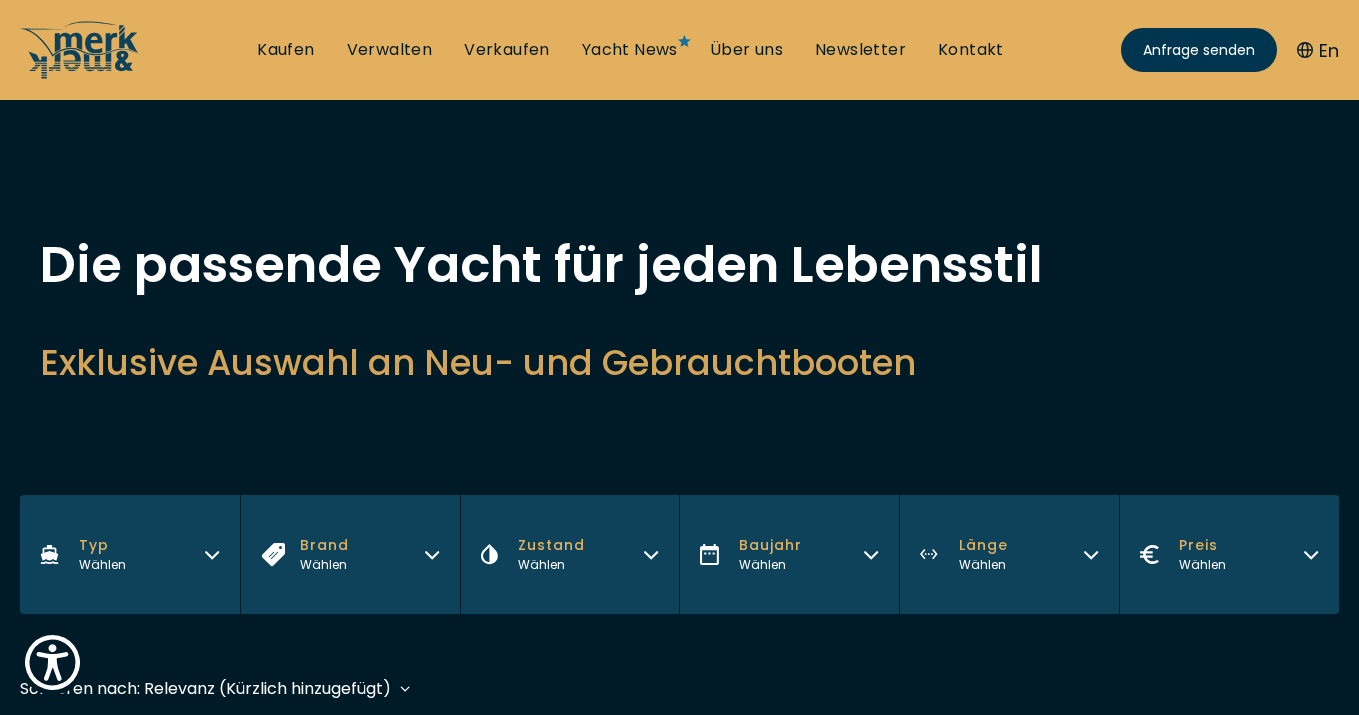 scroll, scrollTop: 0, scrollLeft: 0, axis: both 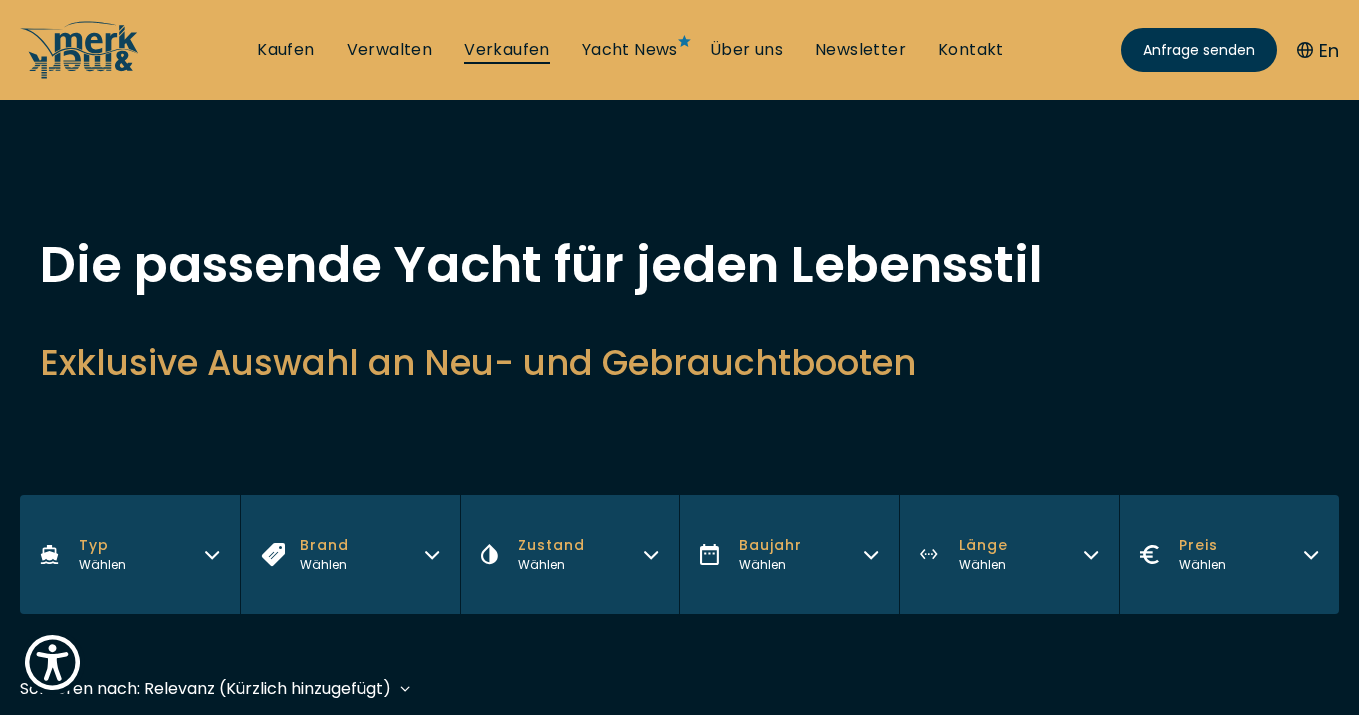 click on "Verkaufen" at bounding box center (507, 50) 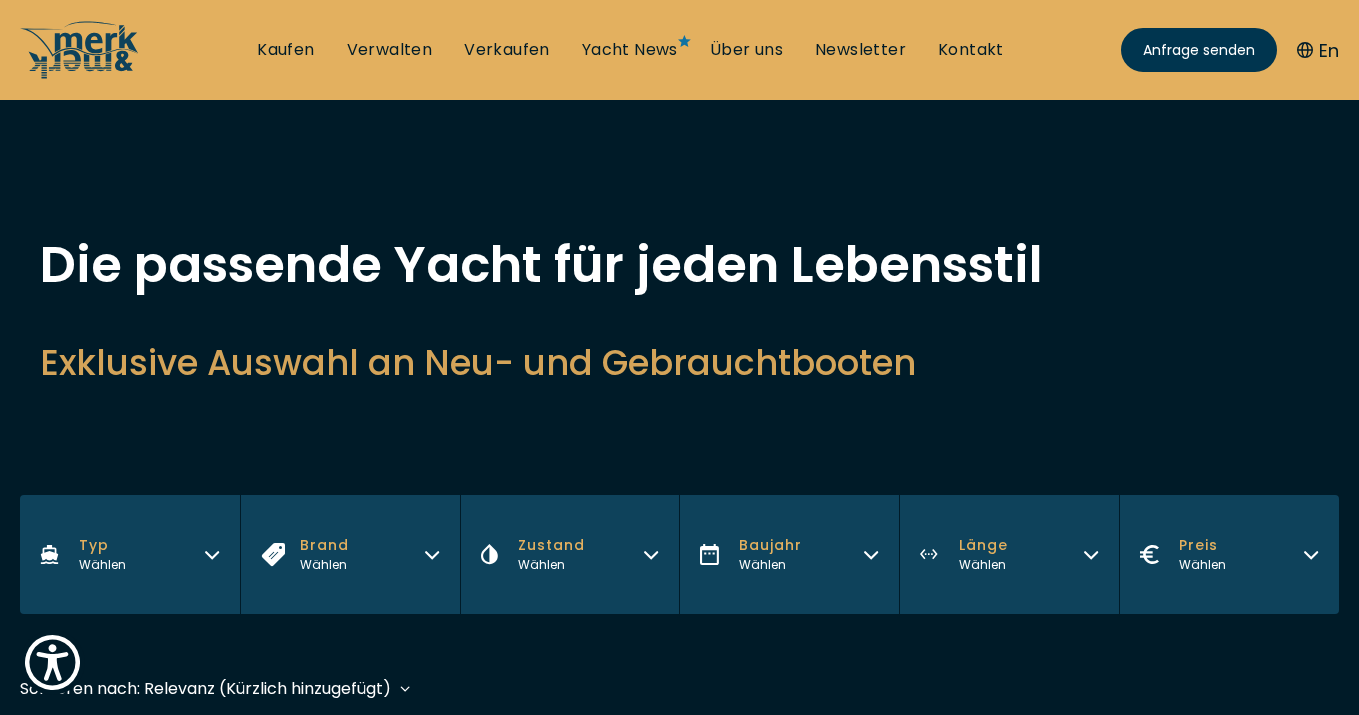 select on "sell" 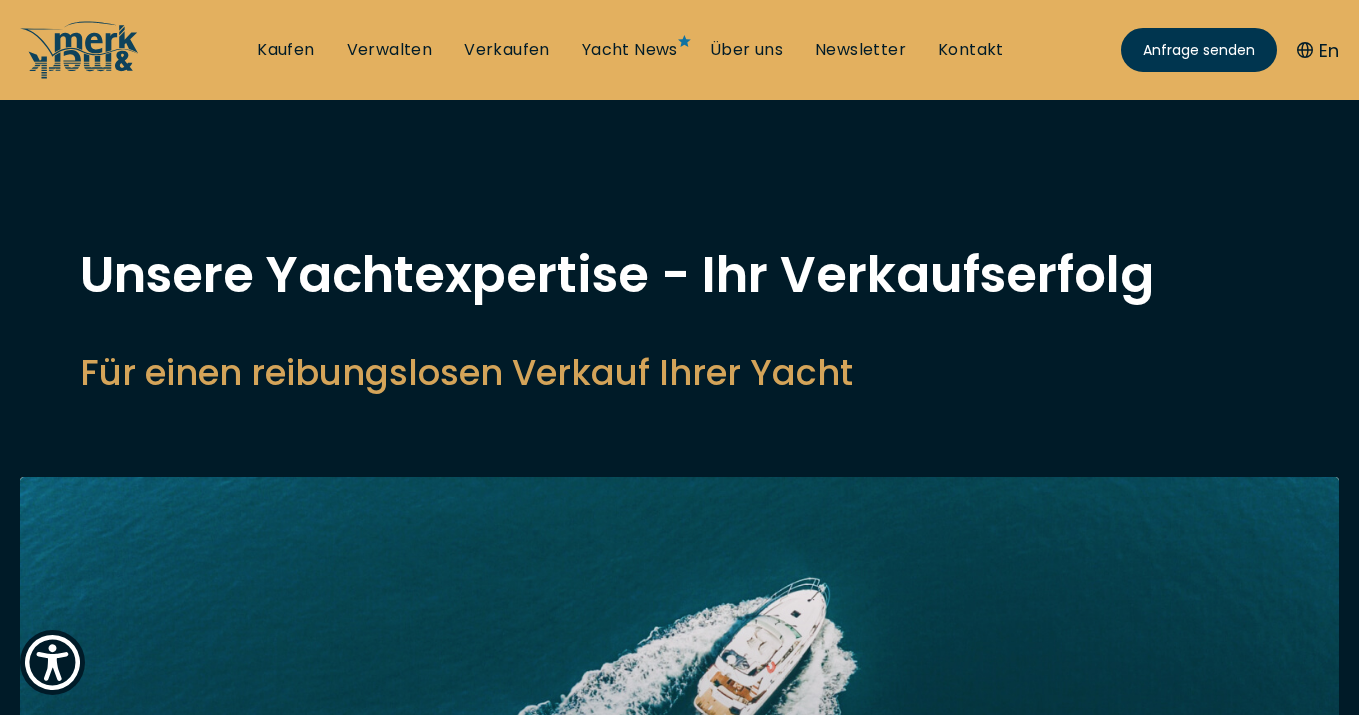scroll, scrollTop: 0, scrollLeft: 0, axis: both 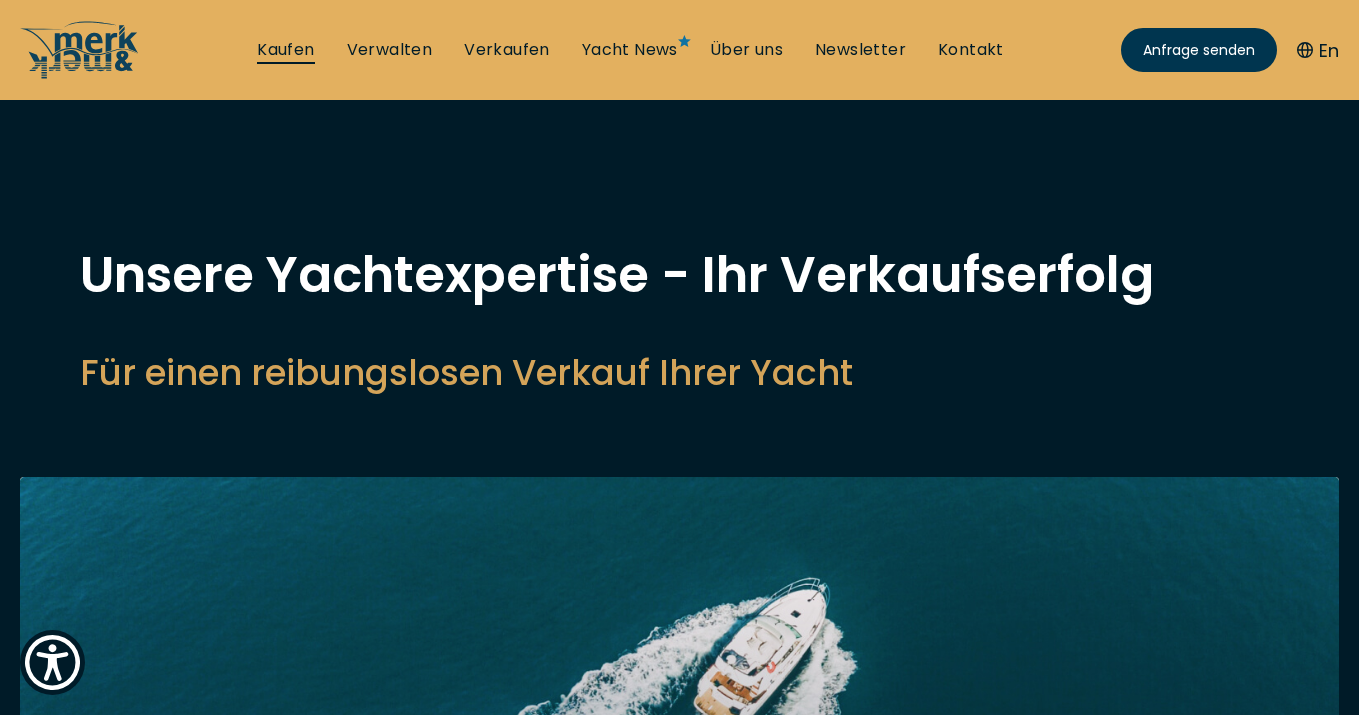 click on "Kaufen" at bounding box center [285, 50] 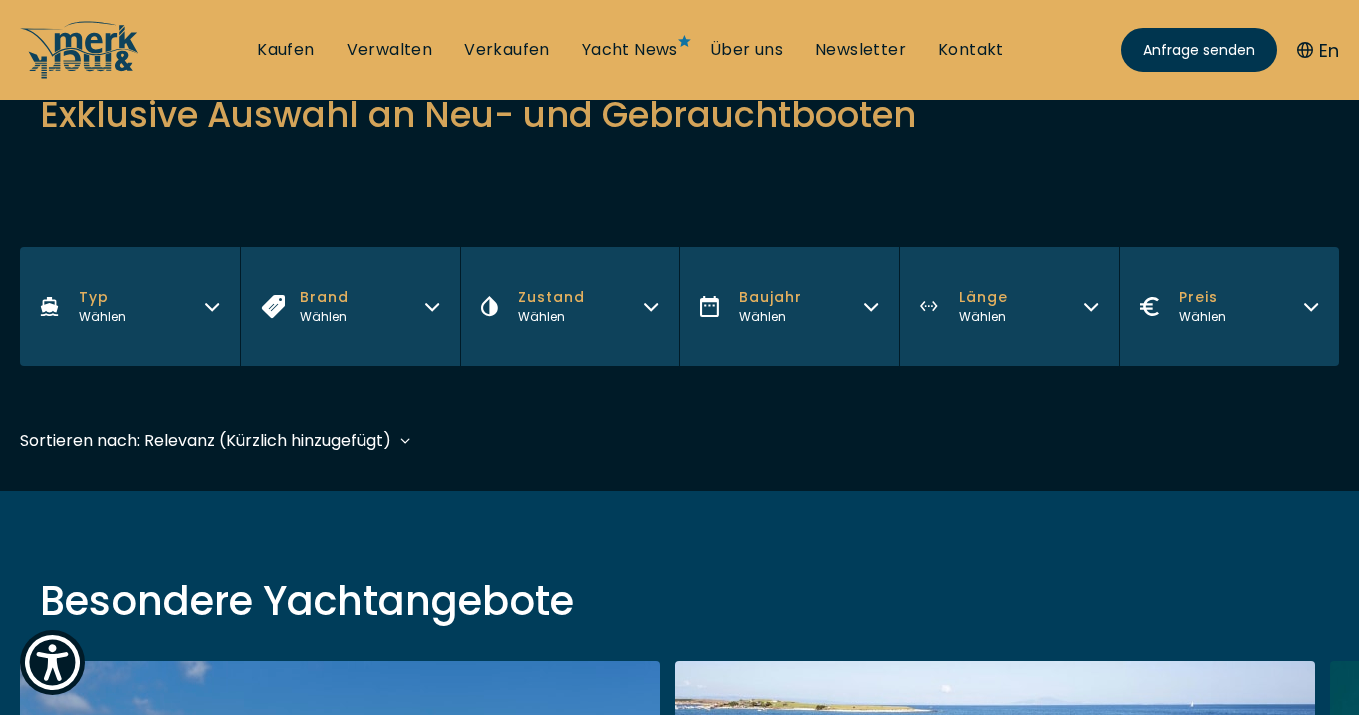 scroll, scrollTop: 253, scrollLeft: 0, axis: vertical 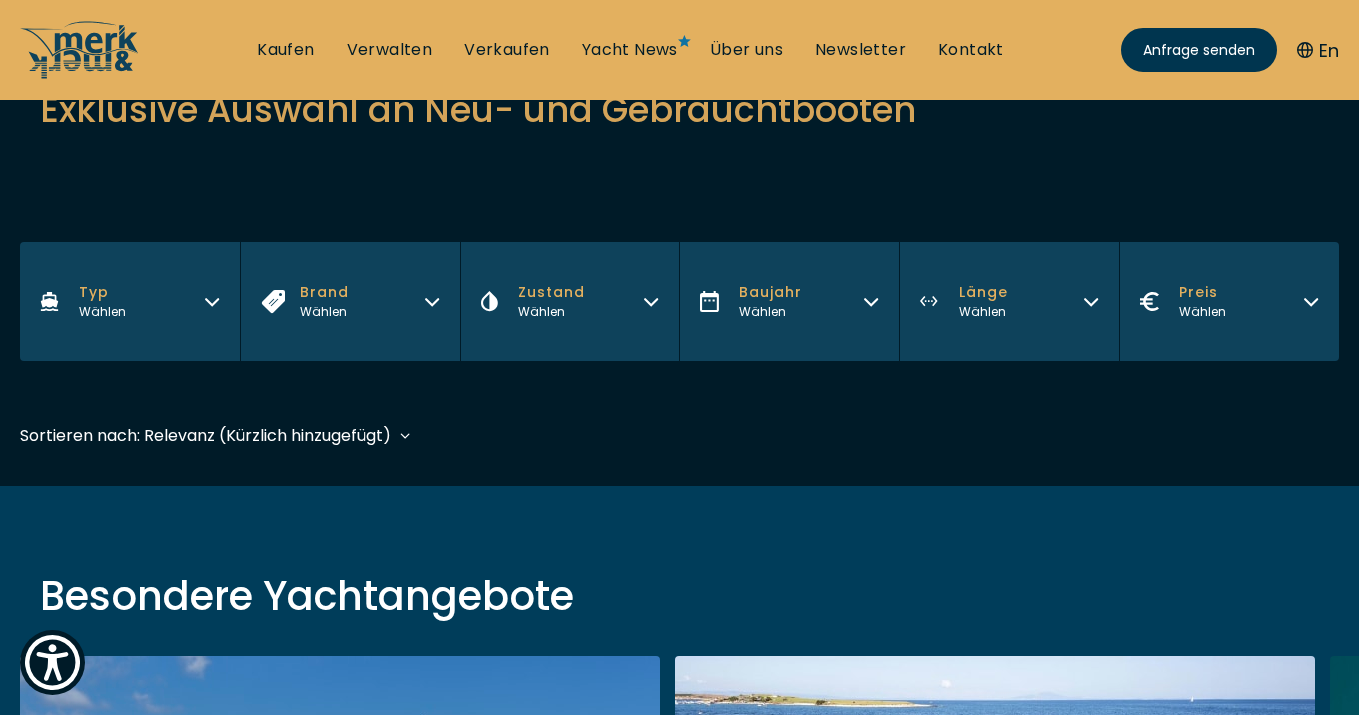 click on "Typ Wählen" at bounding box center (130, 301) 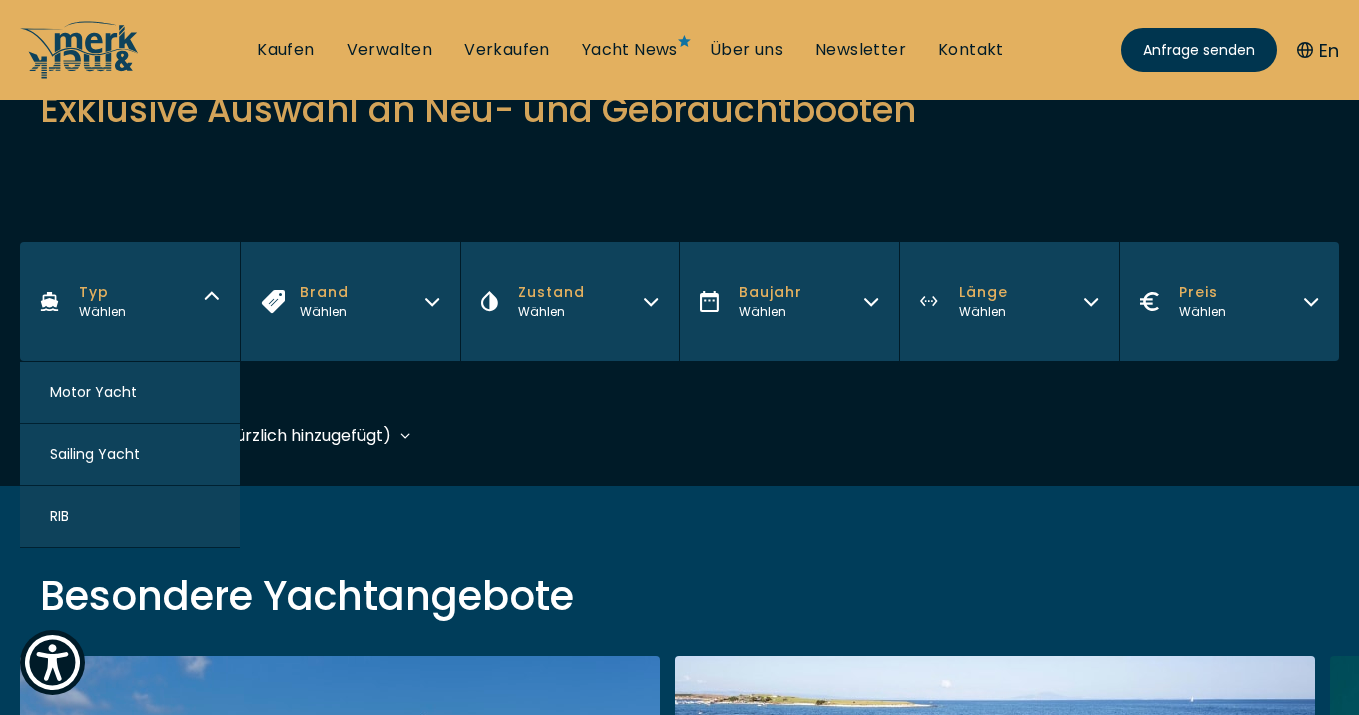click on "Motor Yacht" at bounding box center [93, 392] 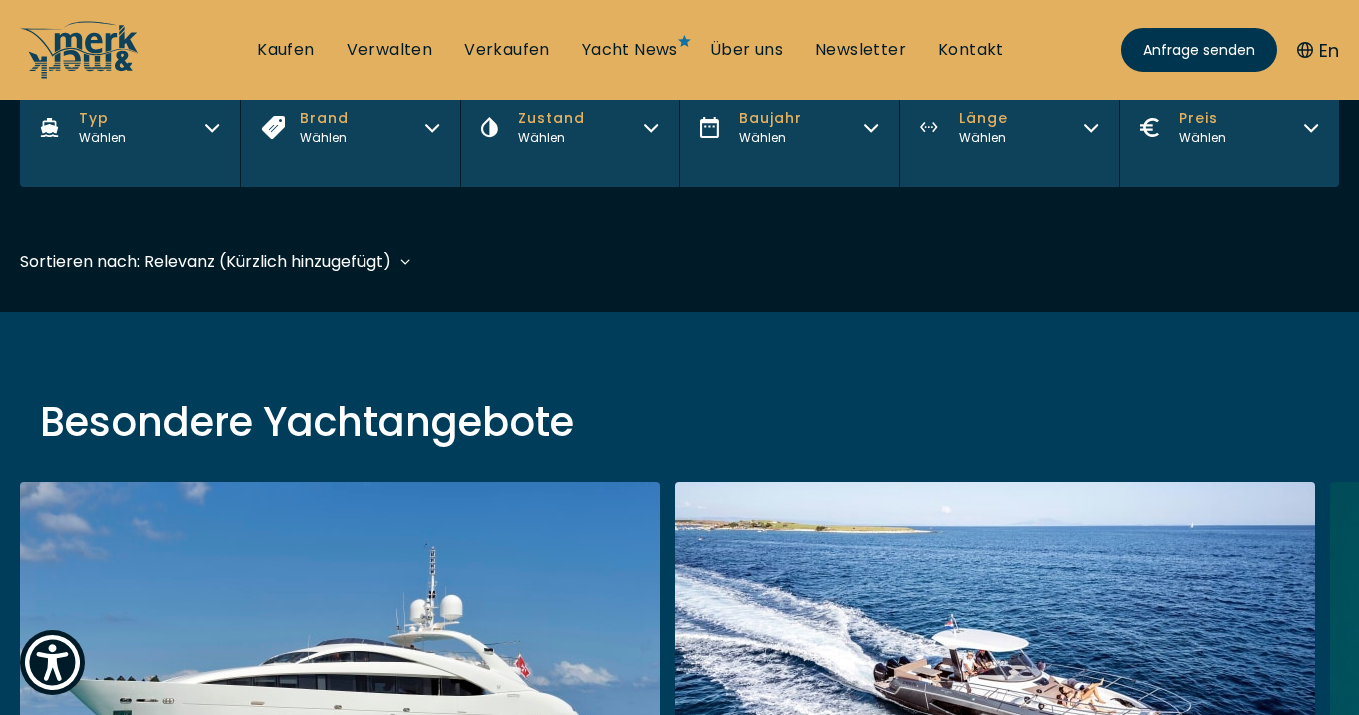 scroll, scrollTop: 495, scrollLeft: 0, axis: vertical 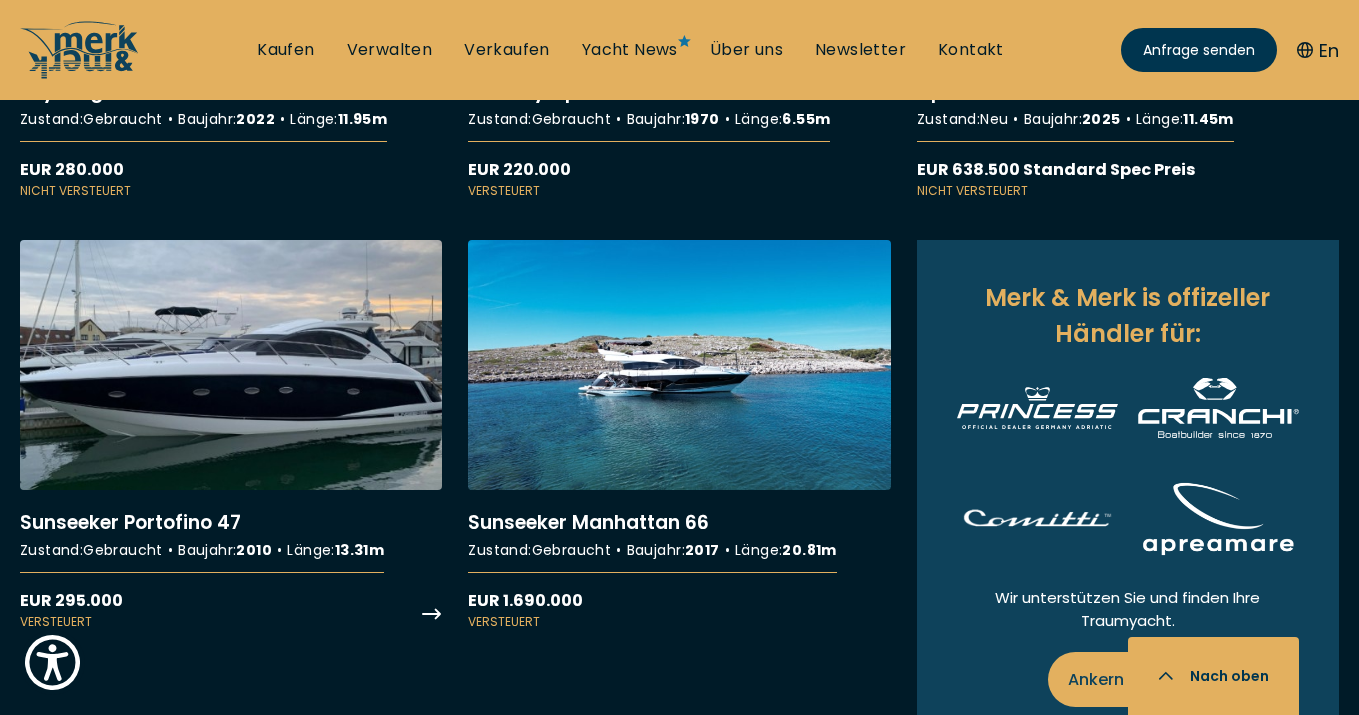 click on "More details about  Sunseeker Portofino 47" at bounding box center (231, 436) 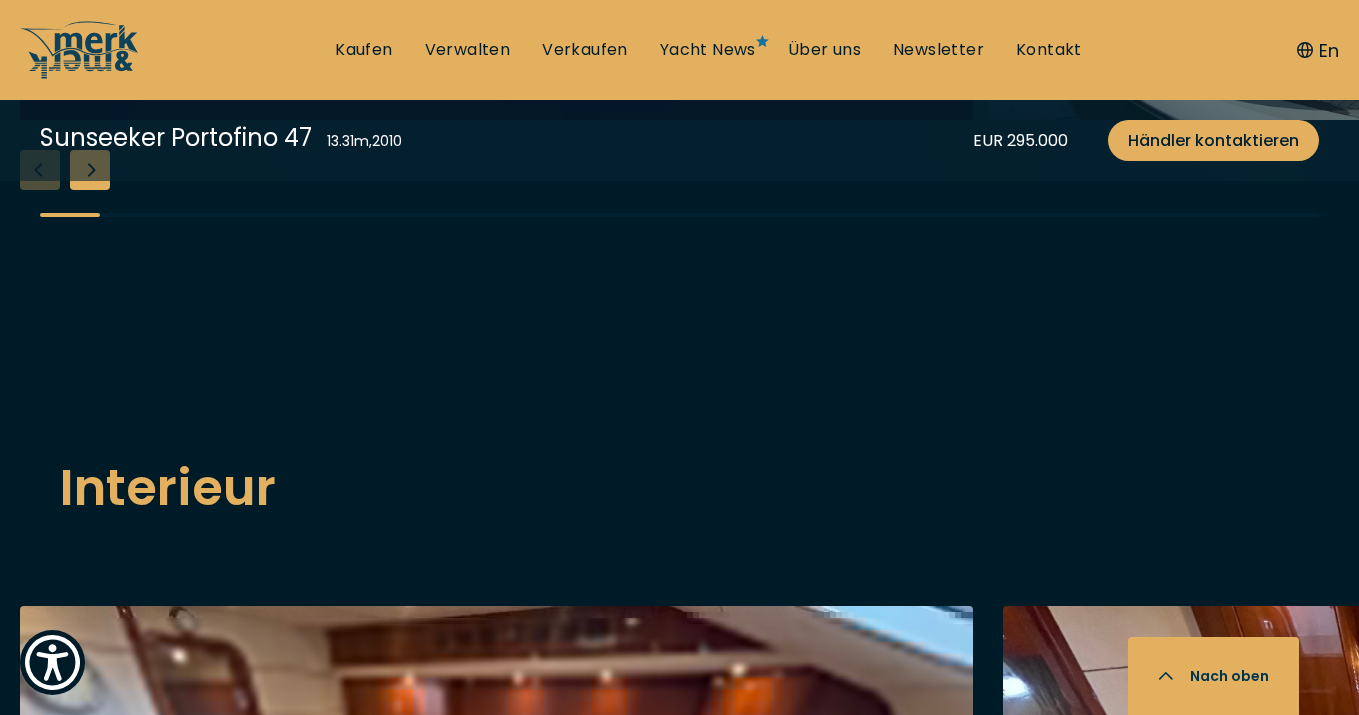scroll, scrollTop: 2277, scrollLeft: 0, axis: vertical 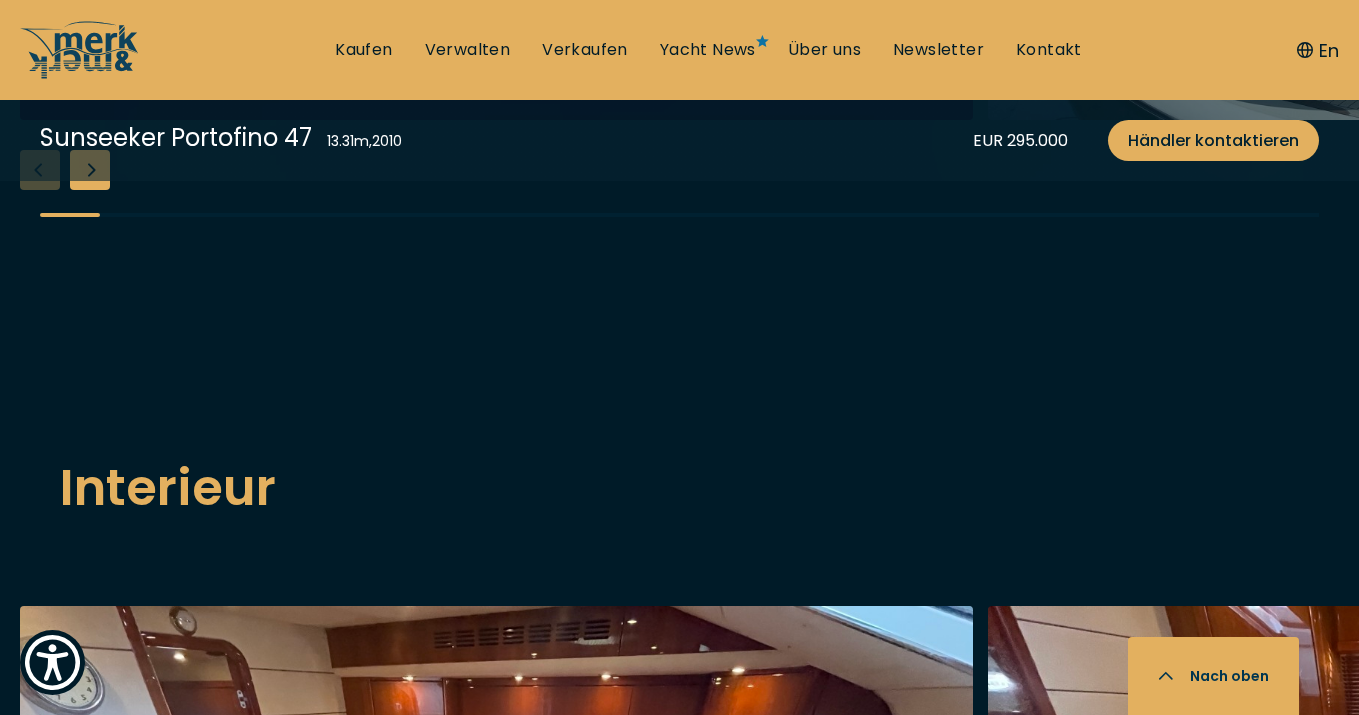 click at bounding box center (90, 170) 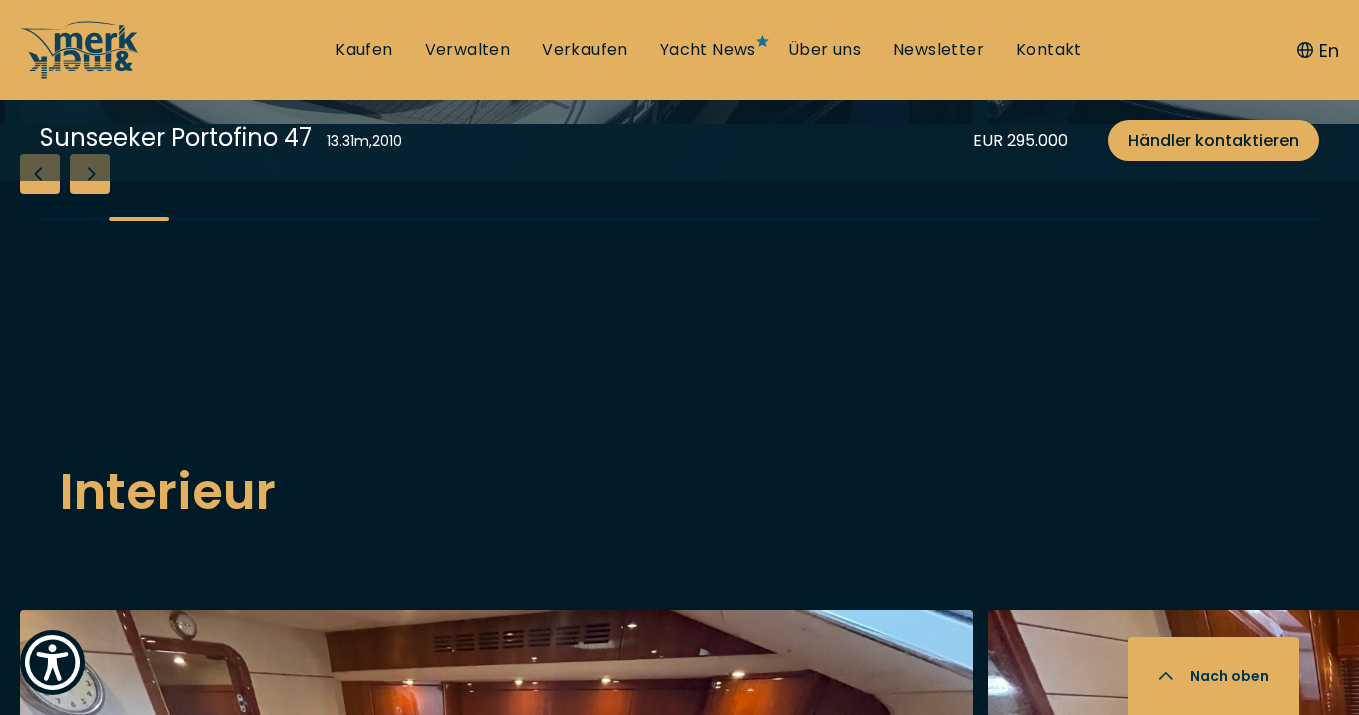 click at bounding box center [90, 174] 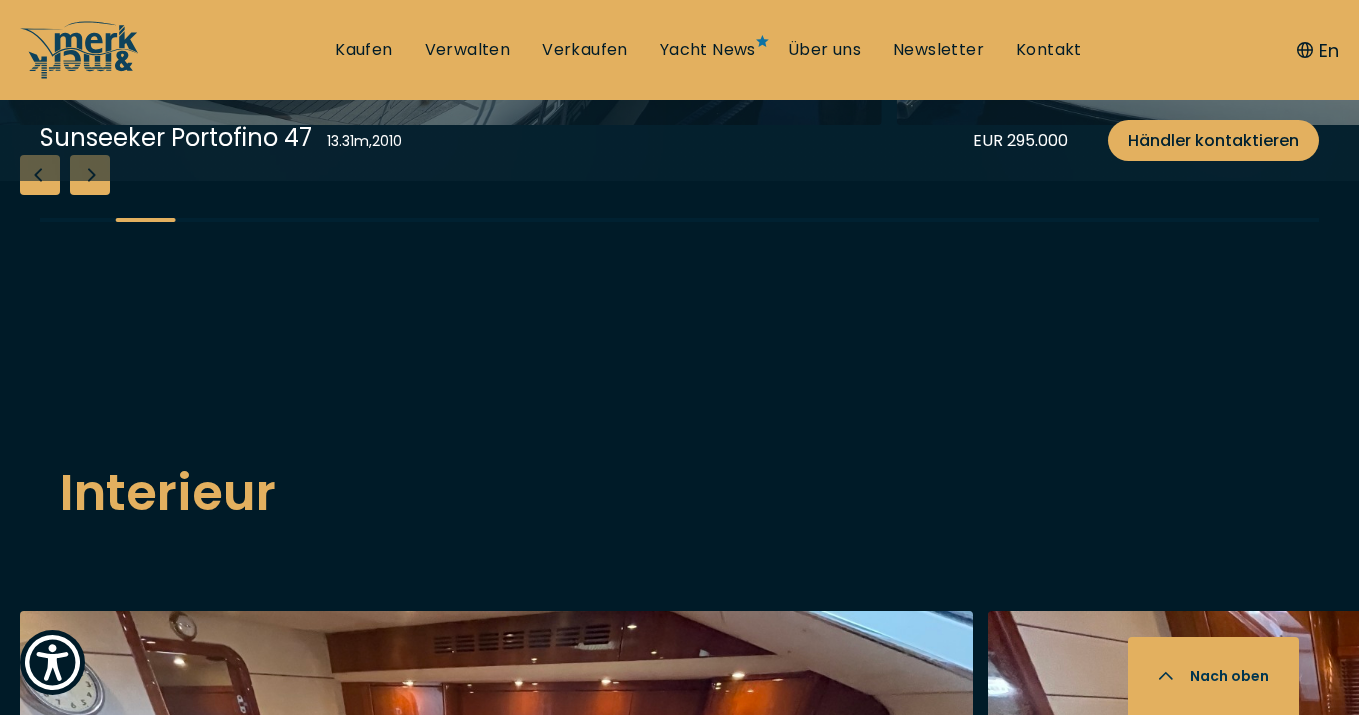 scroll, scrollTop: 2267, scrollLeft: 0, axis: vertical 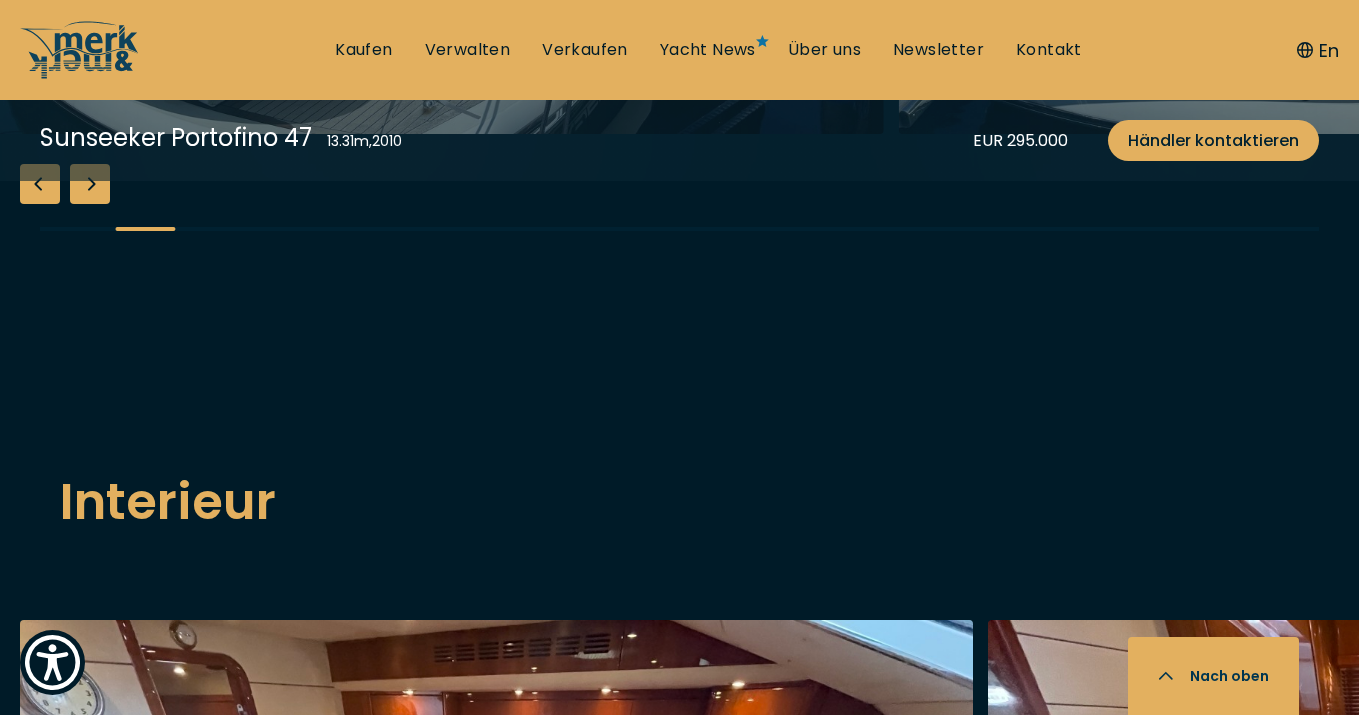 click at bounding box center (90, 184) 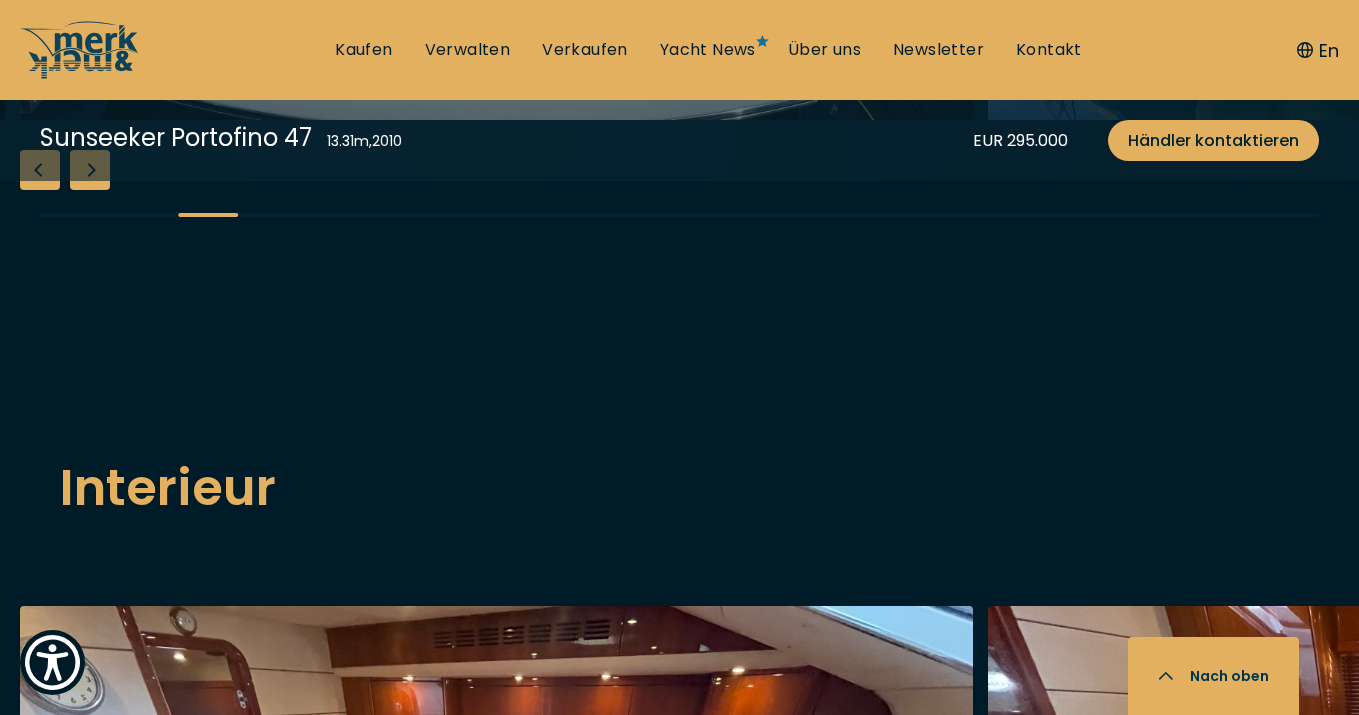 scroll, scrollTop: 2274, scrollLeft: 0, axis: vertical 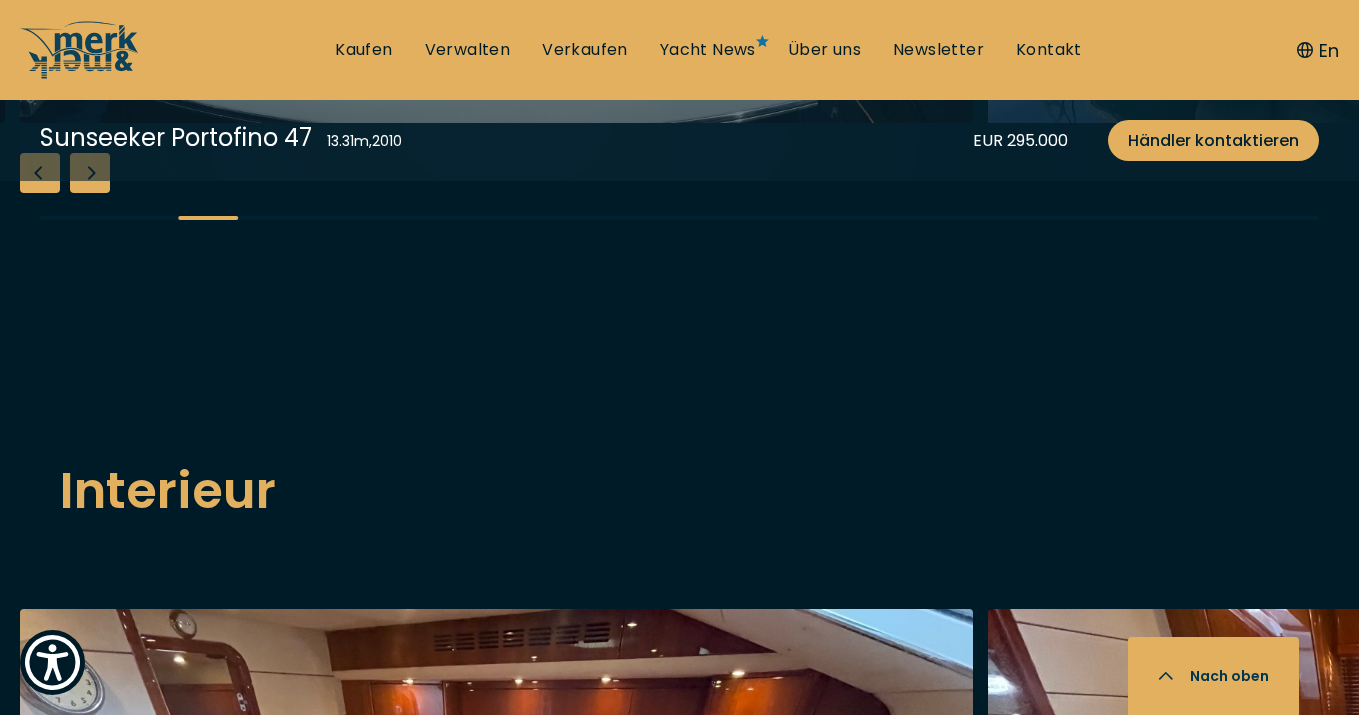 click at bounding box center (90, 173) 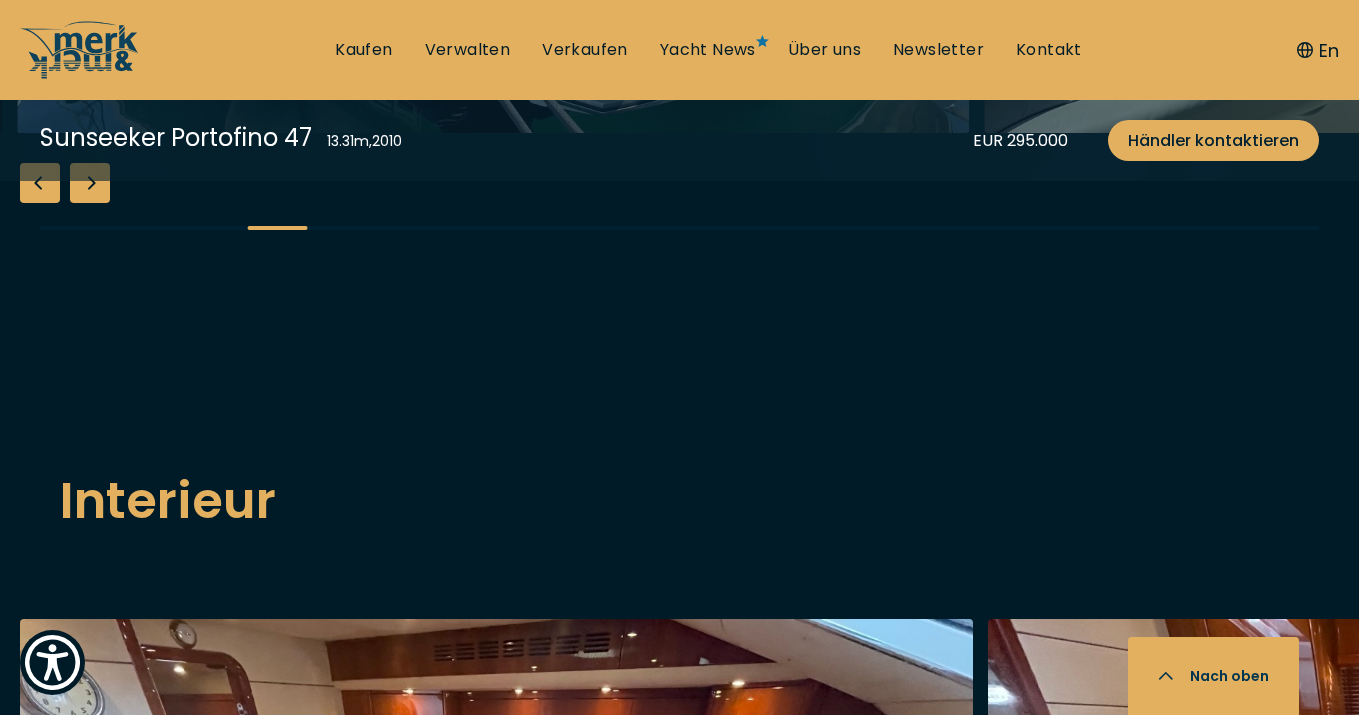 click at bounding box center [90, 183] 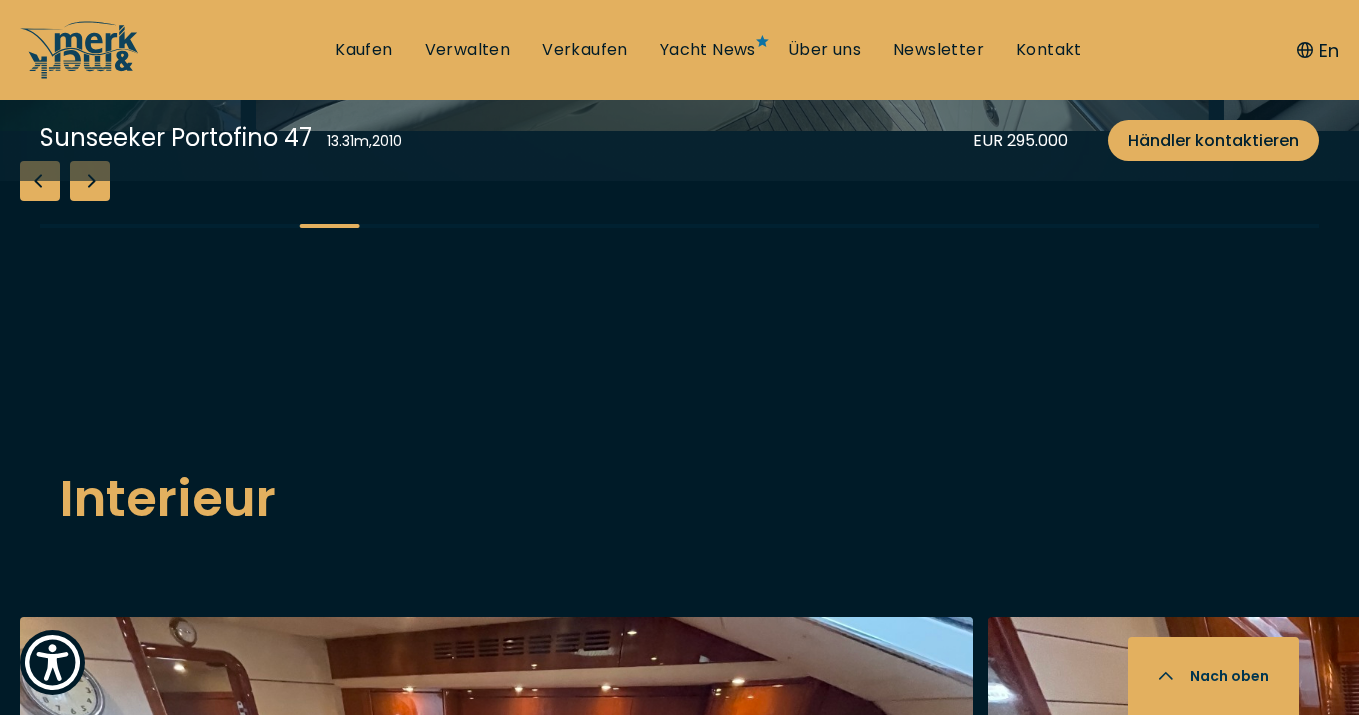 click at bounding box center (90, 181) 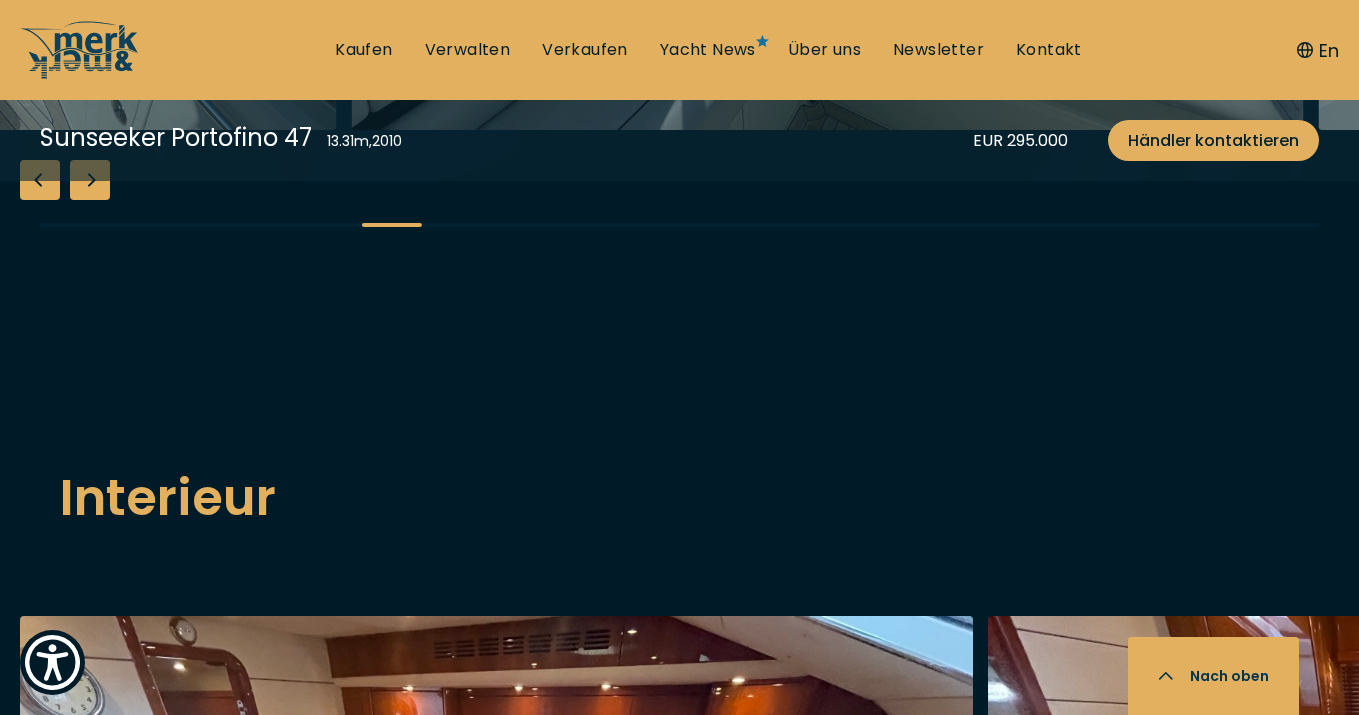click at bounding box center (90, 180) 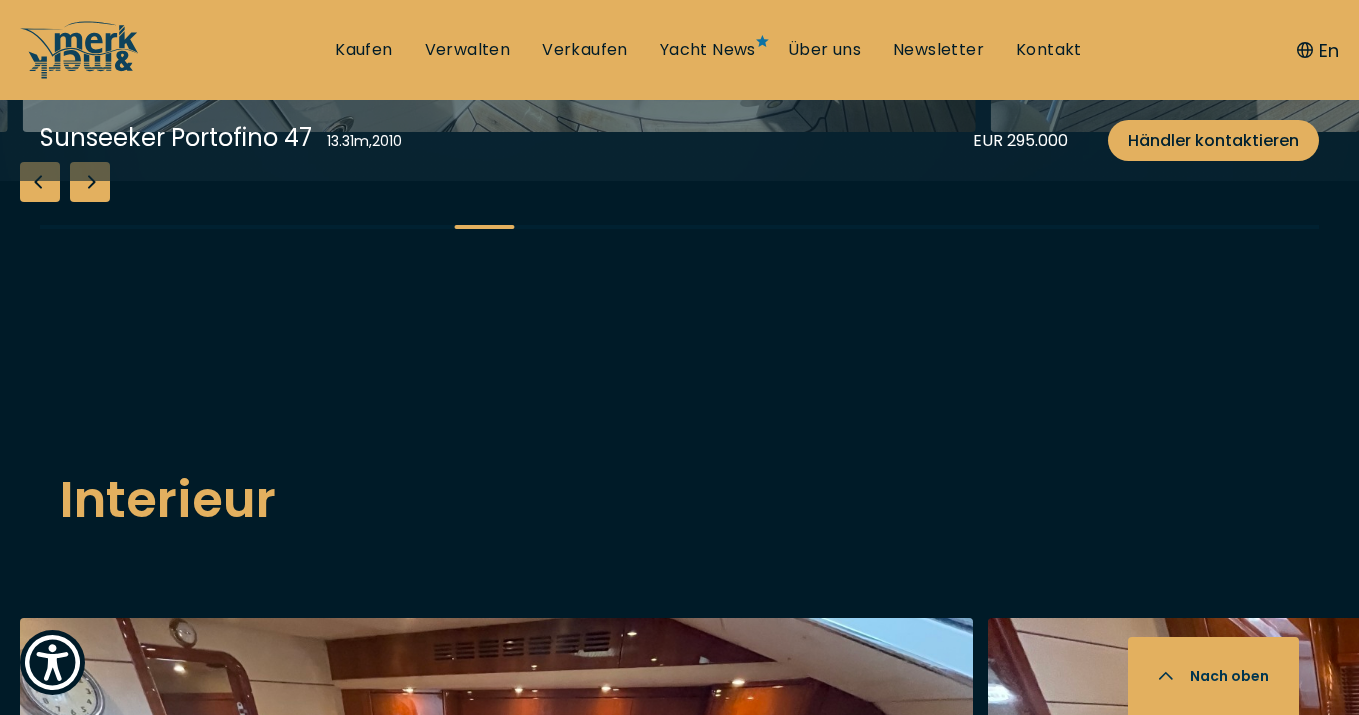 click at bounding box center [90, 182] 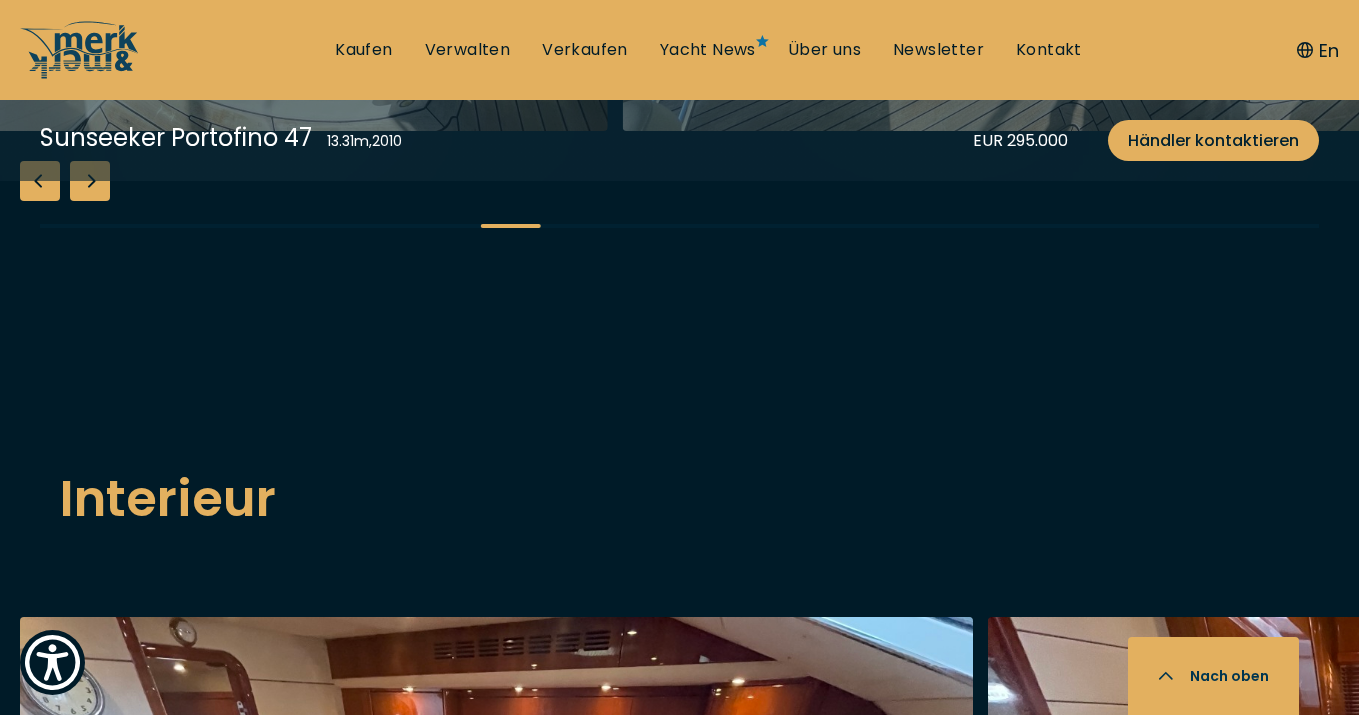 click at bounding box center (90, 181) 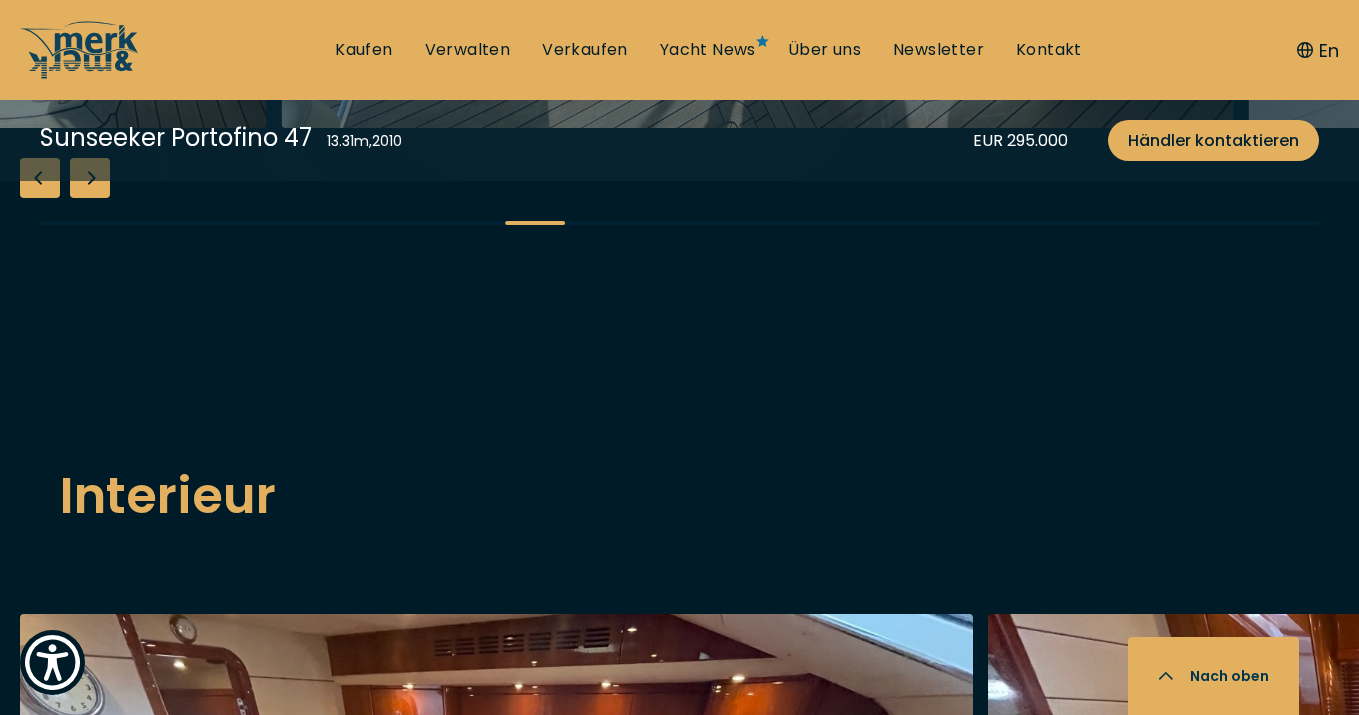 click at bounding box center [90, 178] 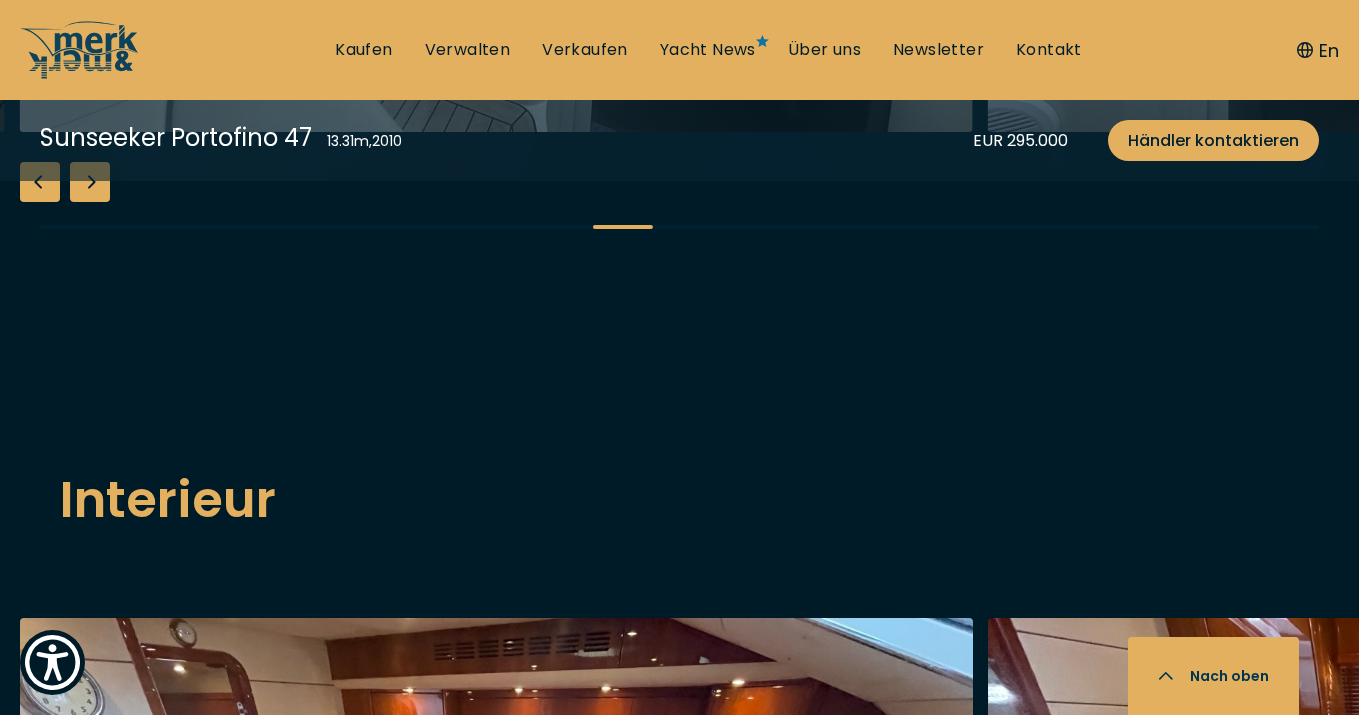 click at bounding box center [90, 182] 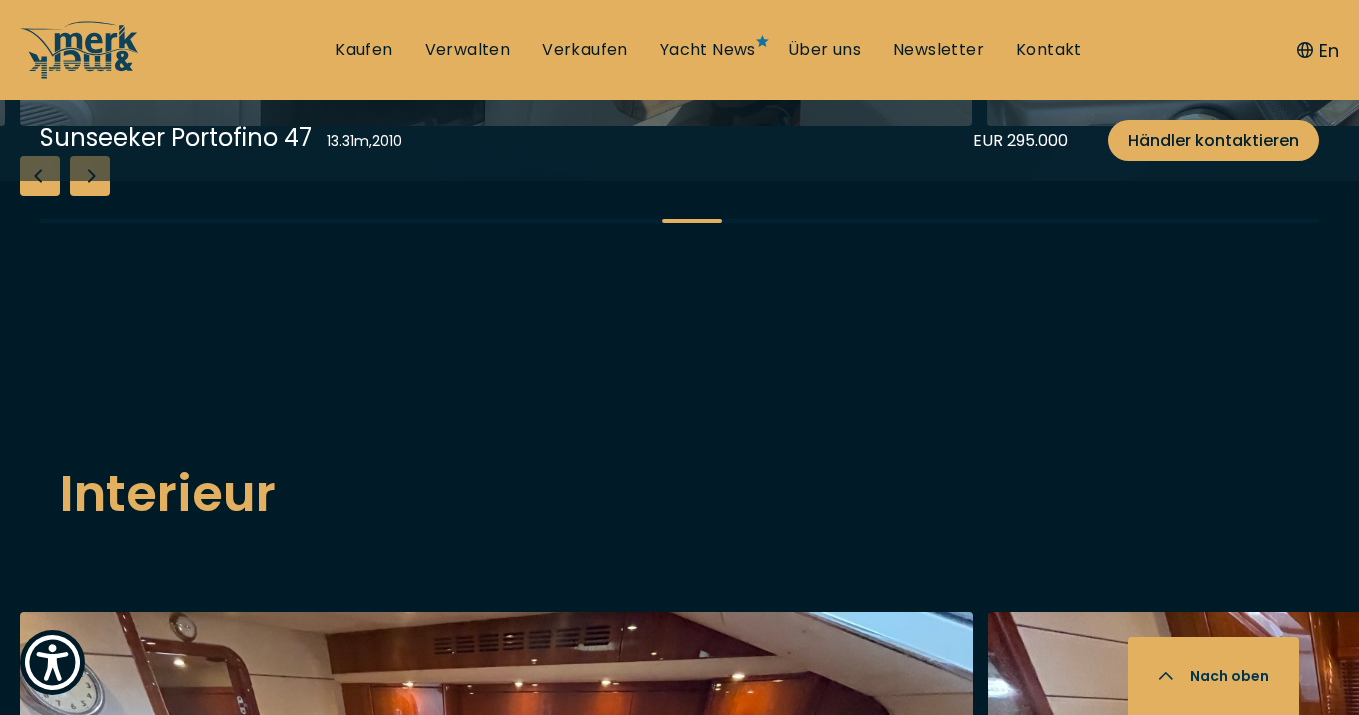 scroll, scrollTop: 2275, scrollLeft: 1, axis: both 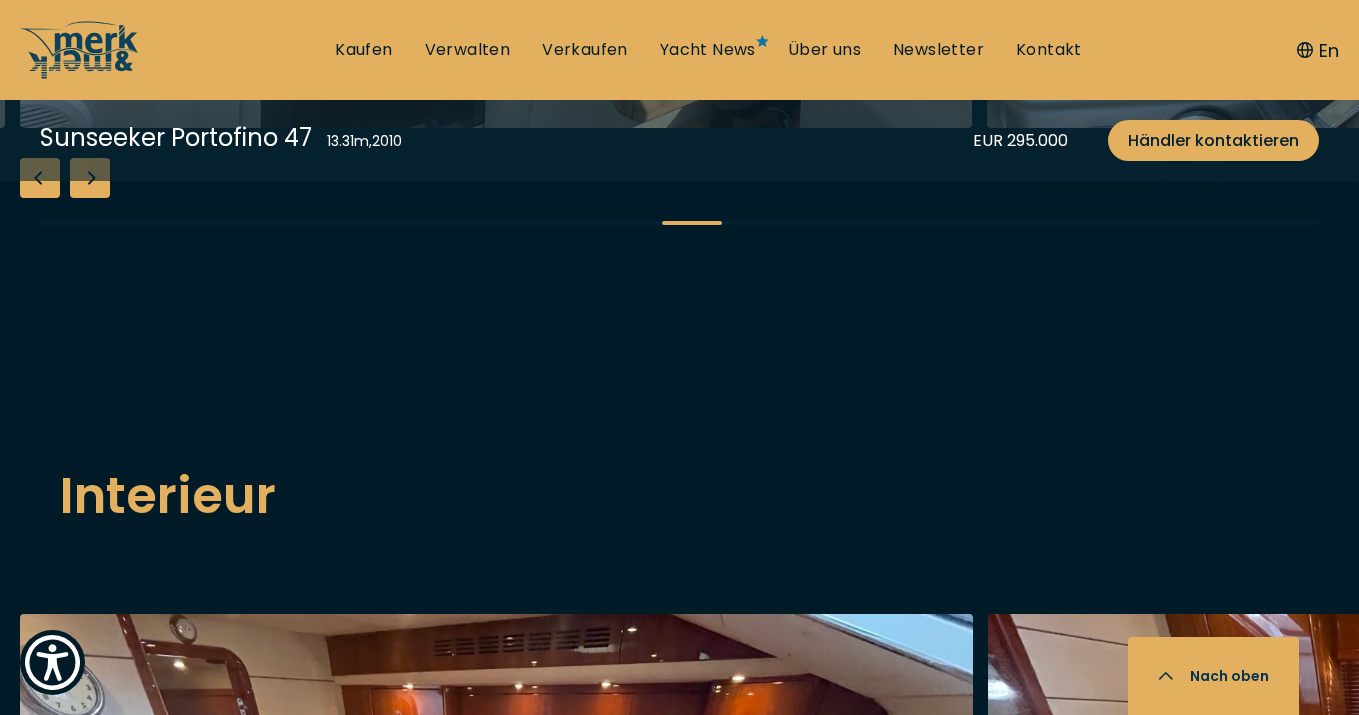 click at bounding box center (90, 178) 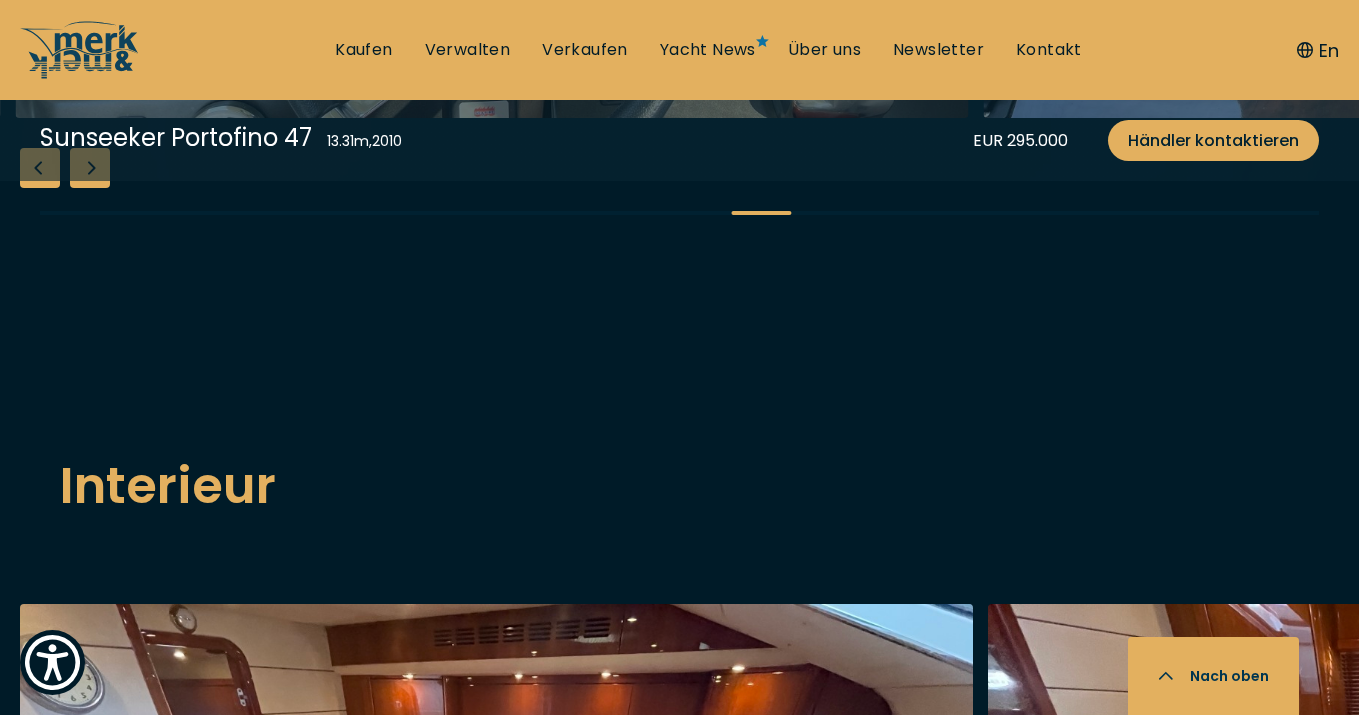 scroll, scrollTop: 2279, scrollLeft: 0, axis: vertical 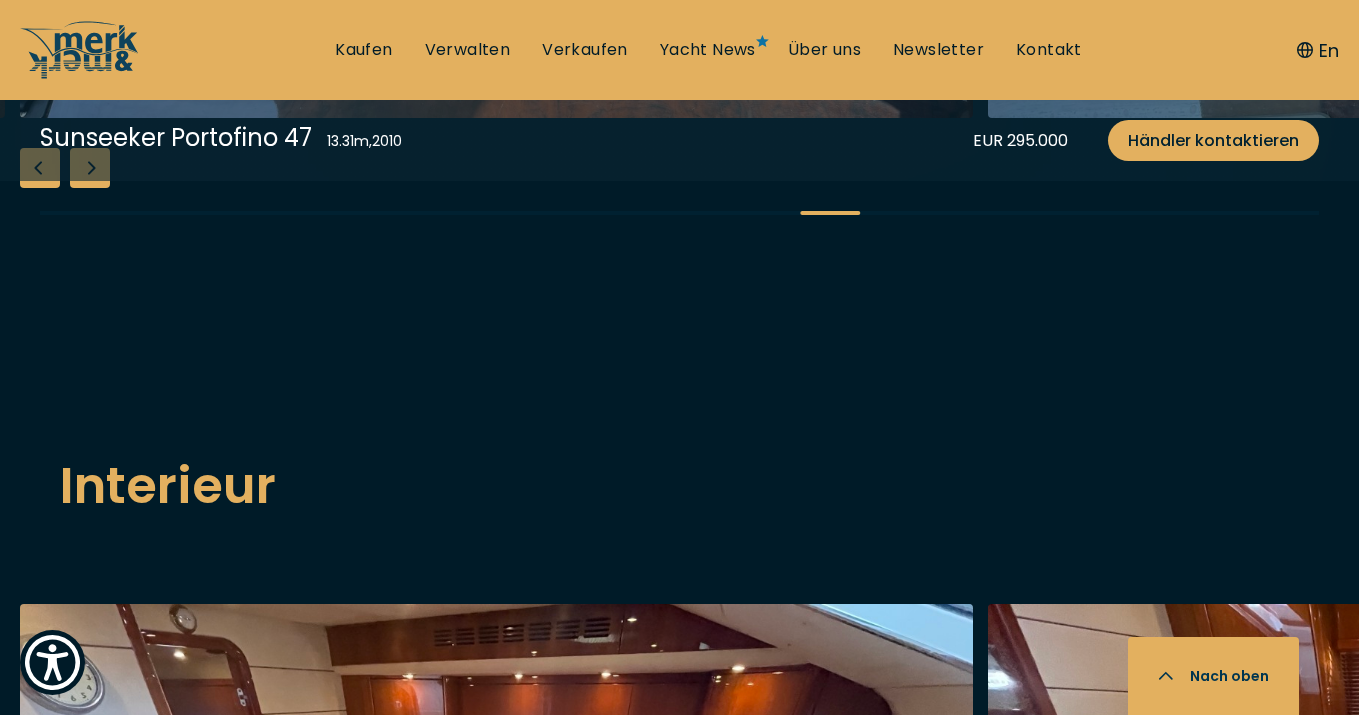 click at bounding box center (90, 168) 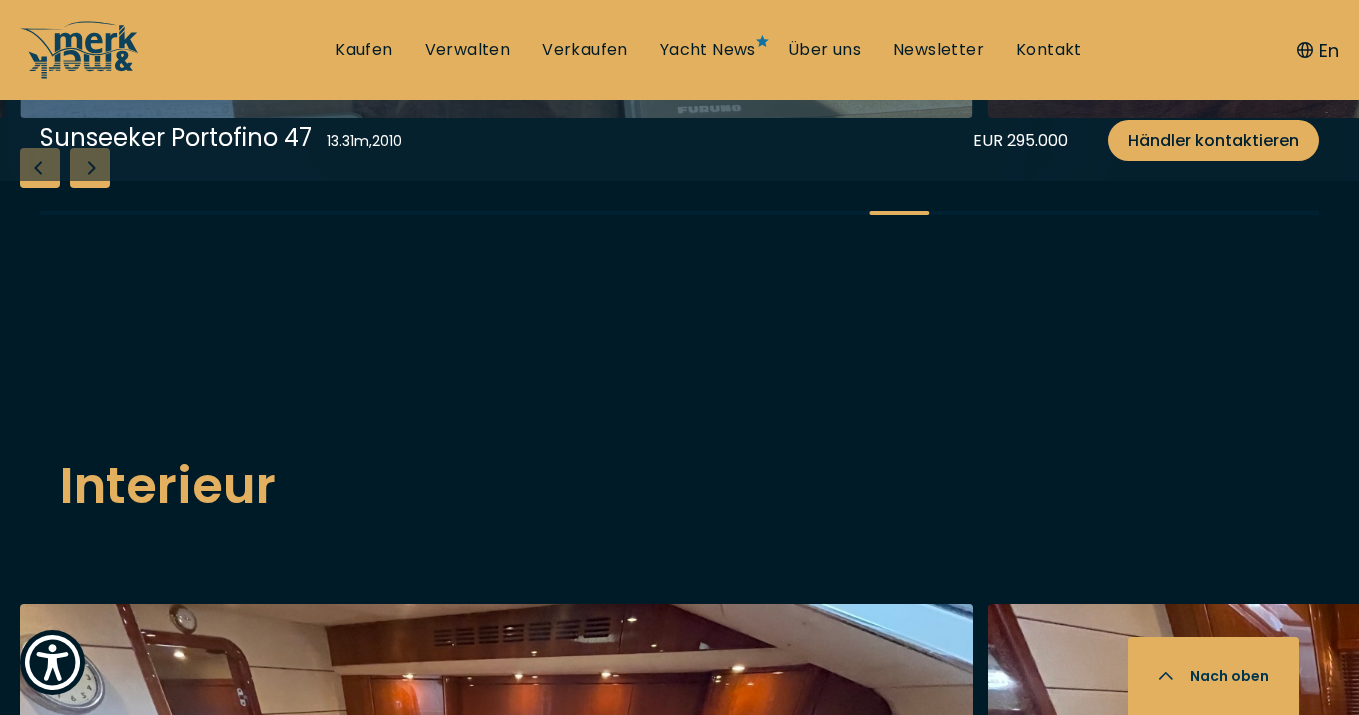 click at bounding box center [90, 168] 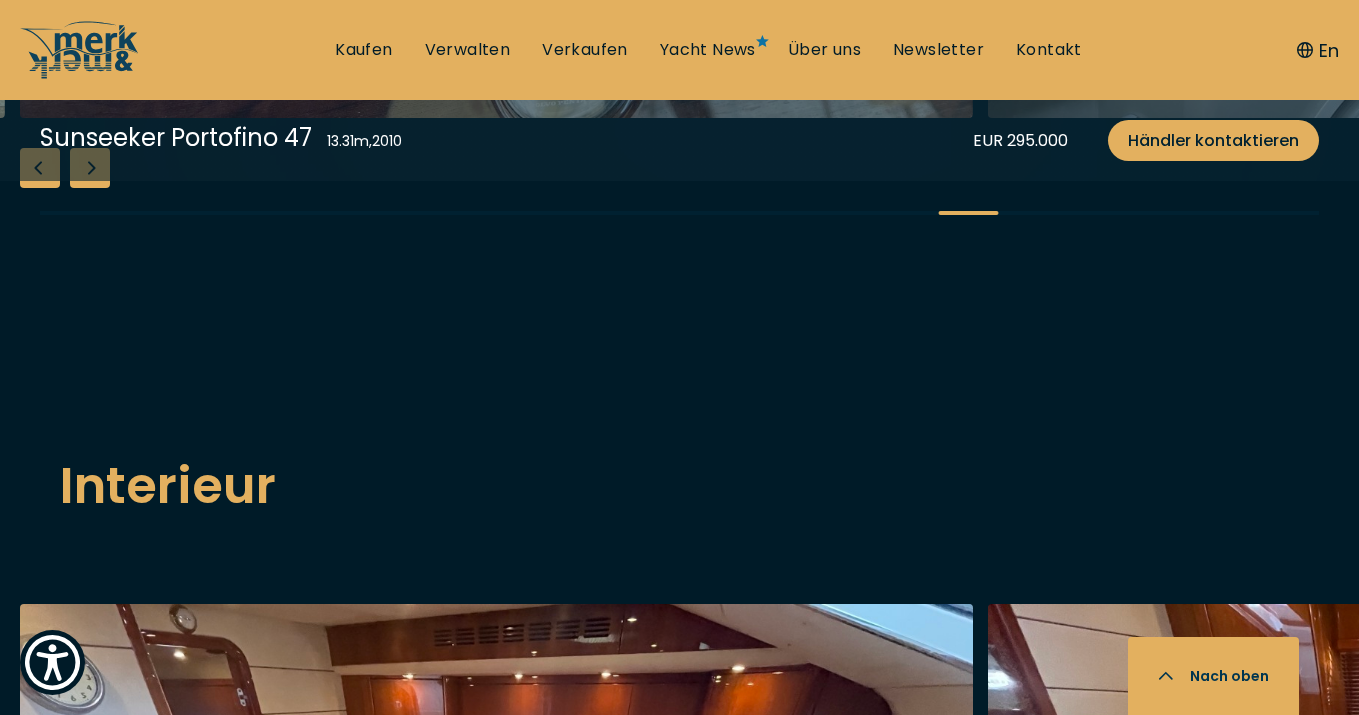 click at bounding box center (90, 168) 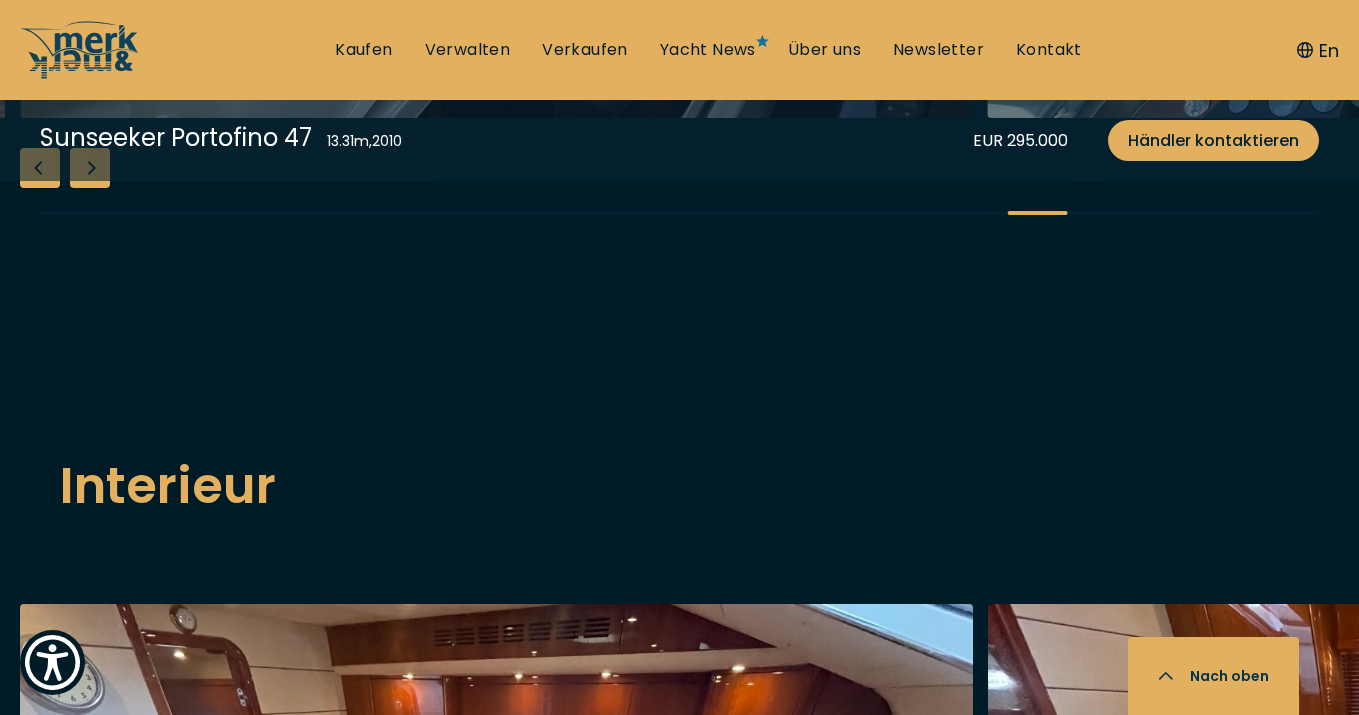 click at bounding box center [90, 168] 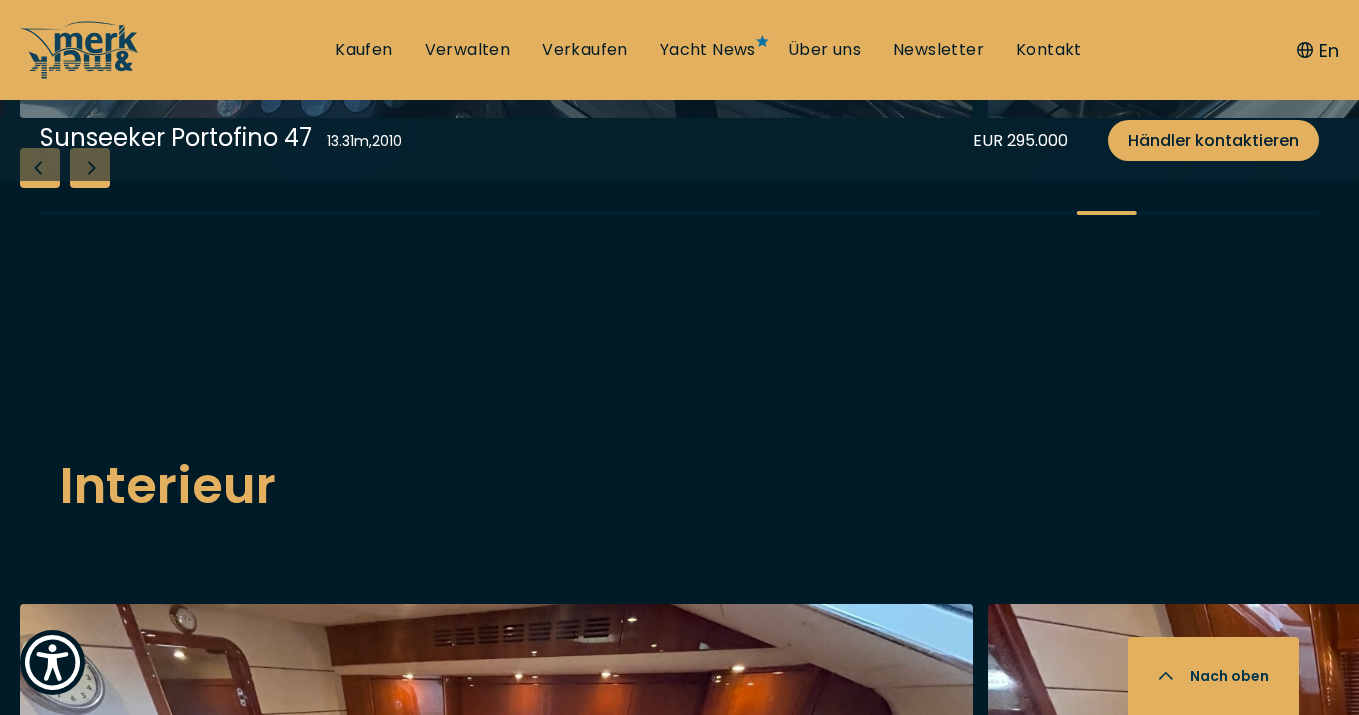 click at bounding box center (90, 168) 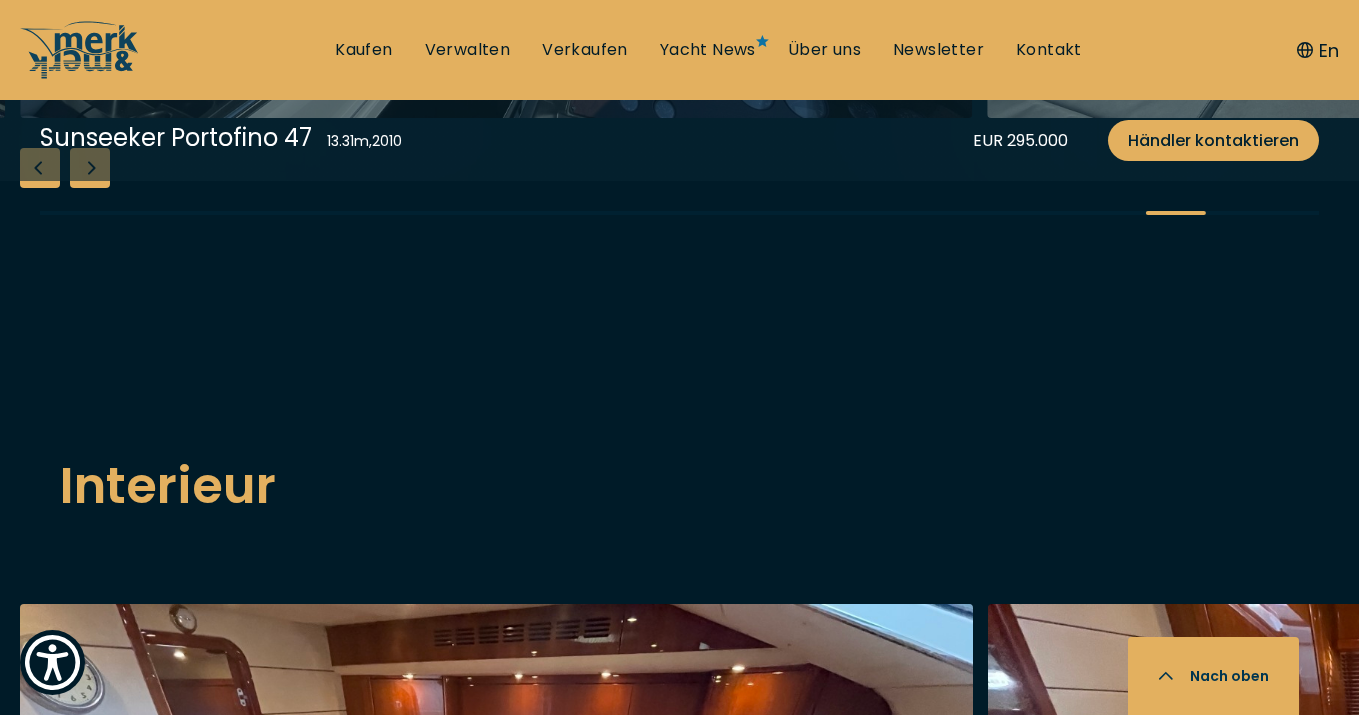 click at bounding box center [90, 168] 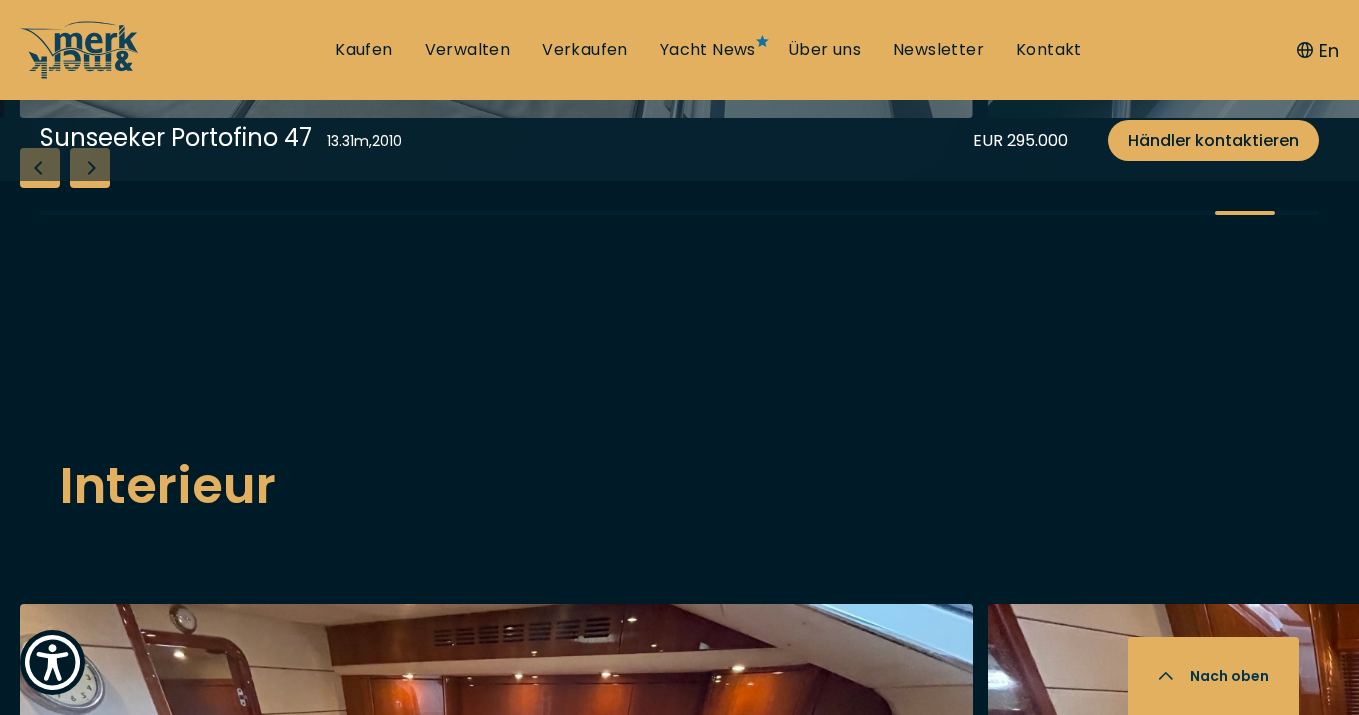 click at bounding box center [90, 168] 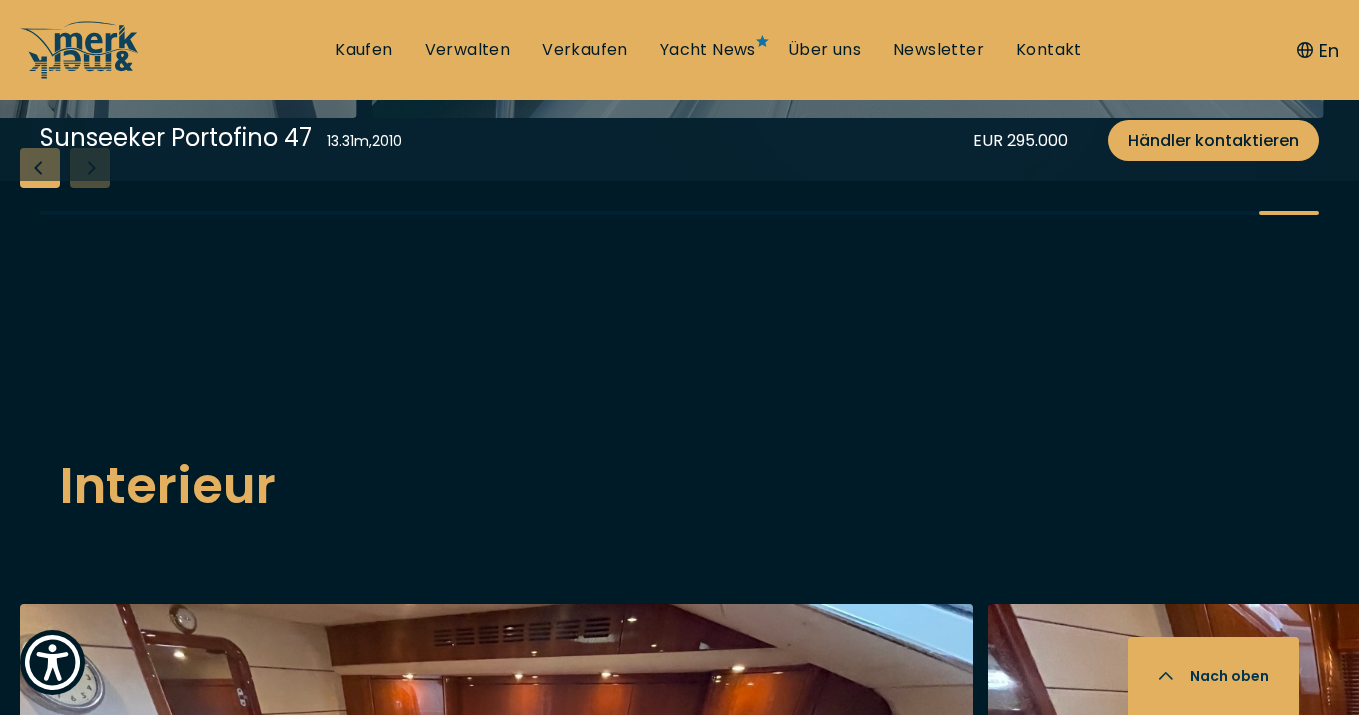 click at bounding box center (679, -137) 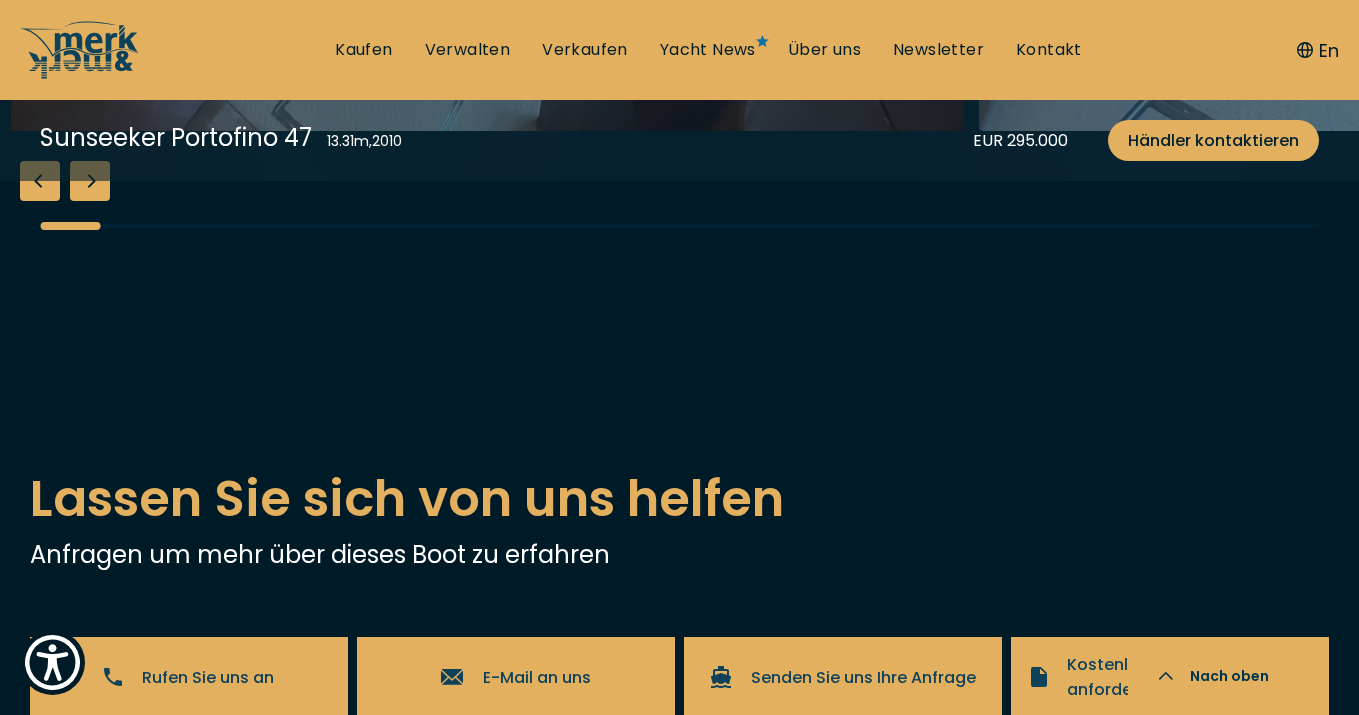 scroll, scrollTop: 3390, scrollLeft: 0, axis: vertical 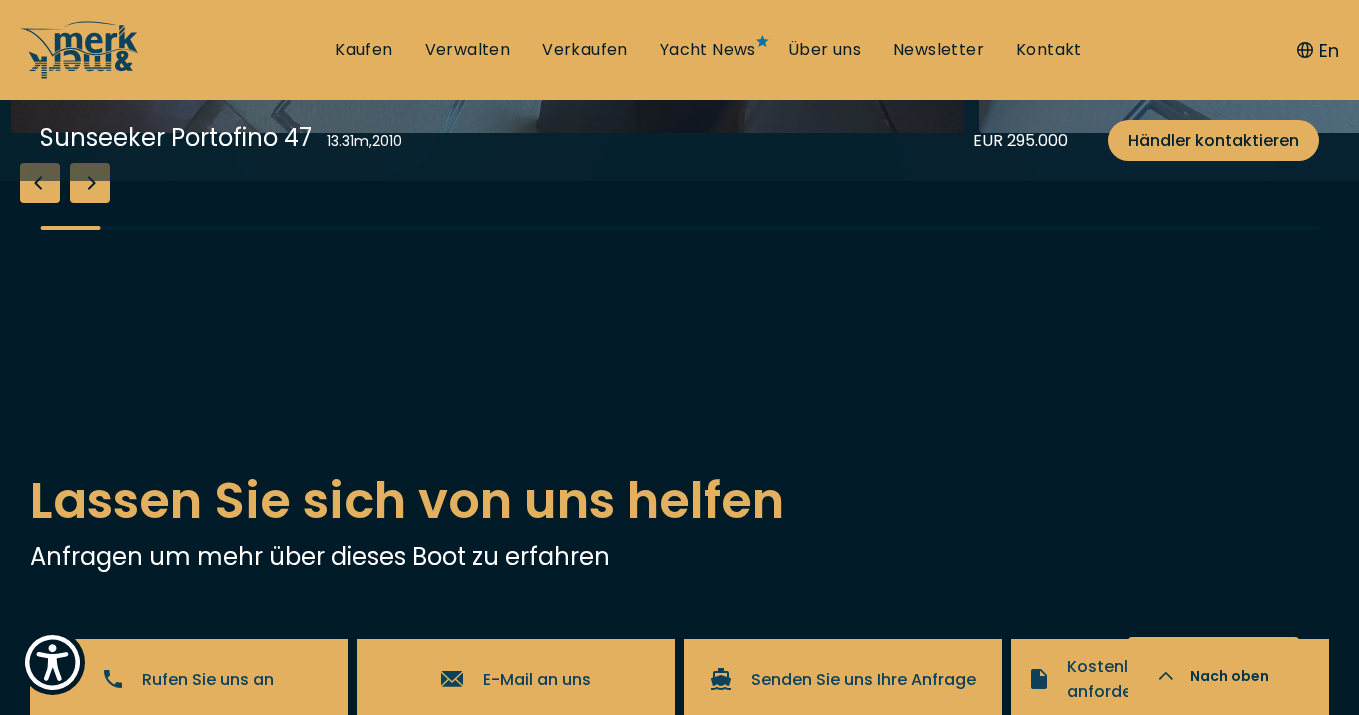 click at bounding box center (90, 183) 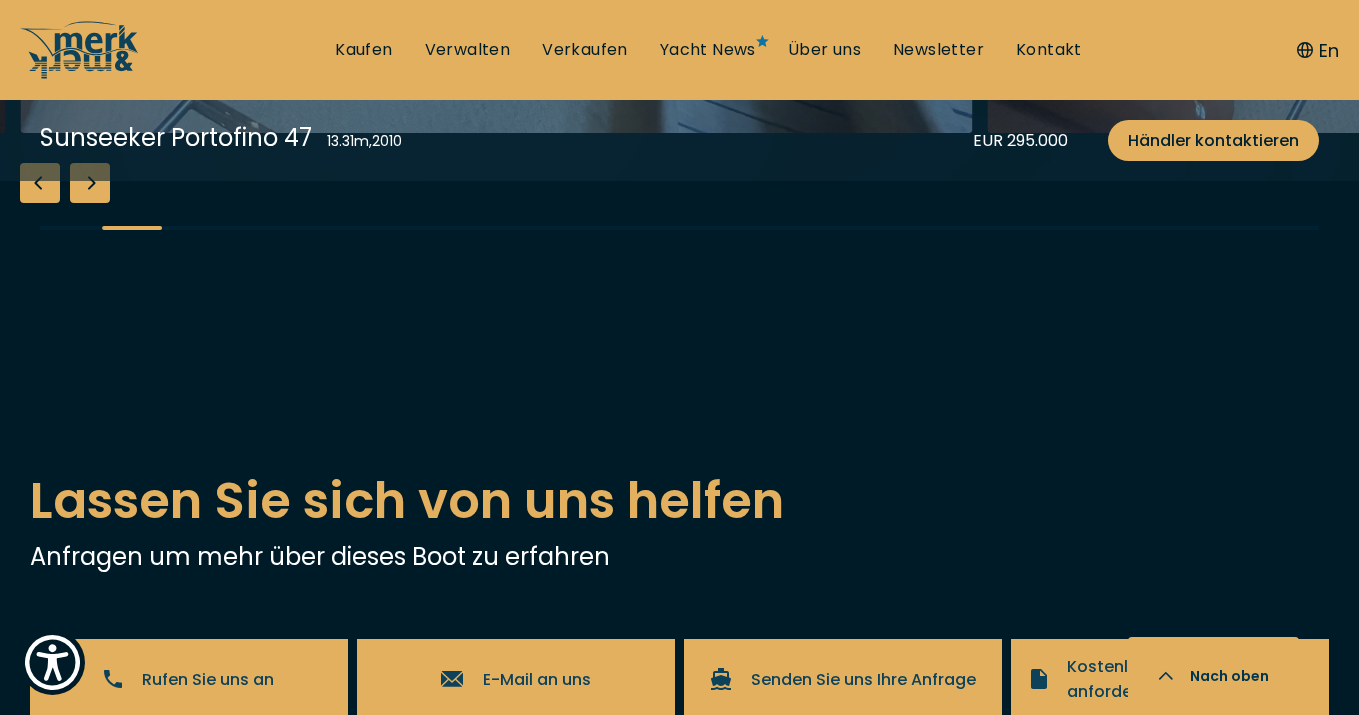 click at bounding box center [90, 183] 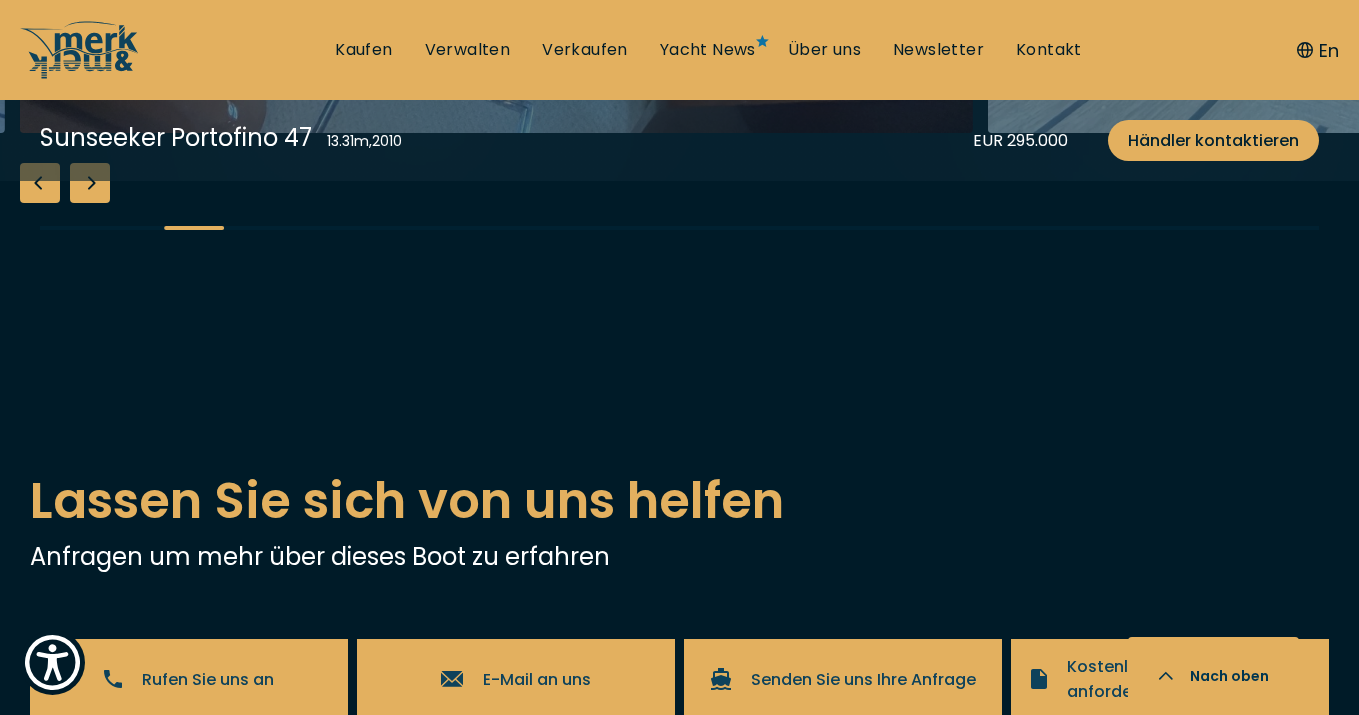 click at bounding box center (90, 183) 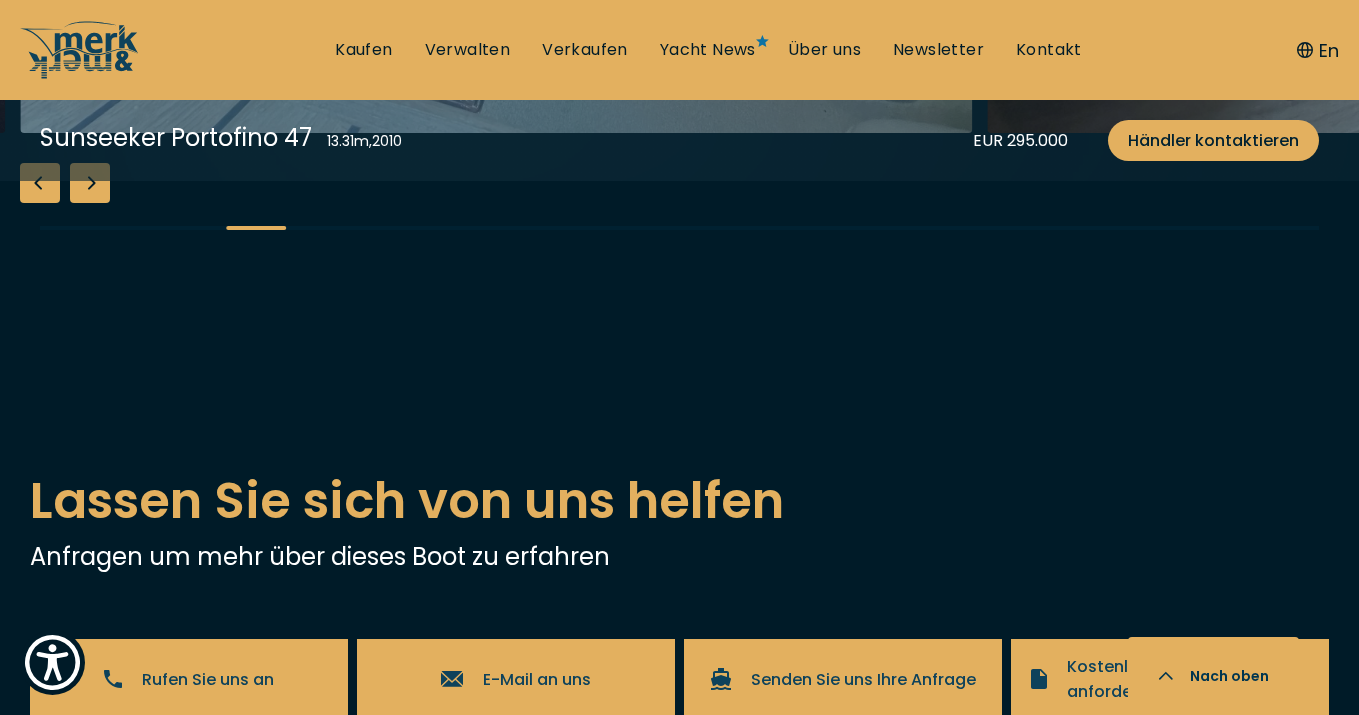 click at bounding box center (90, 183) 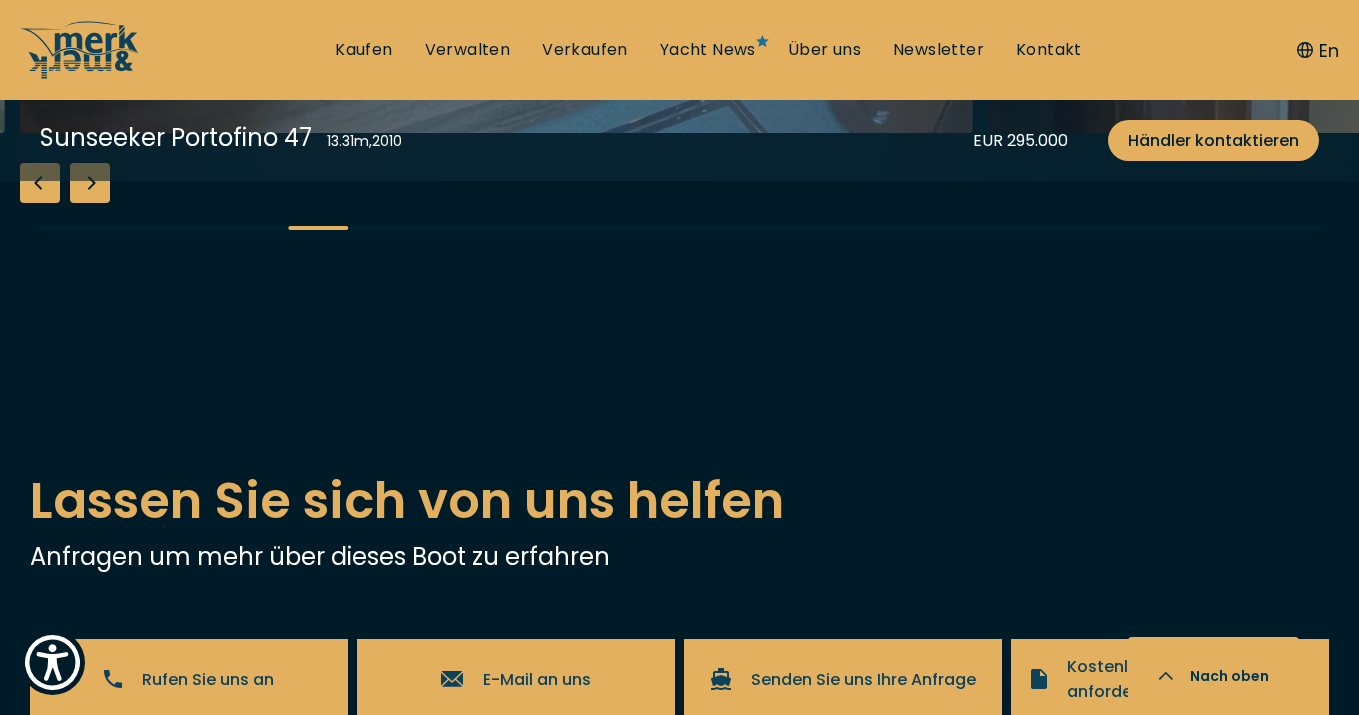 click at bounding box center [90, 183] 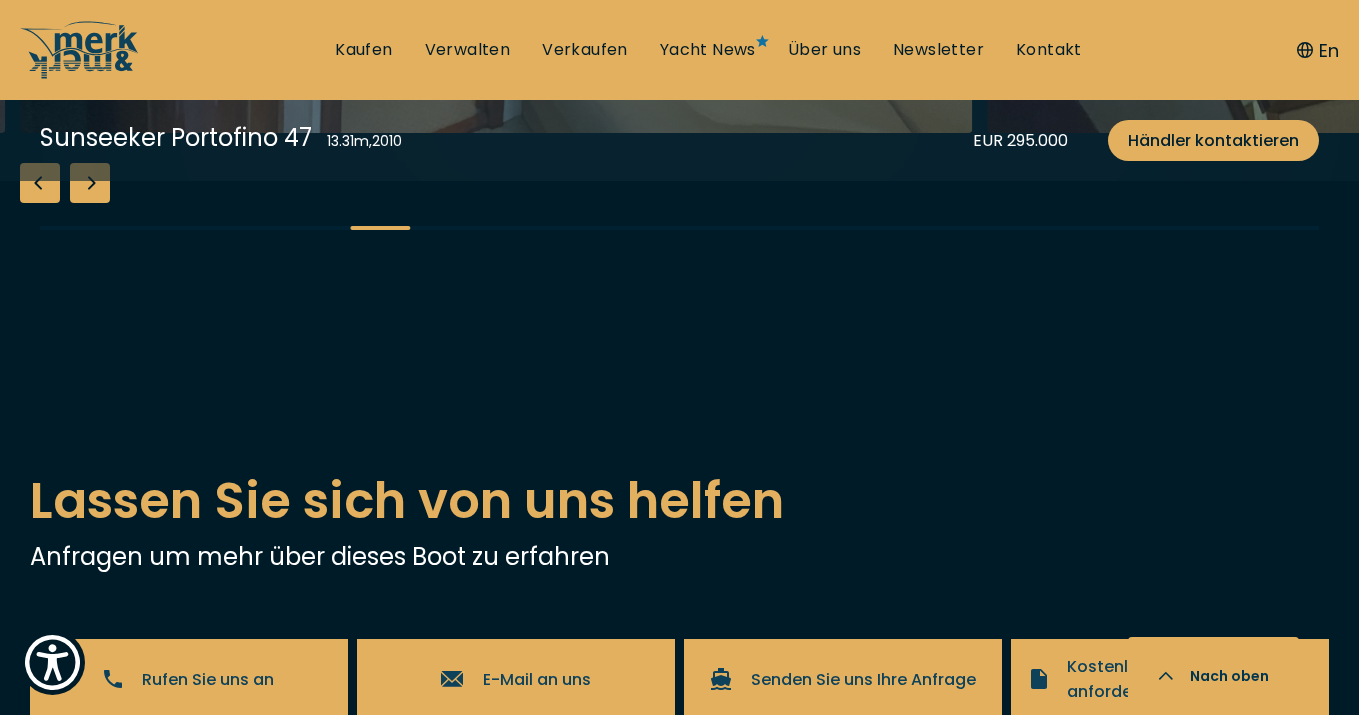 click at bounding box center [90, 183] 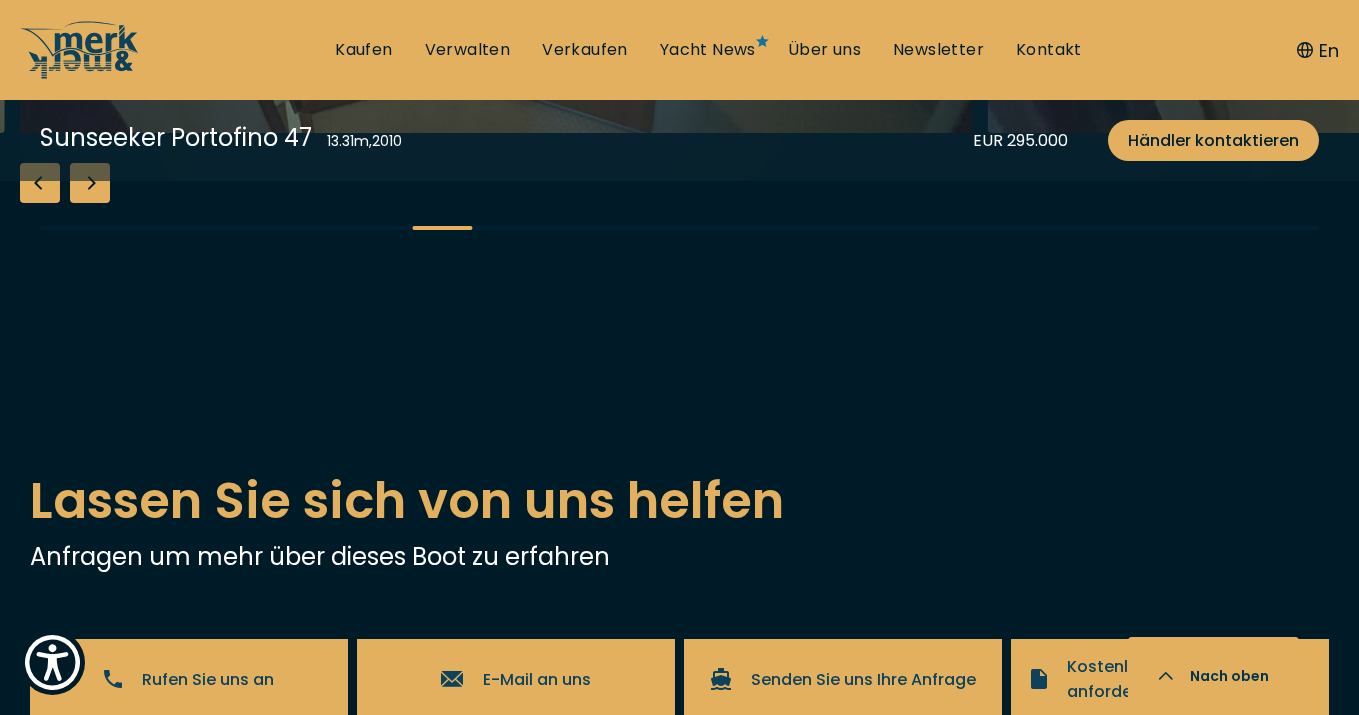 click at bounding box center [90, 183] 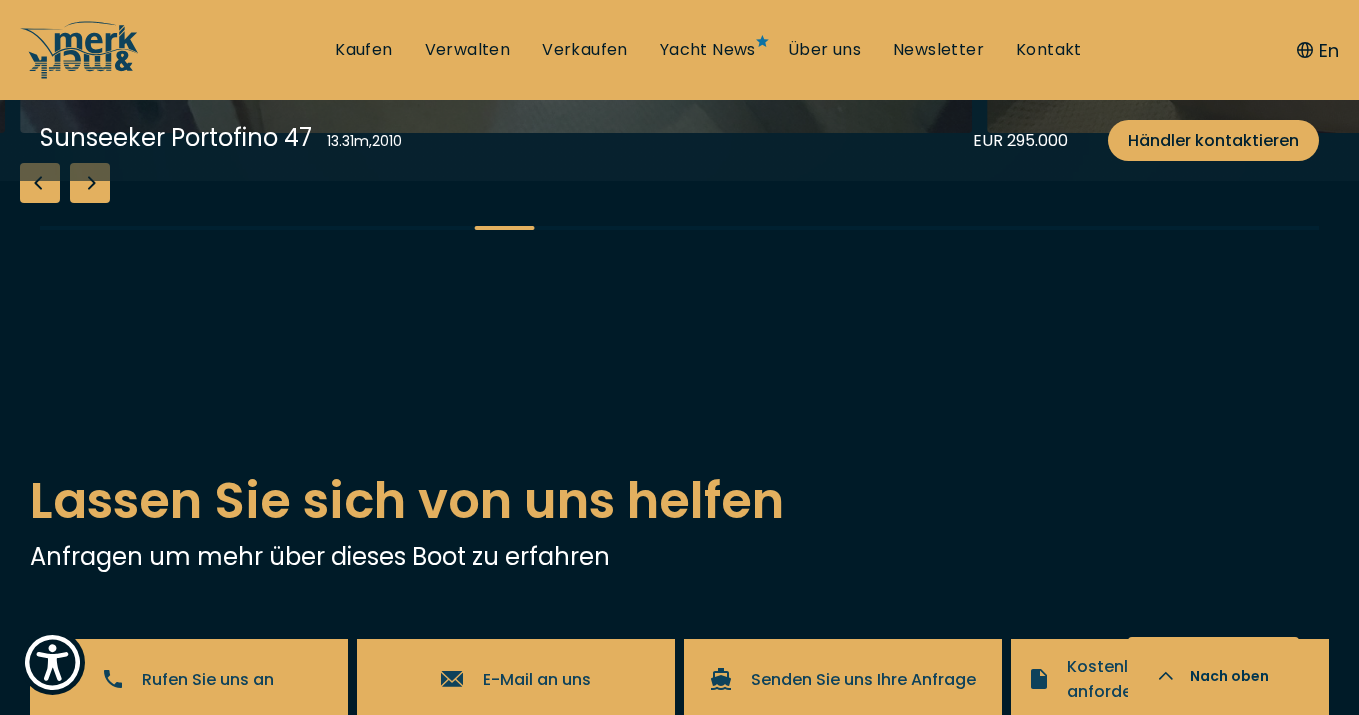 click at bounding box center [90, 183] 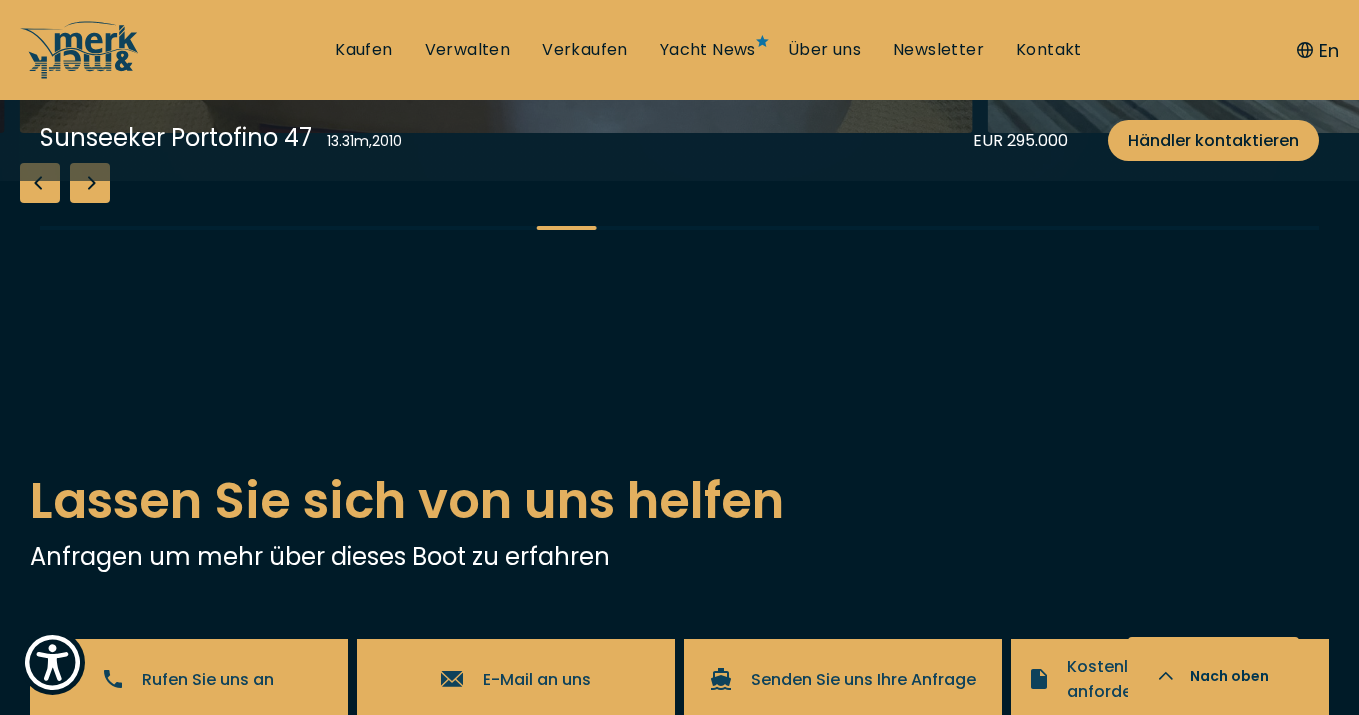 click at bounding box center [90, 183] 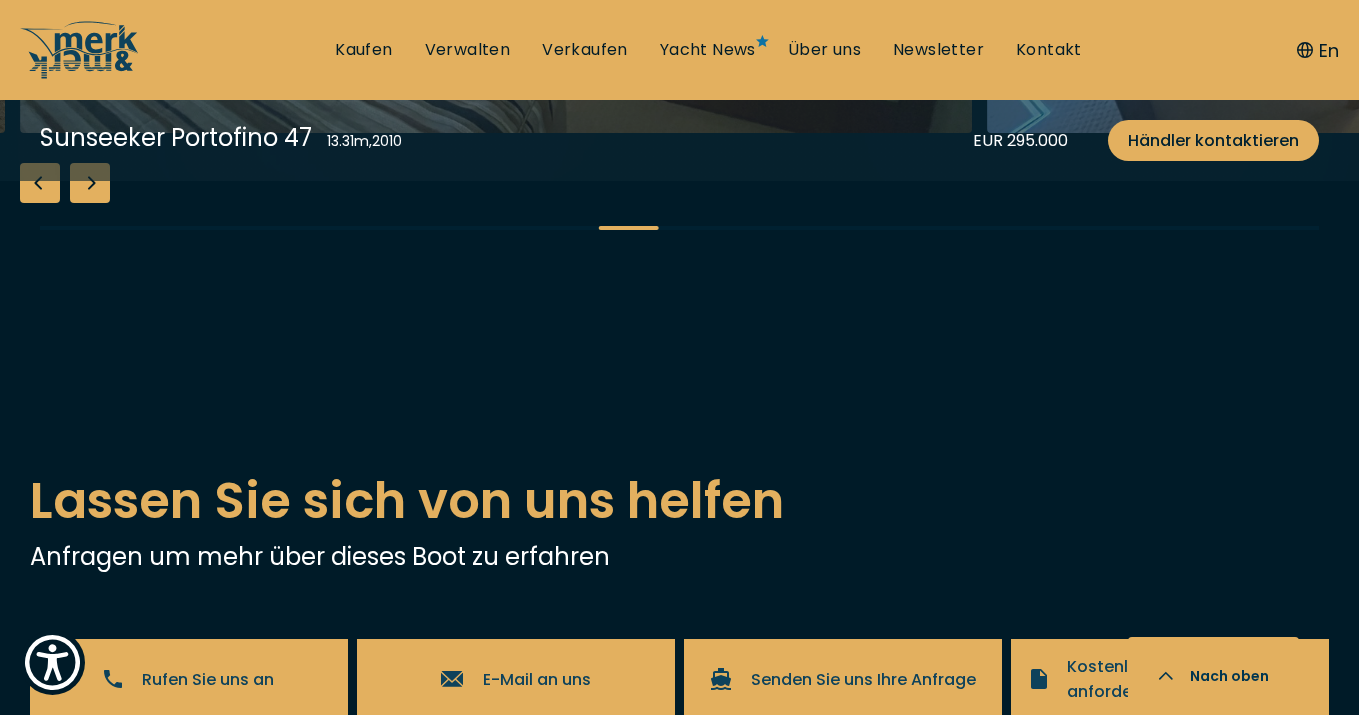 click at bounding box center [90, 183] 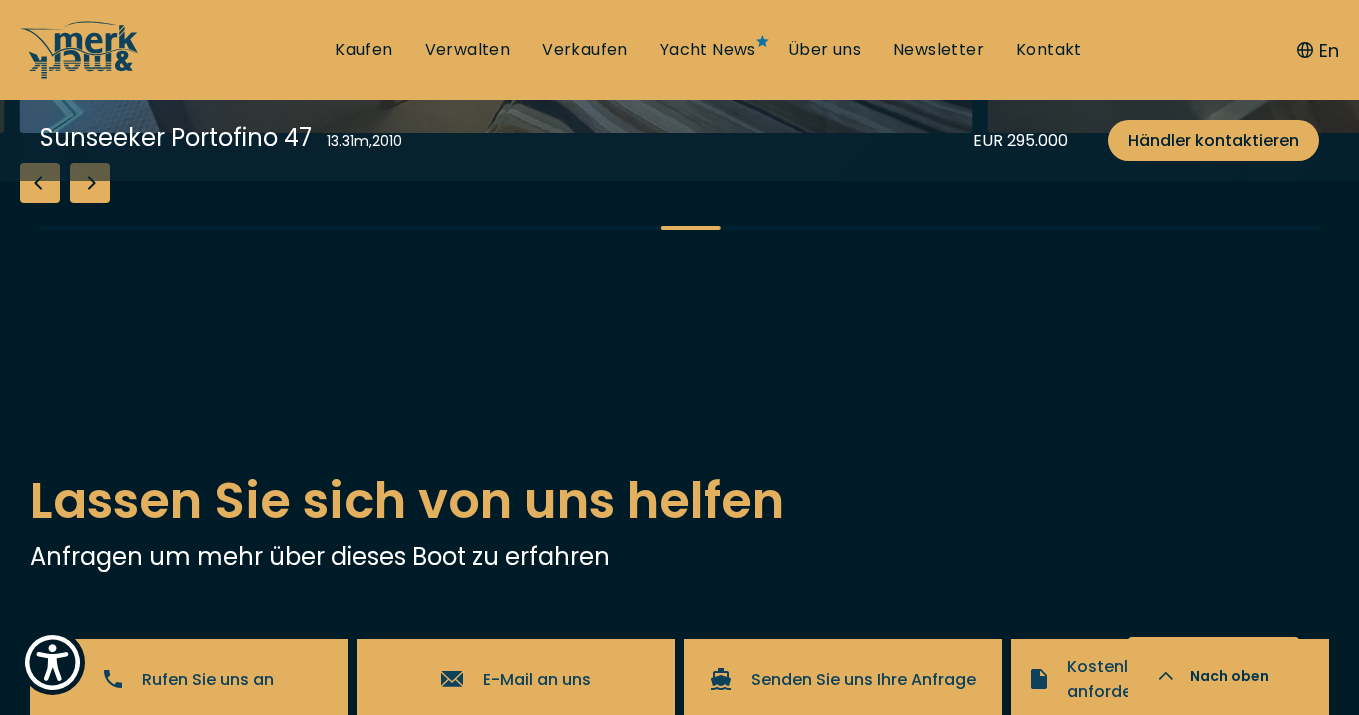 click at bounding box center (90, 183) 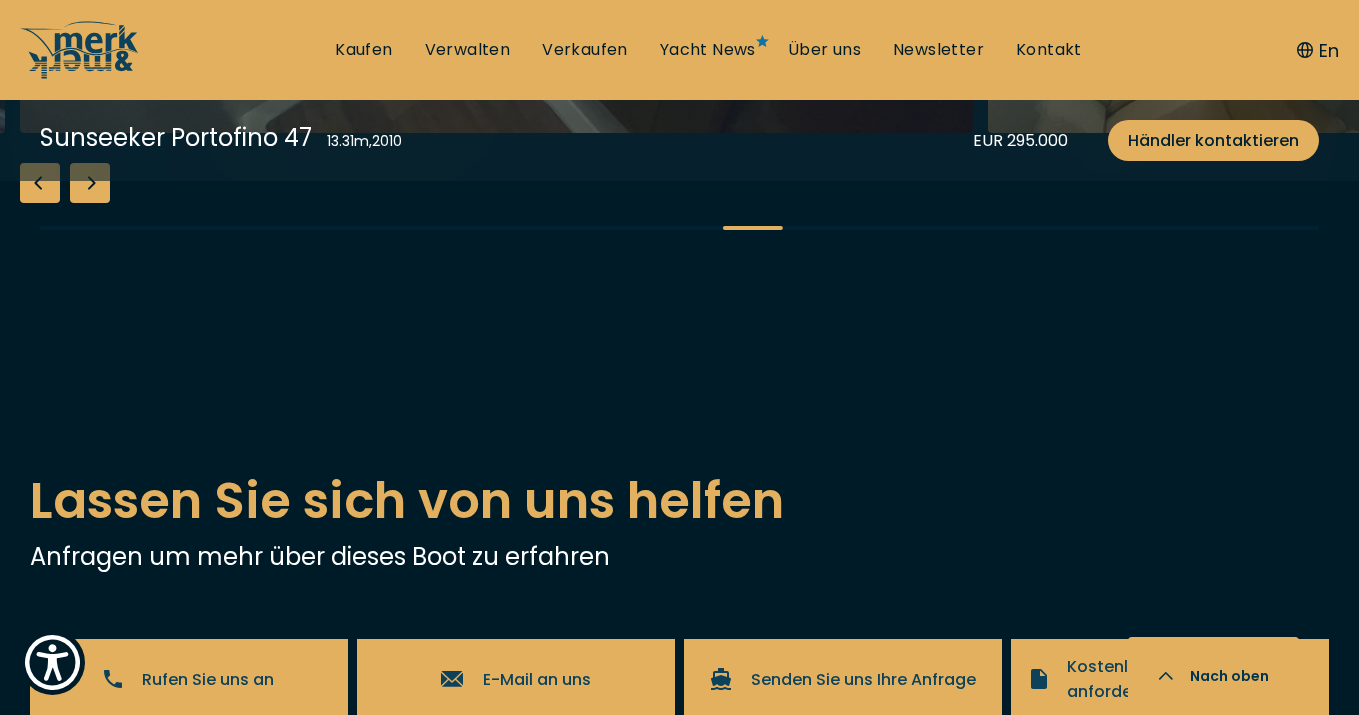 click at bounding box center (90, 183) 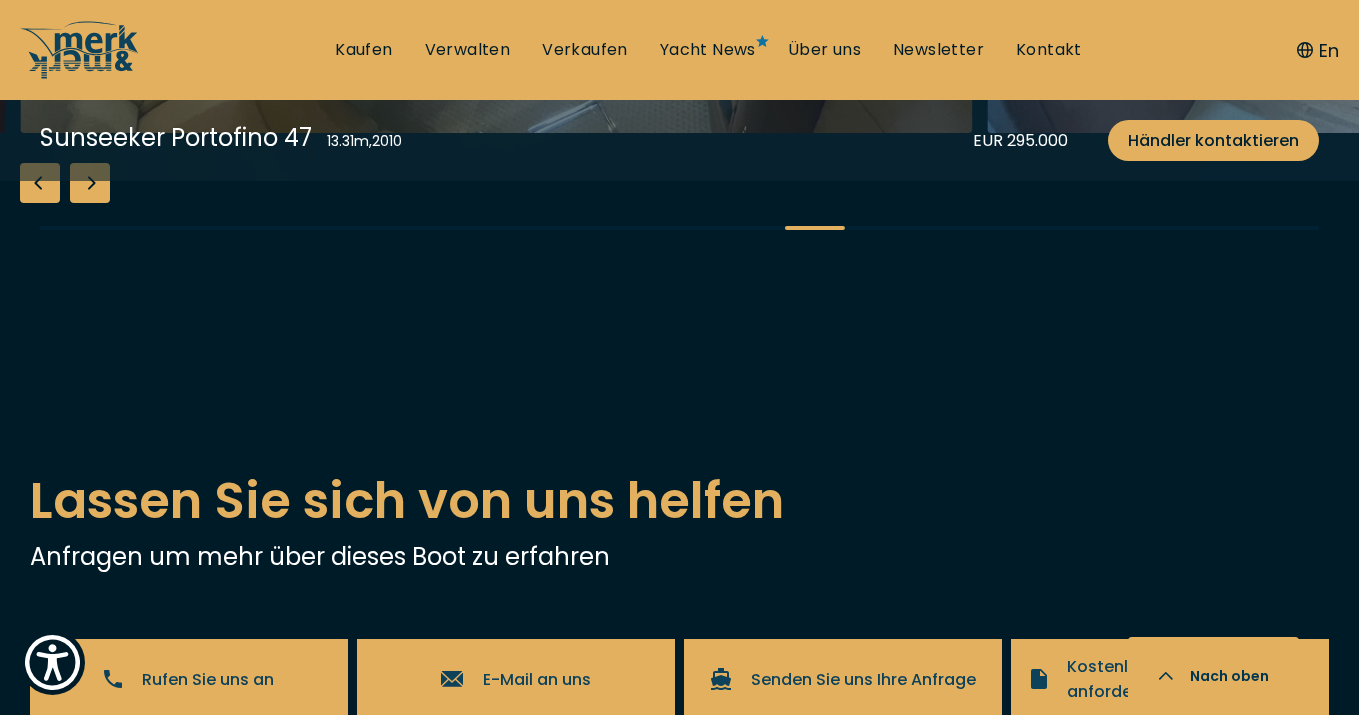 click at bounding box center [90, 183] 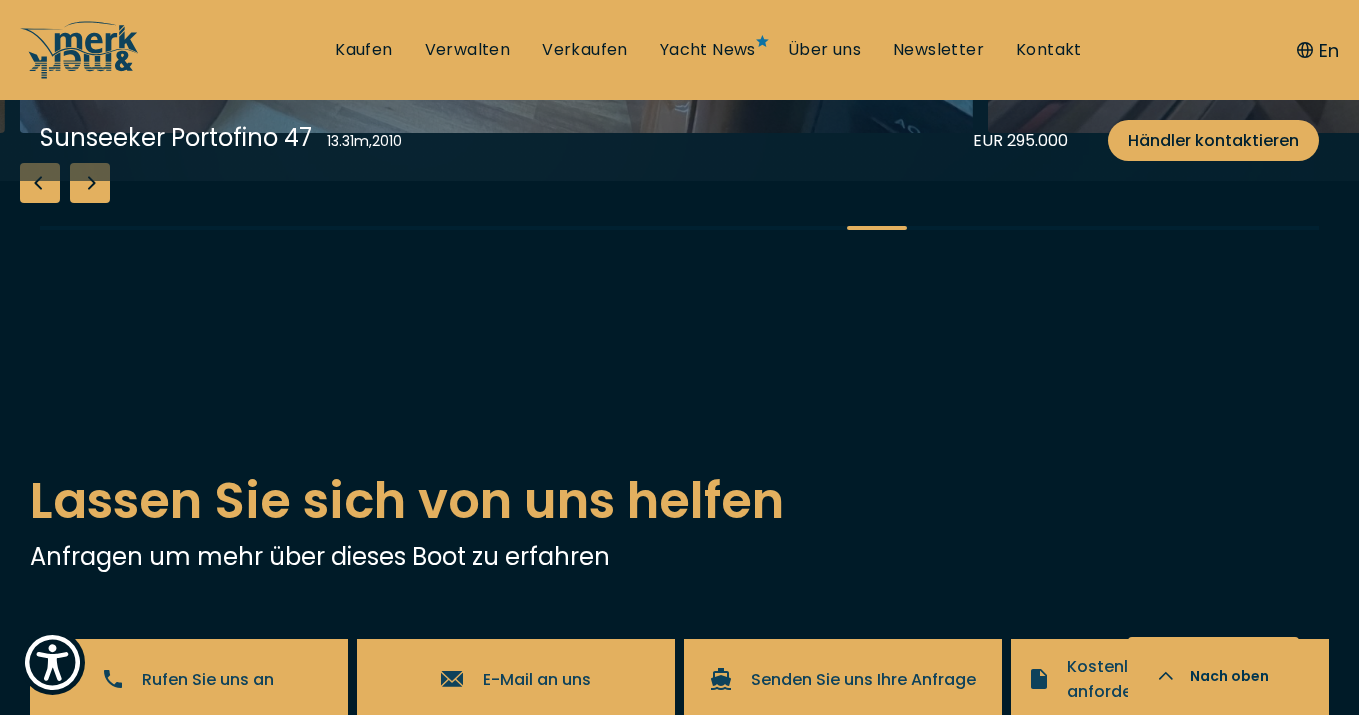 click at bounding box center [90, 183] 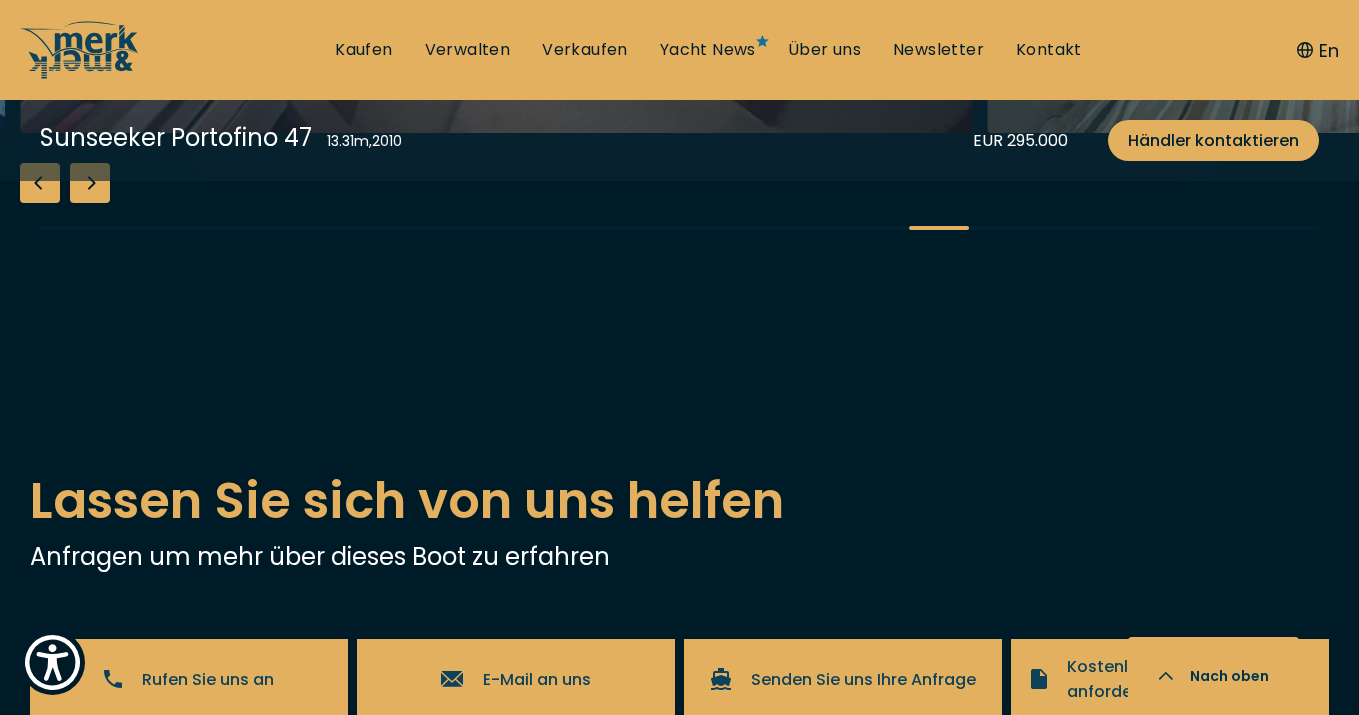 click at bounding box center (90, 183) 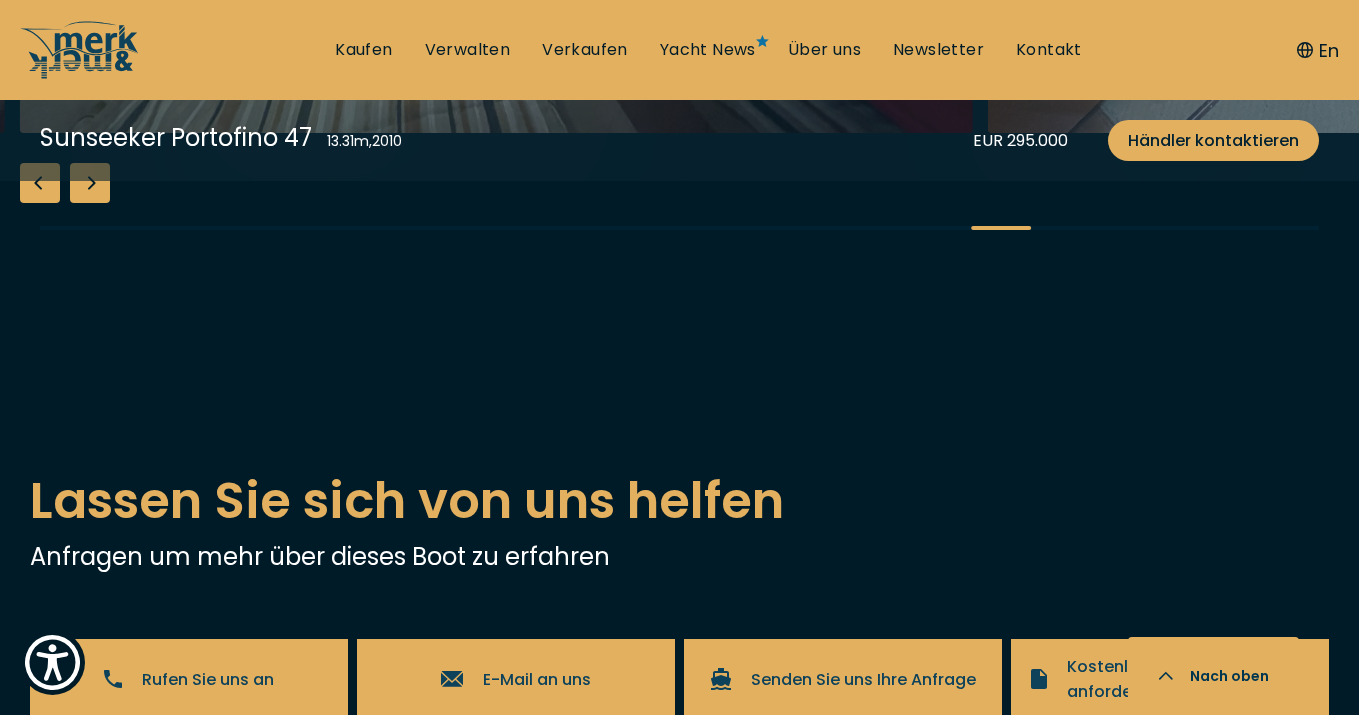 click at bounding box center [90, 183] 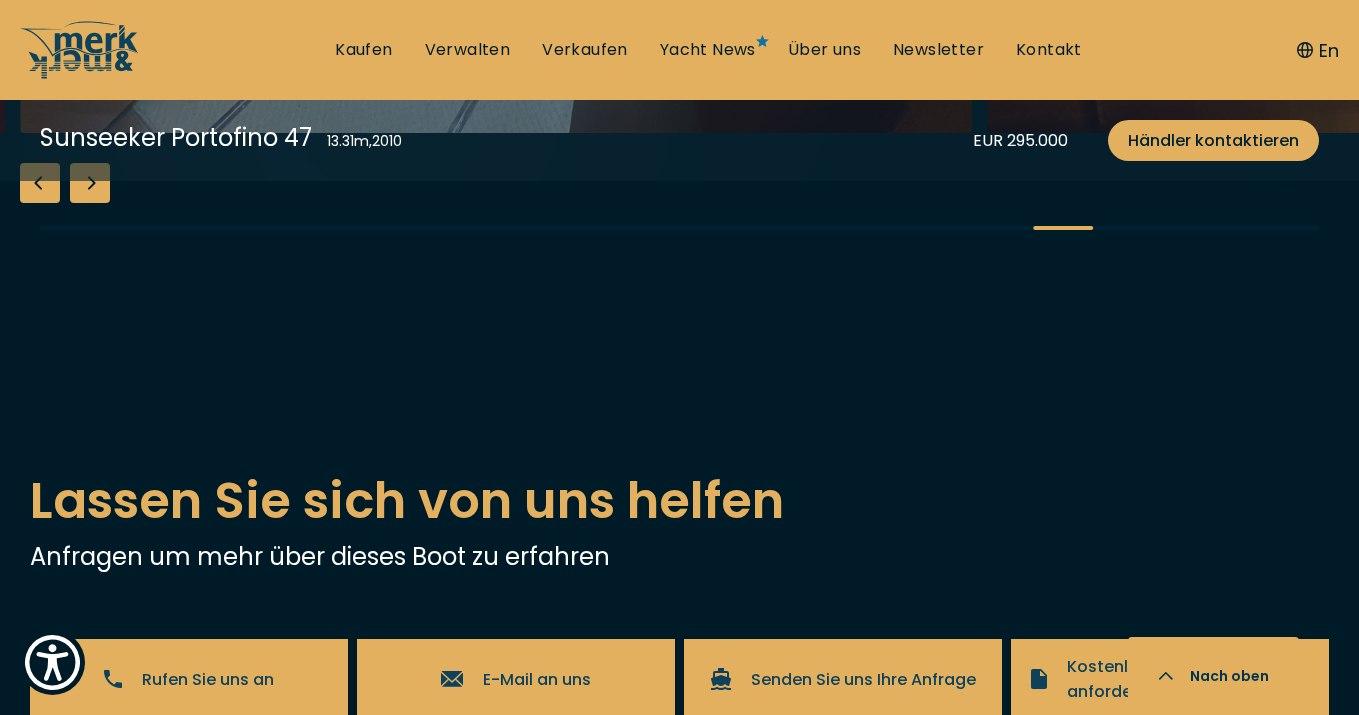 click at bounding box center (90, 183) 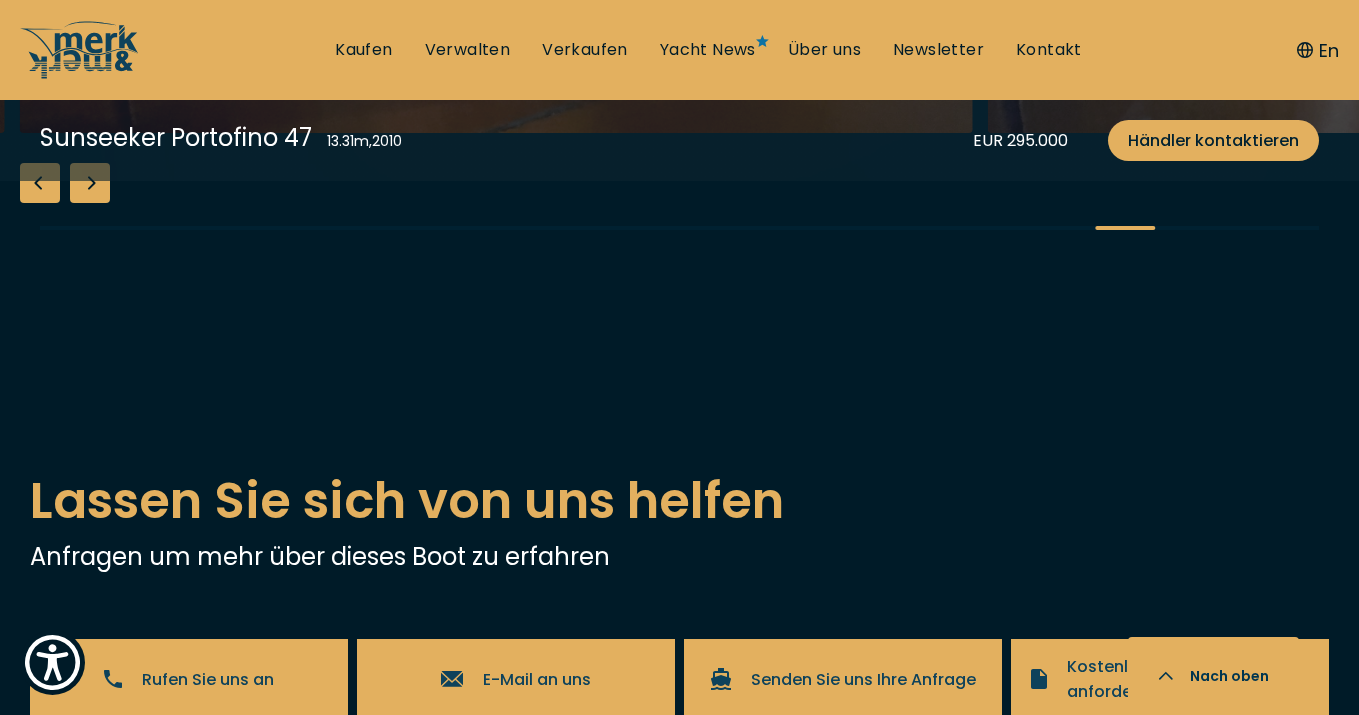 click at bounding box center (90, 183) 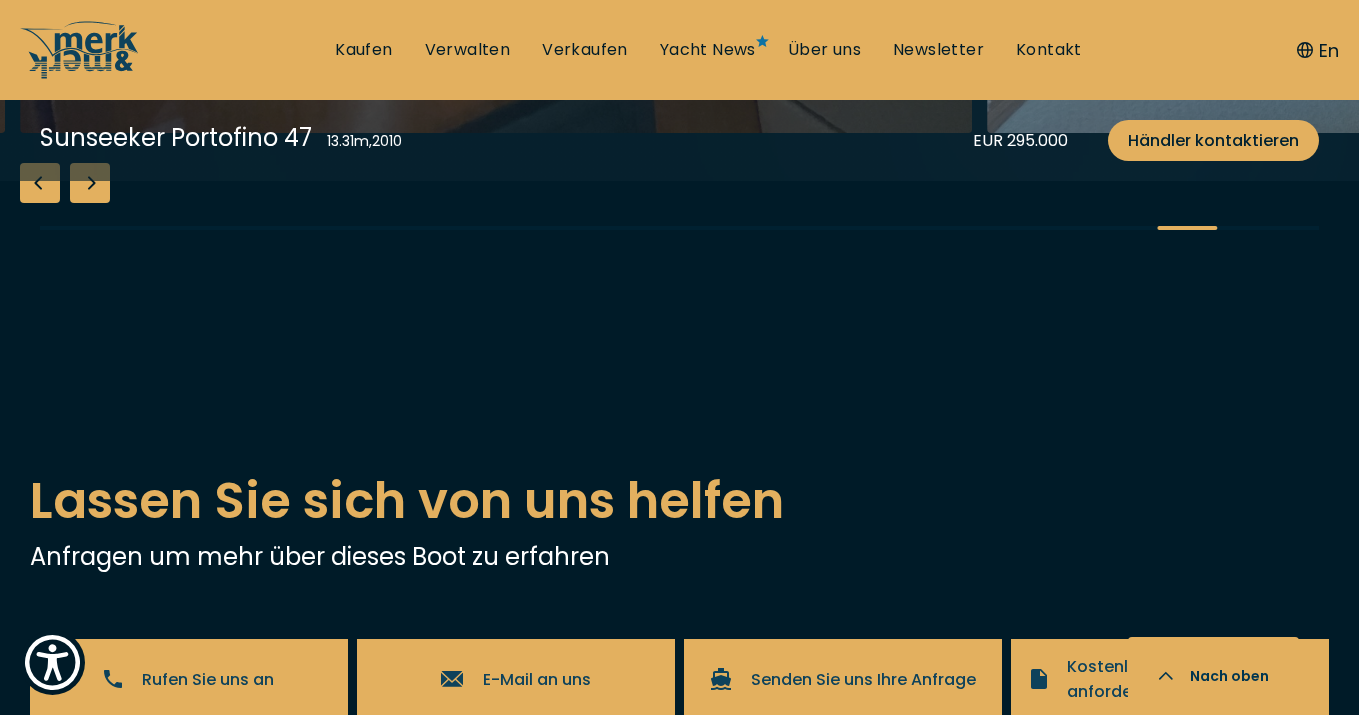 click at bounding box center [90, 183] 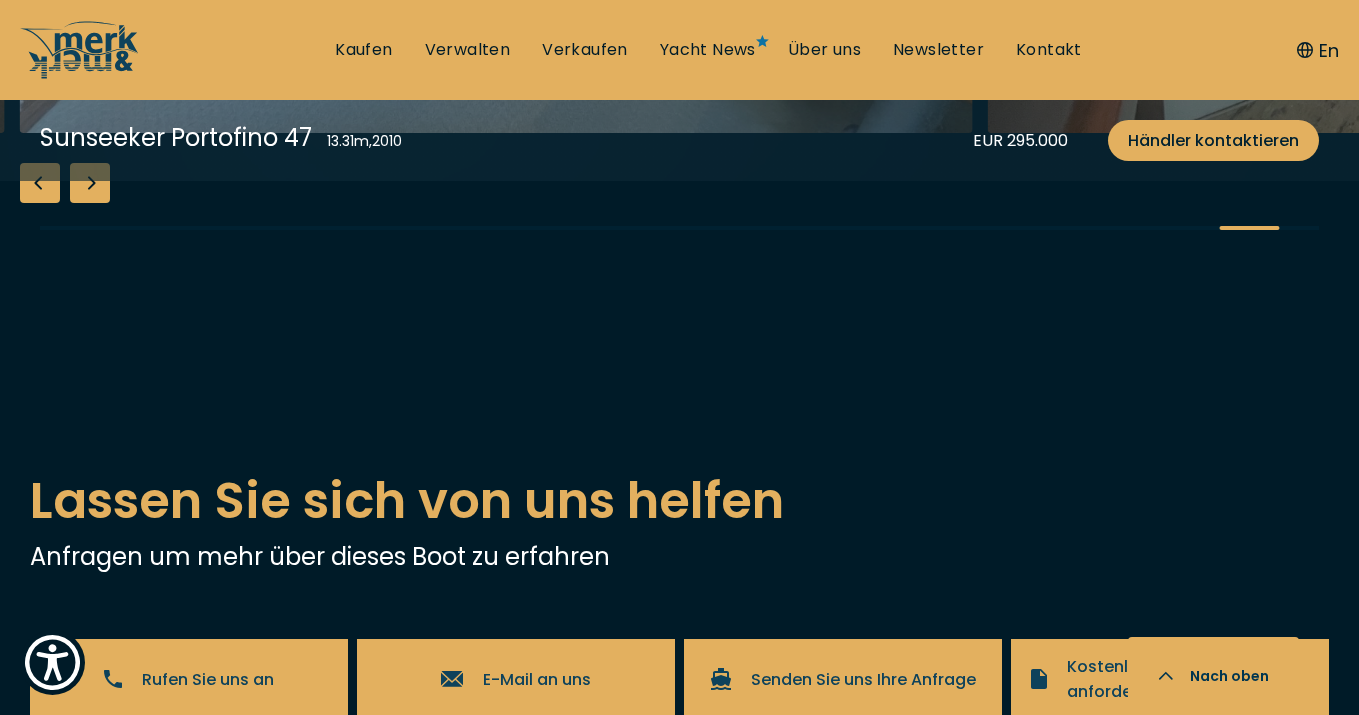 click at bounding box center [90, 183] 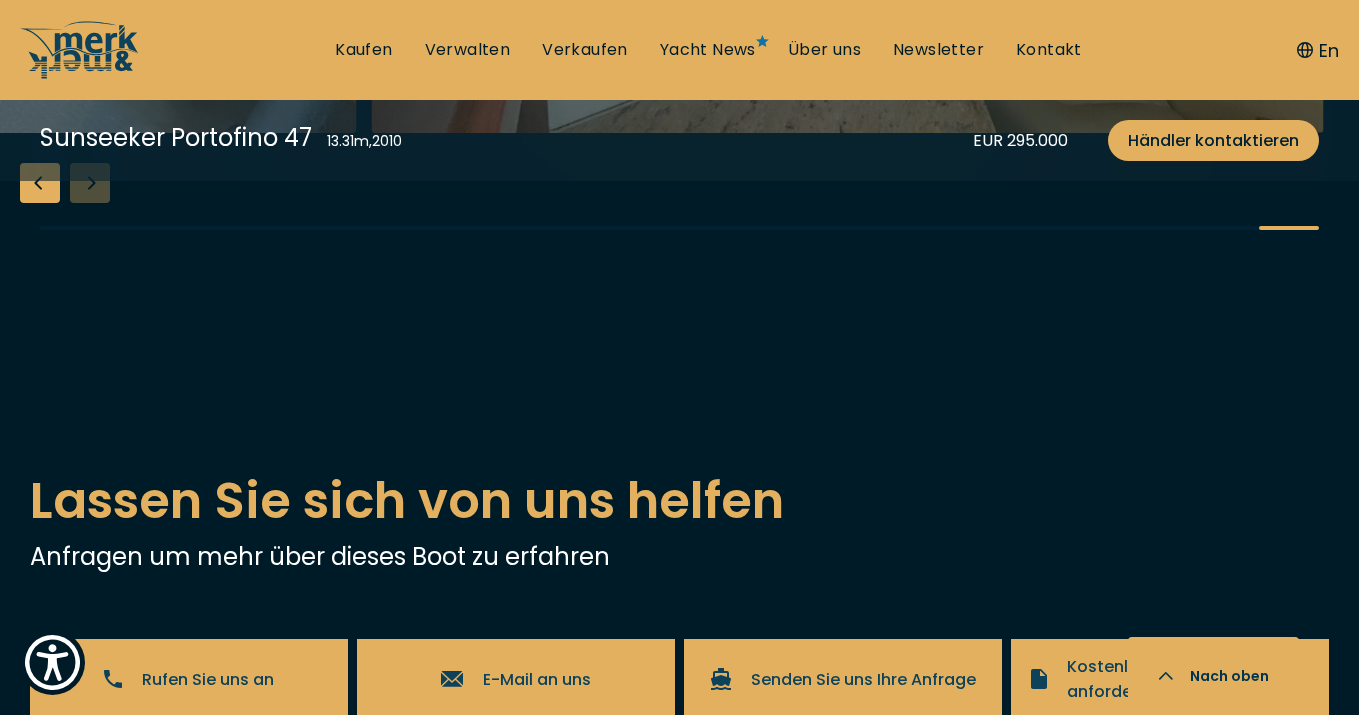 click at bounding box center (679, -122) 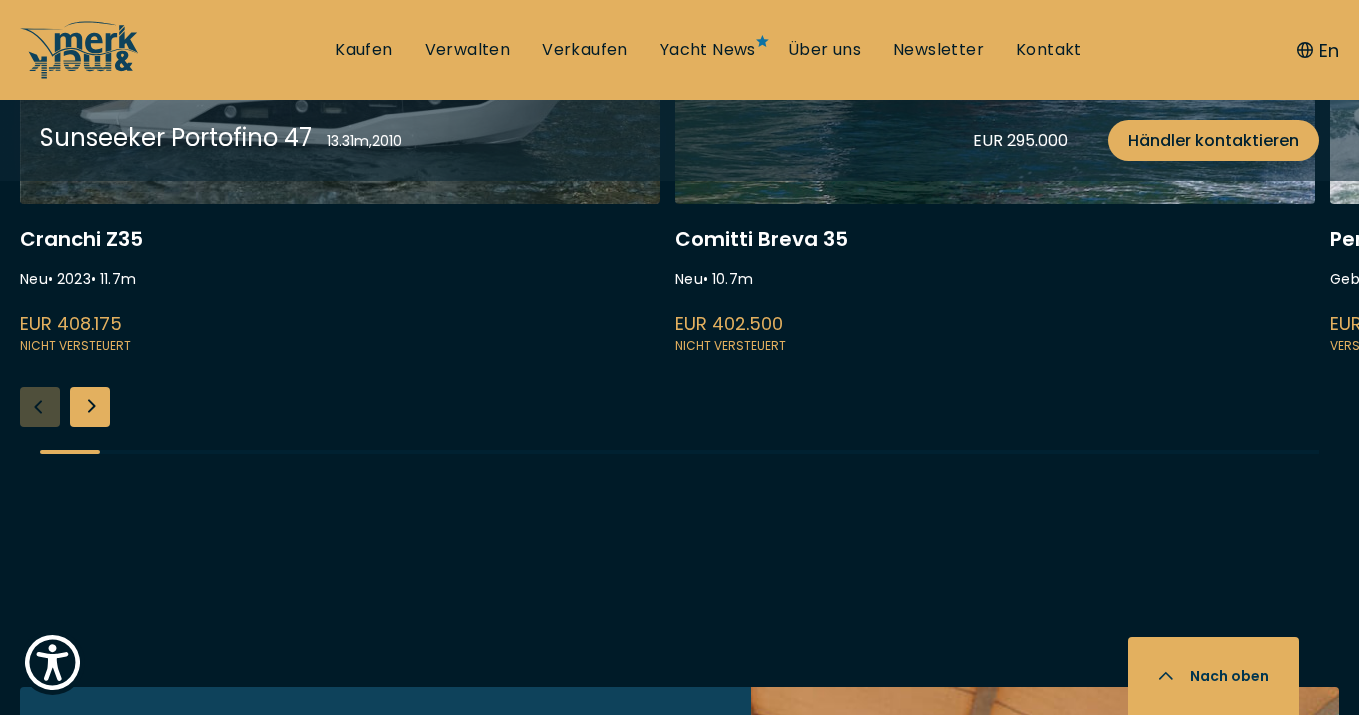 scroll, scrollTop: 4725, scrollLeft: 0, axis: vertical 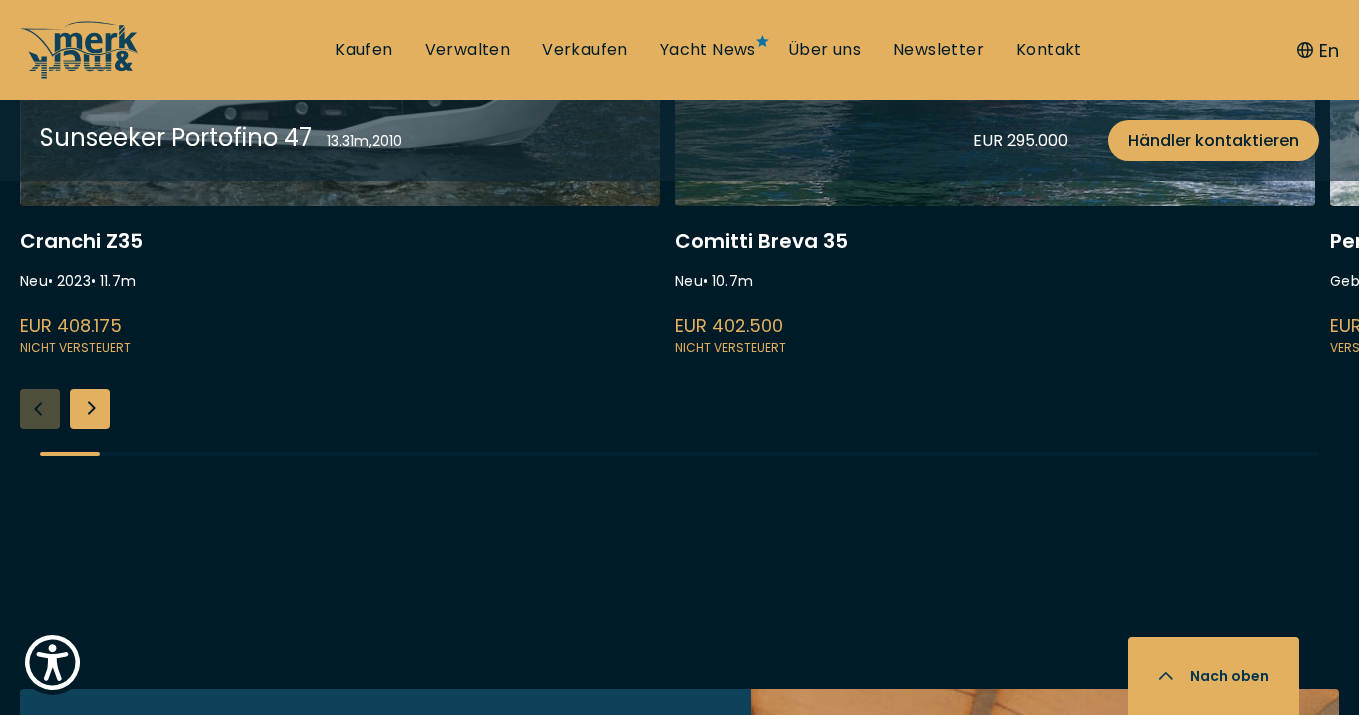 click at bounding box center [1650, 92] 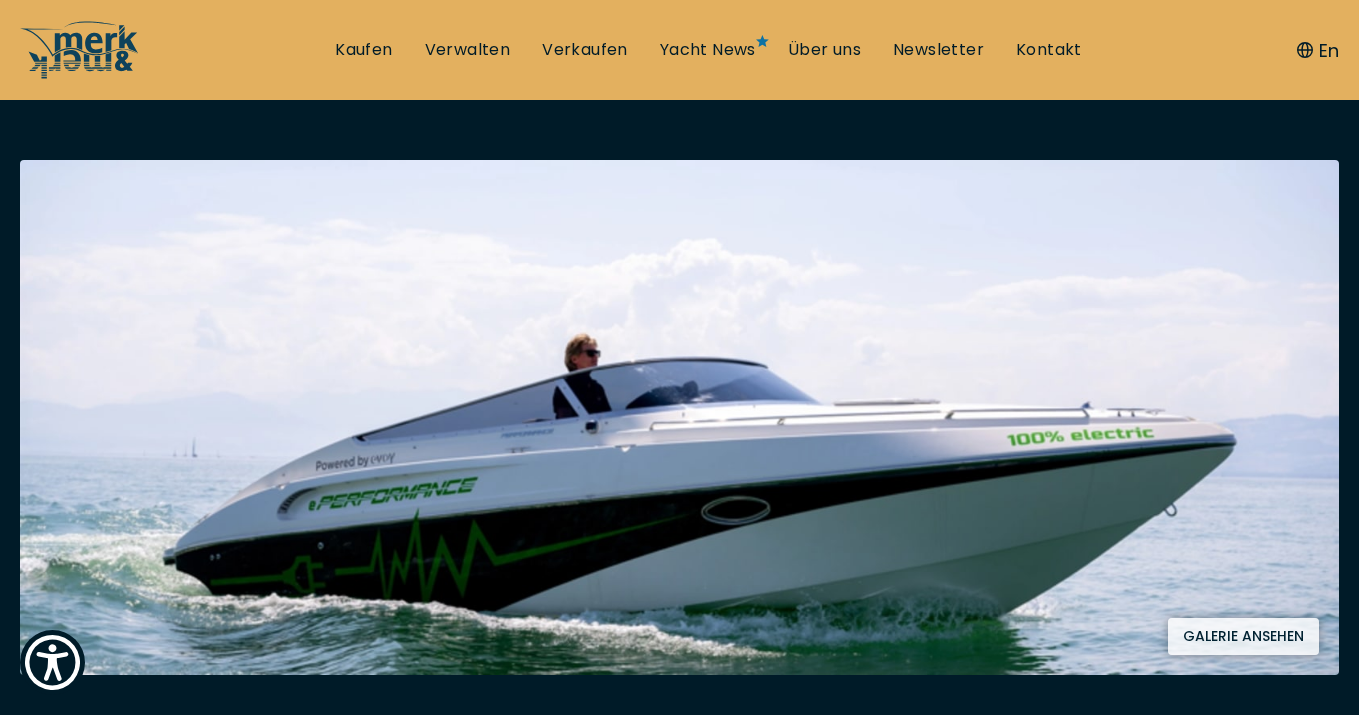 scroll, scrollTop: 320, scrollLeft: 0, axis: vertical 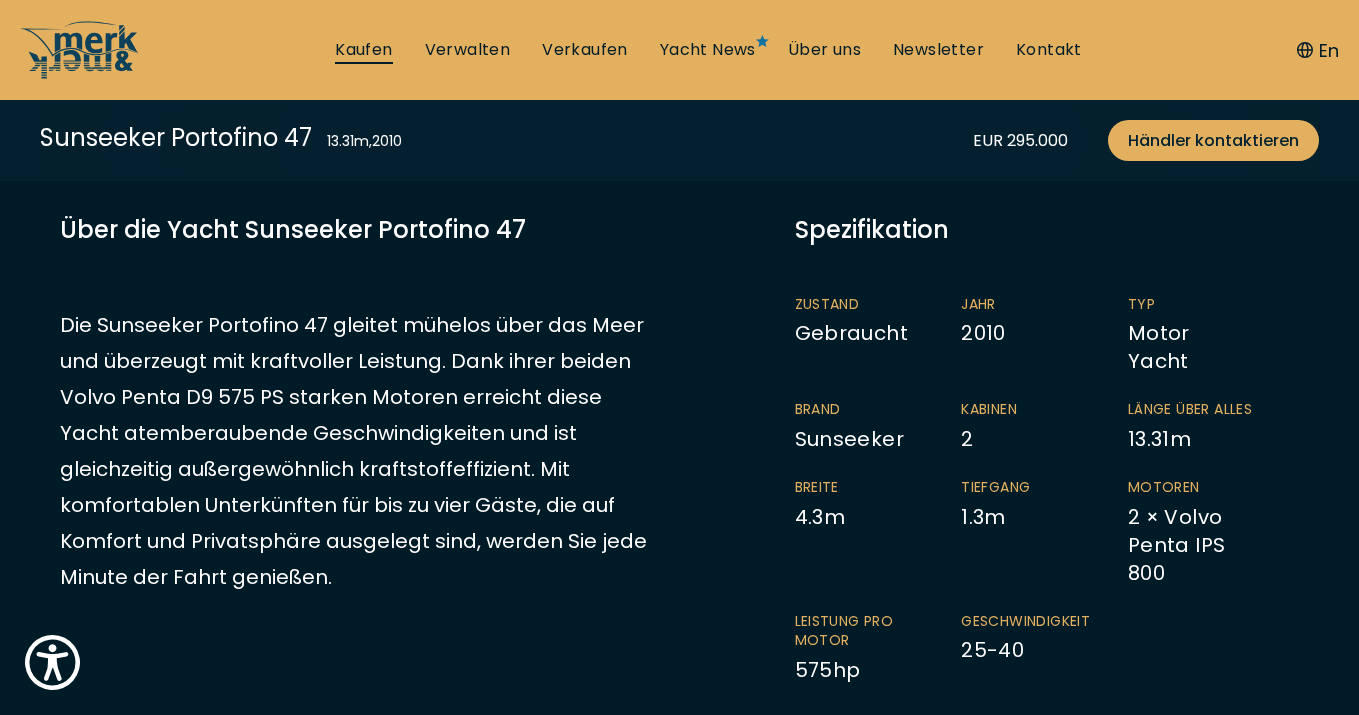 click on "Kaufen" at bounding box center [363, 50] 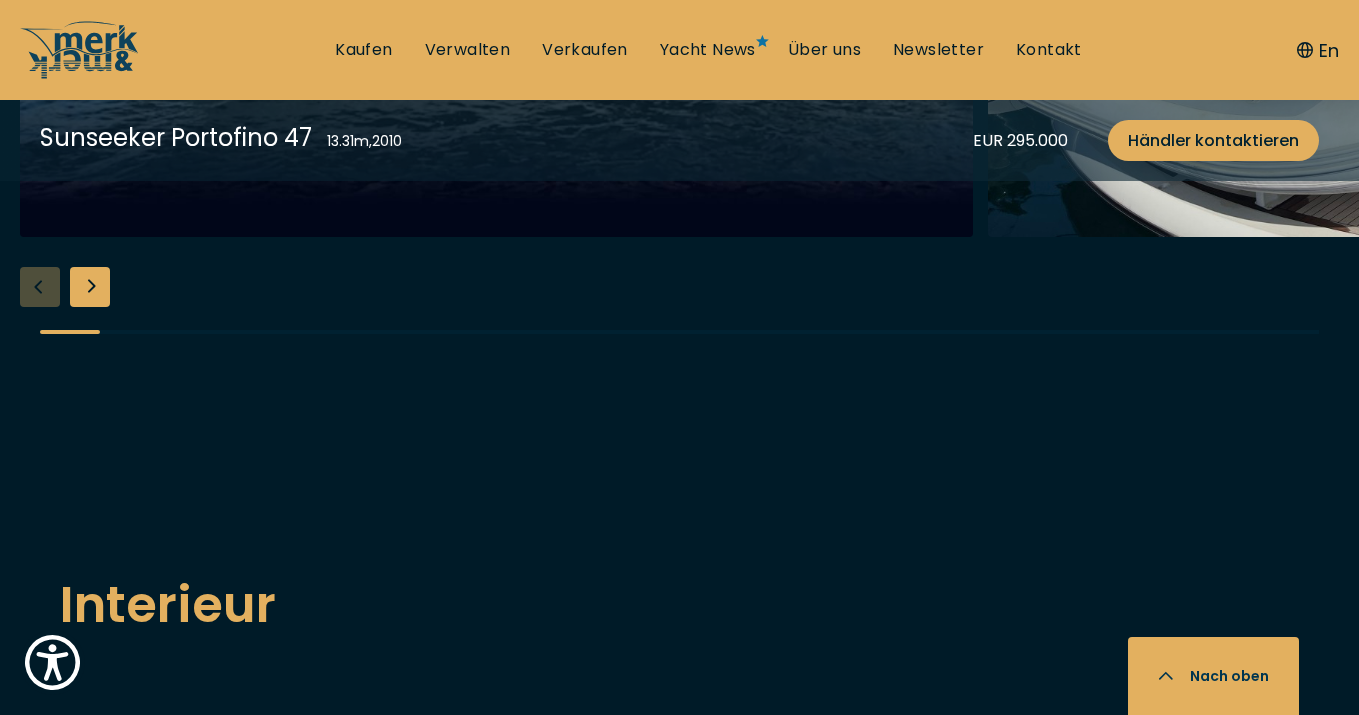 click at bounding box center [90, 287] 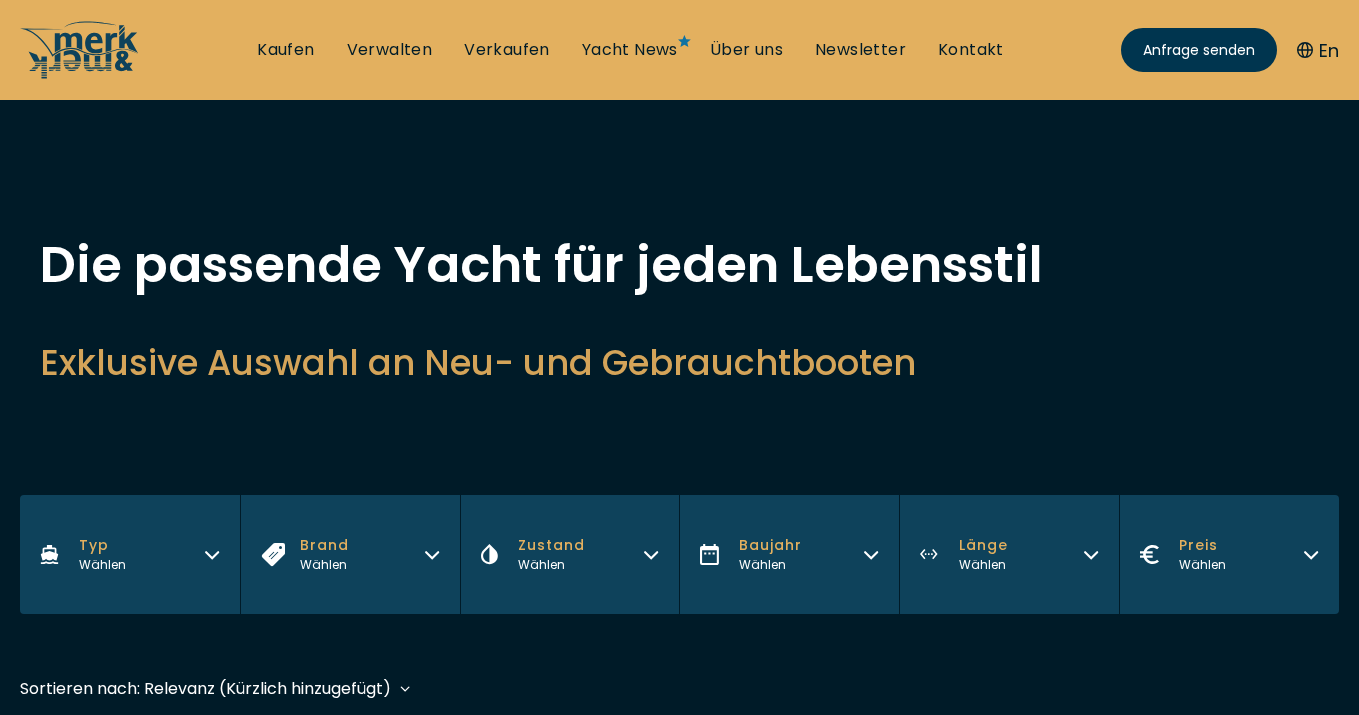 scroll, scrollTop: 488, scrollLeft: 0, axis: vertical 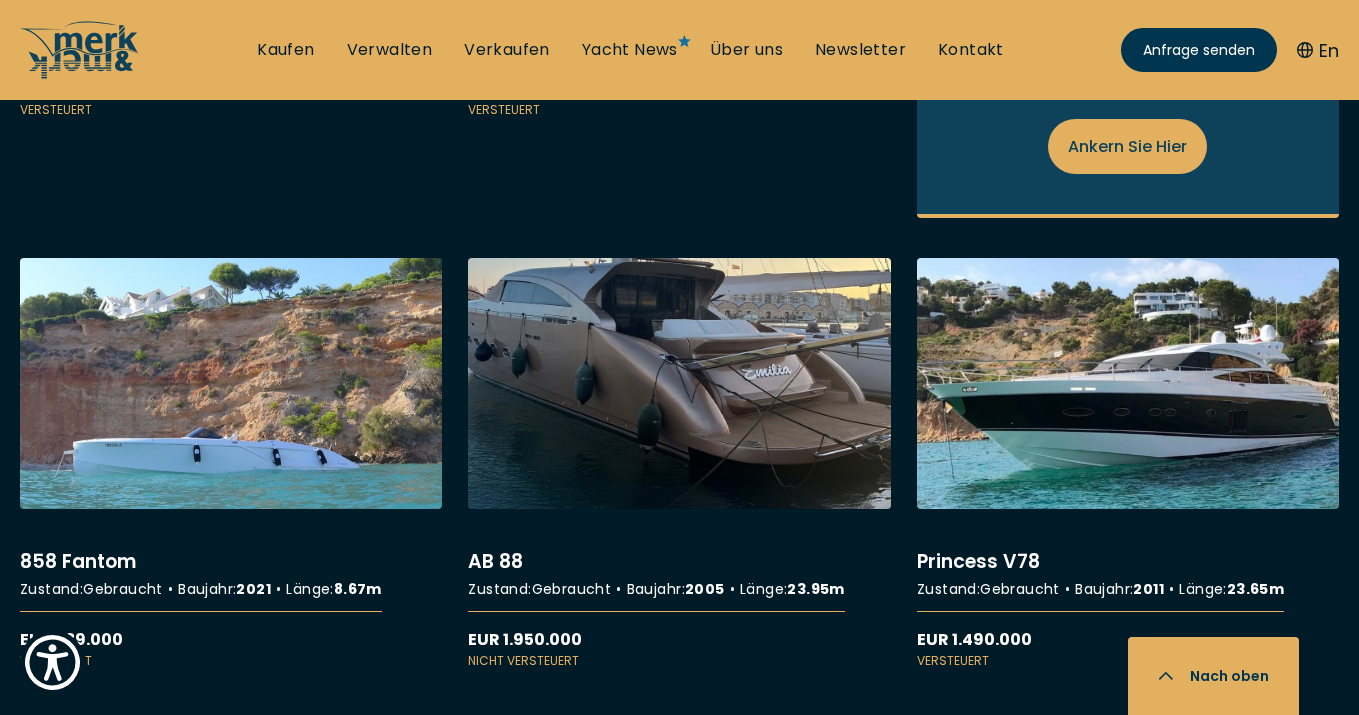click on "More details about  AB 88" at bounding box center [679, 464] 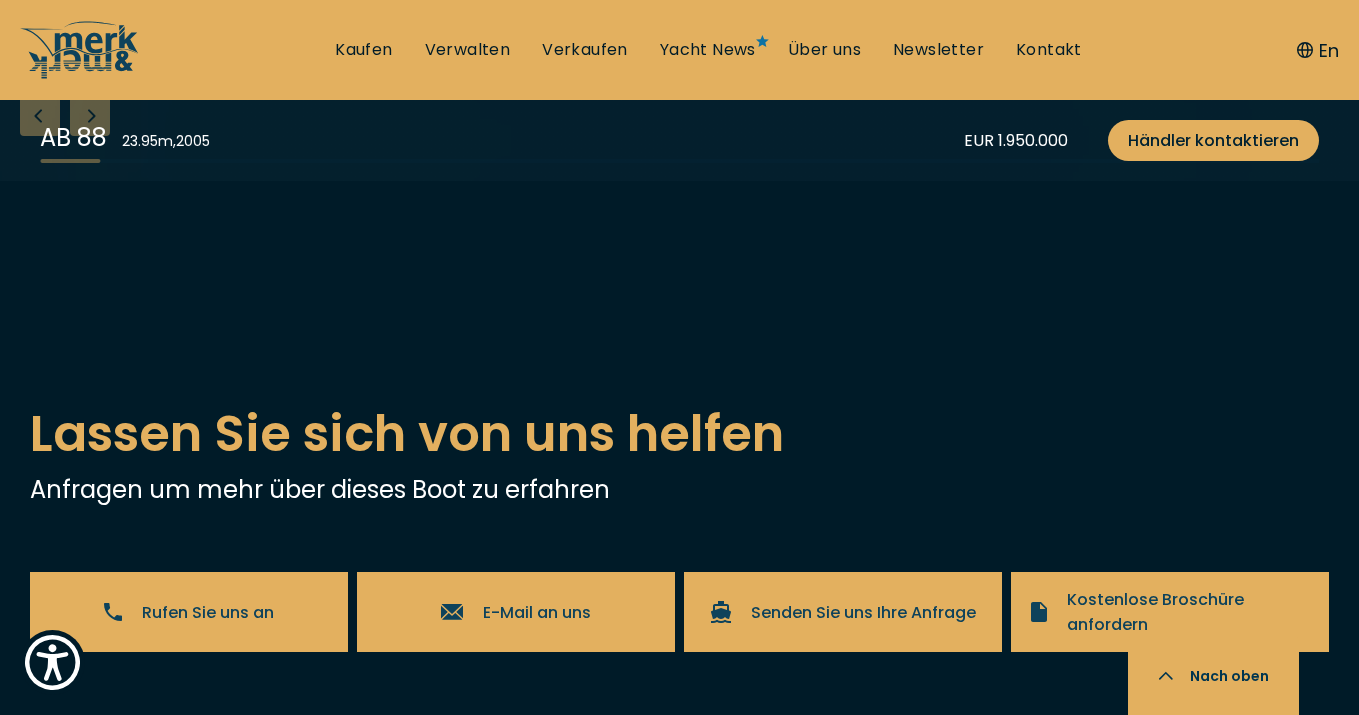 scroll, scrollTop: 3493, scrollLeft: 0, axis: vertical 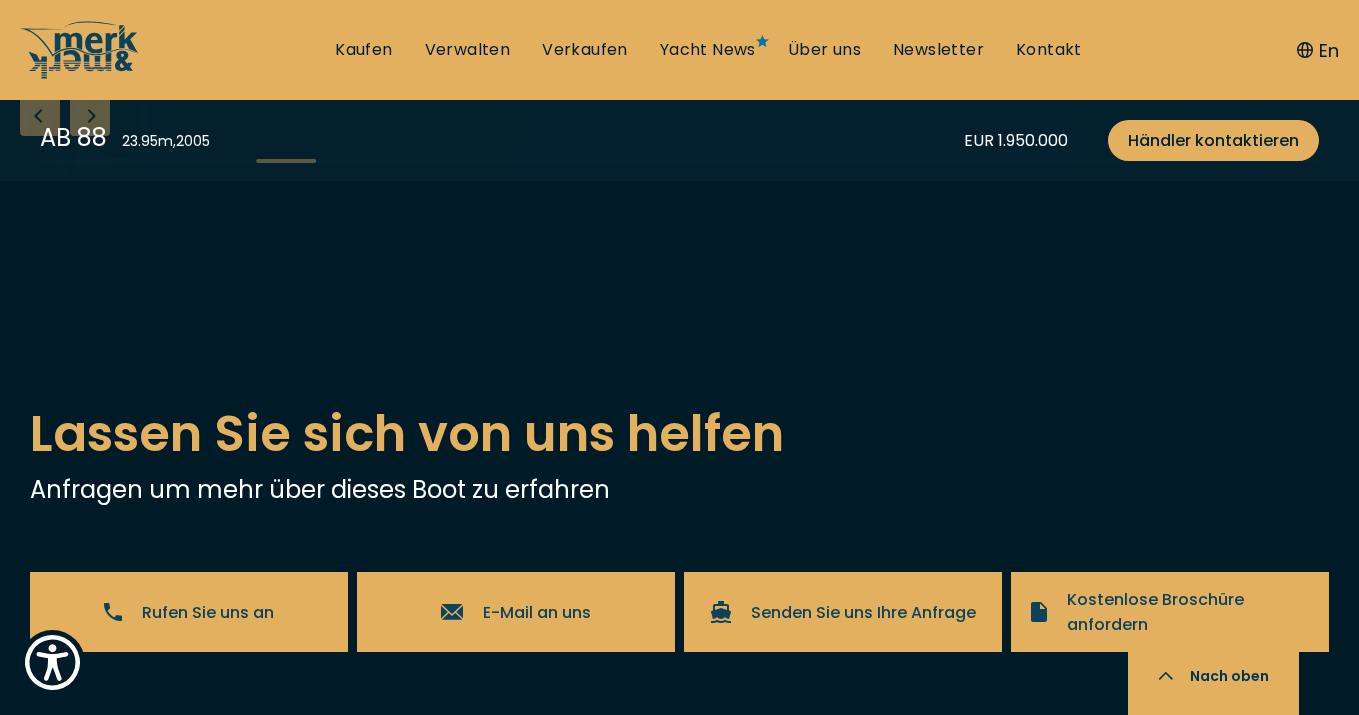 click at bounding box center (90, 116) 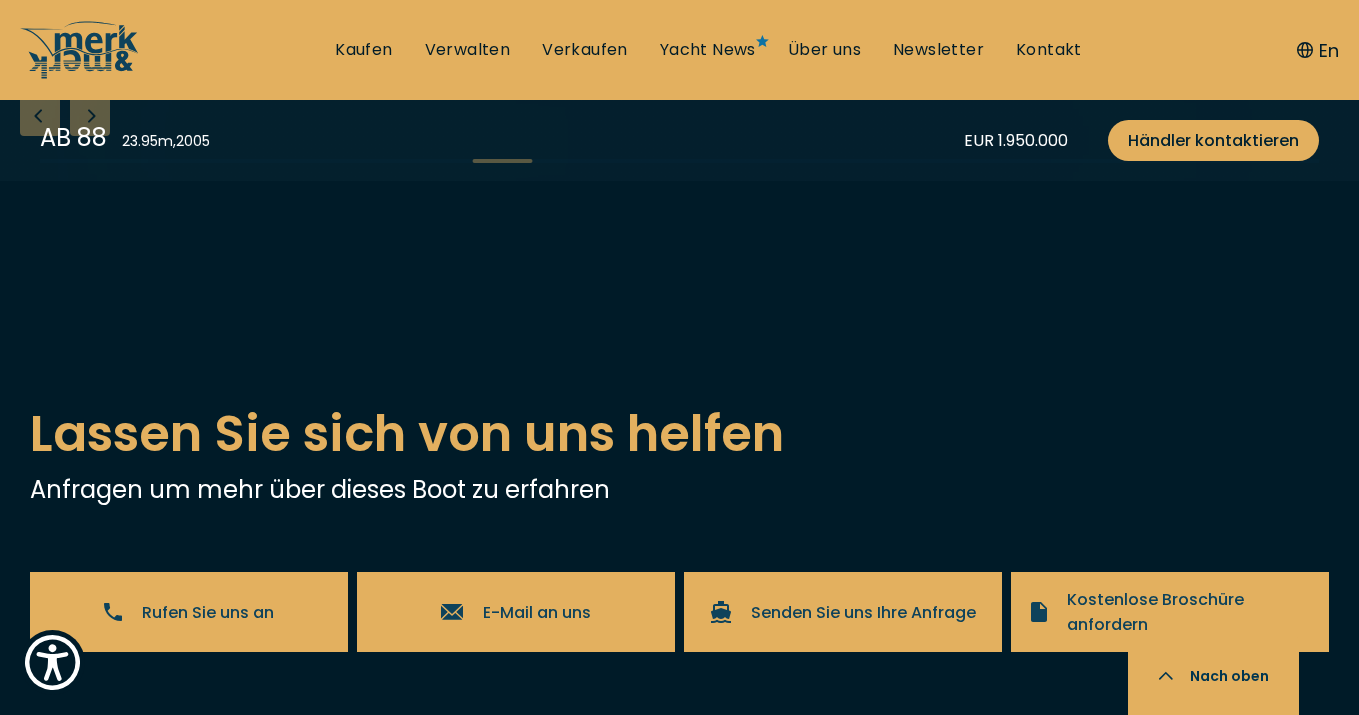 click at bounding box center (90, 116) 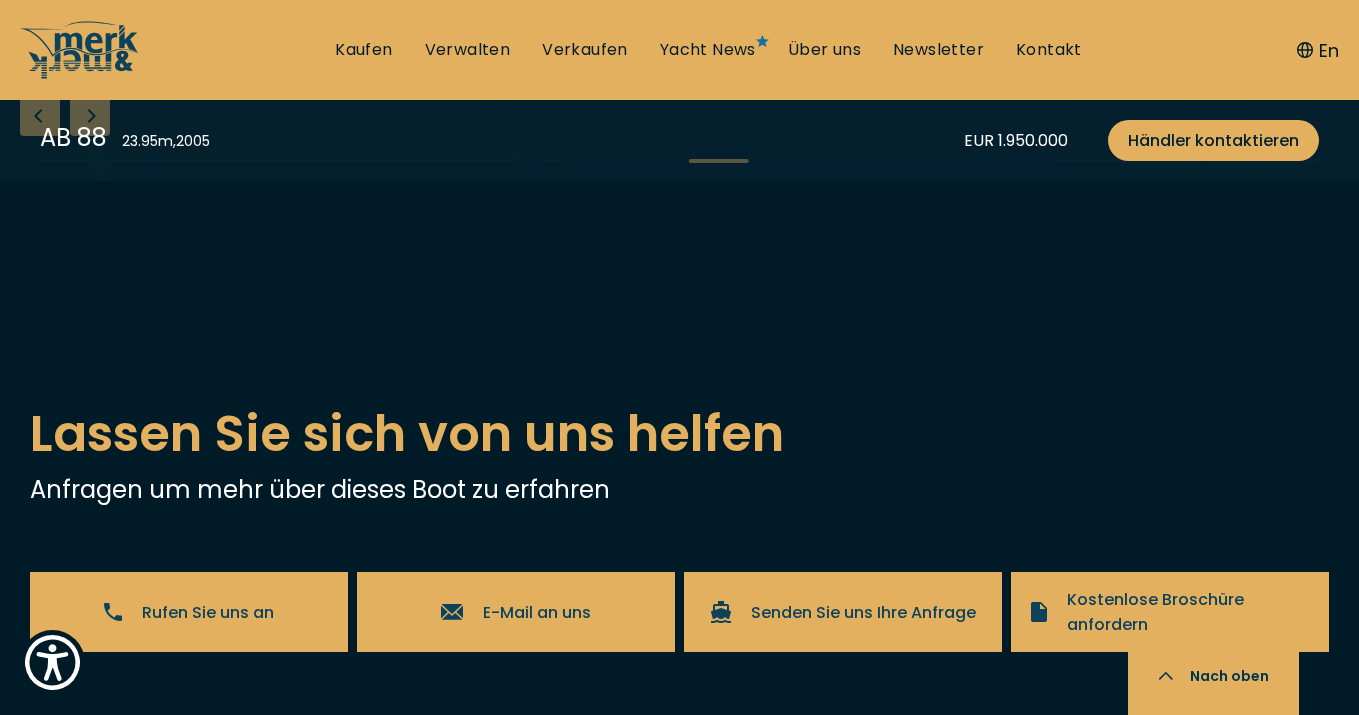 click at bounding box center (90, 116) 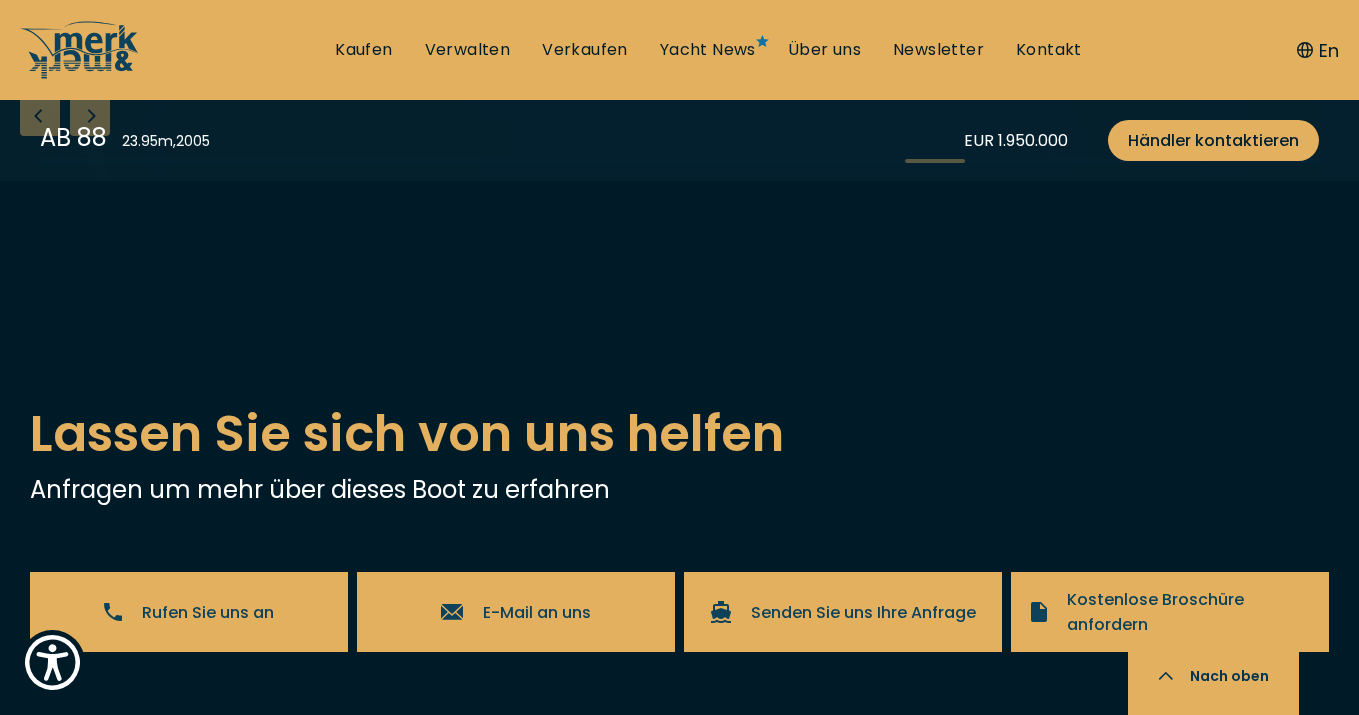 click at bounding box center (90, 116) 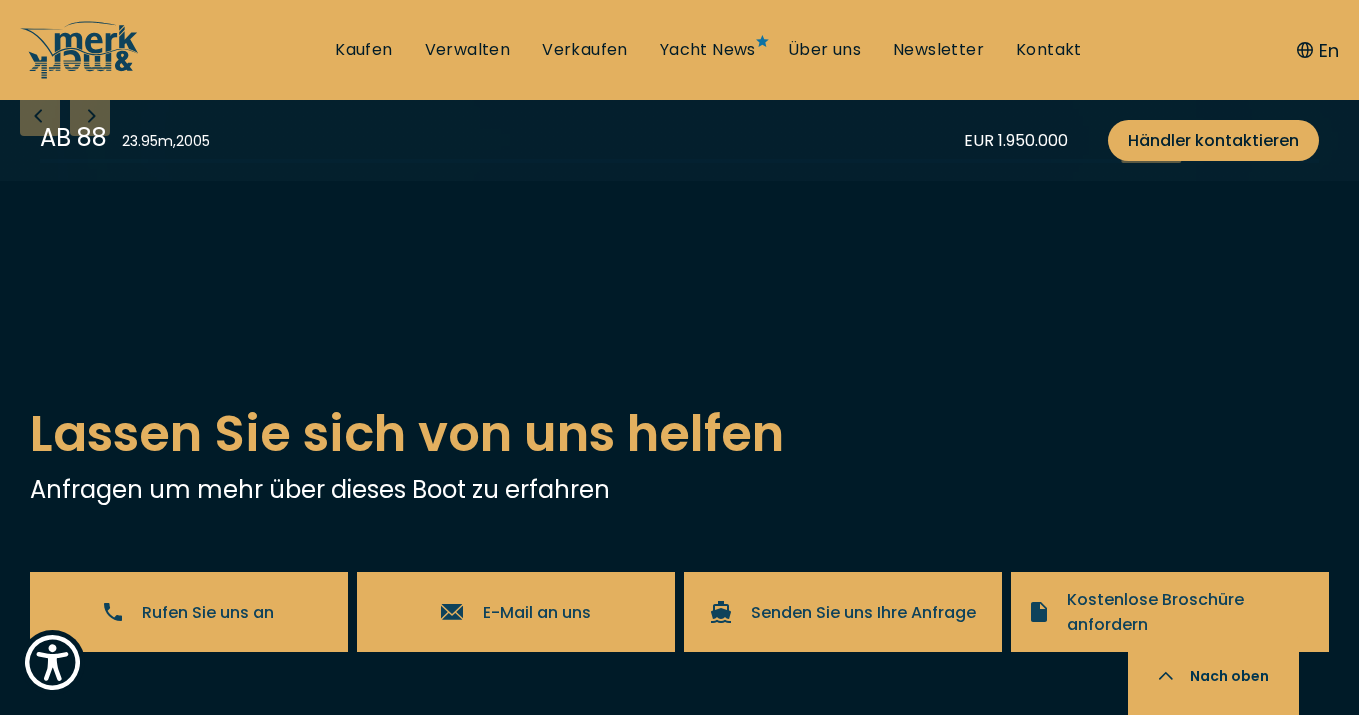 click at bounding box center (90, 116) 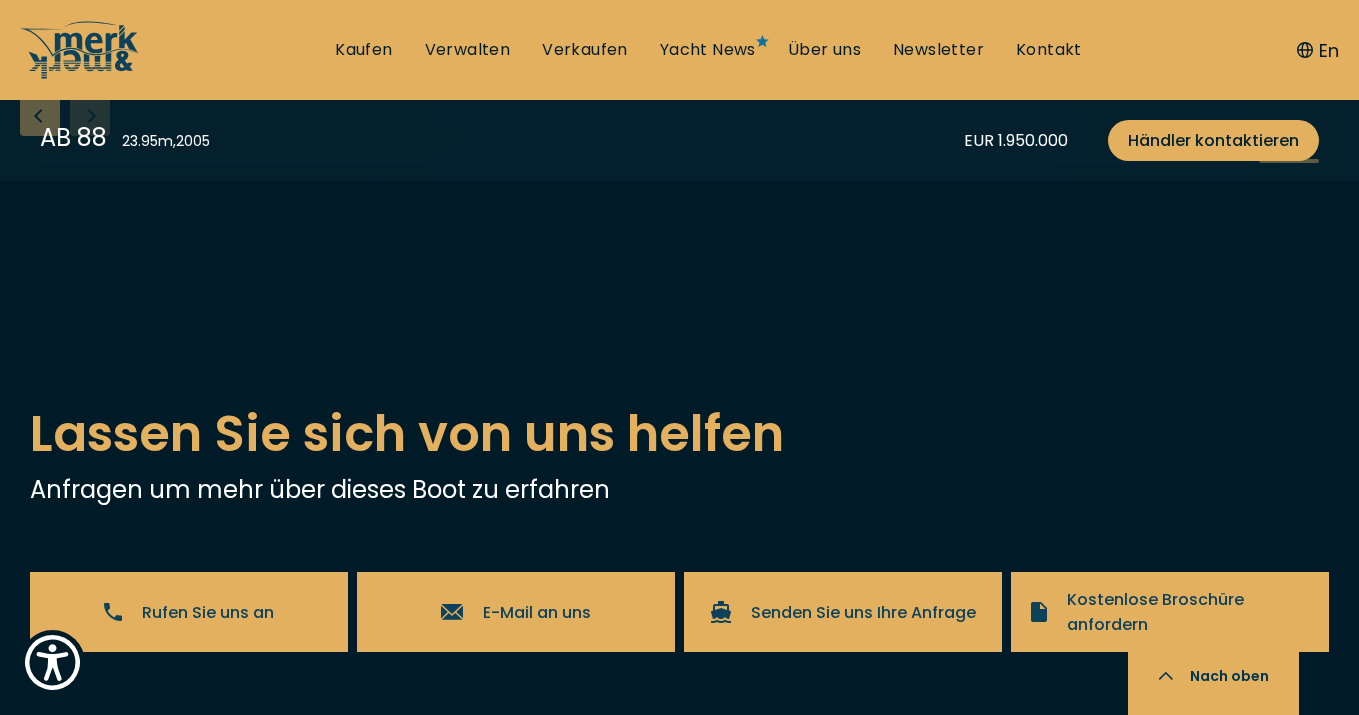 click at bounding box center [679, -189] 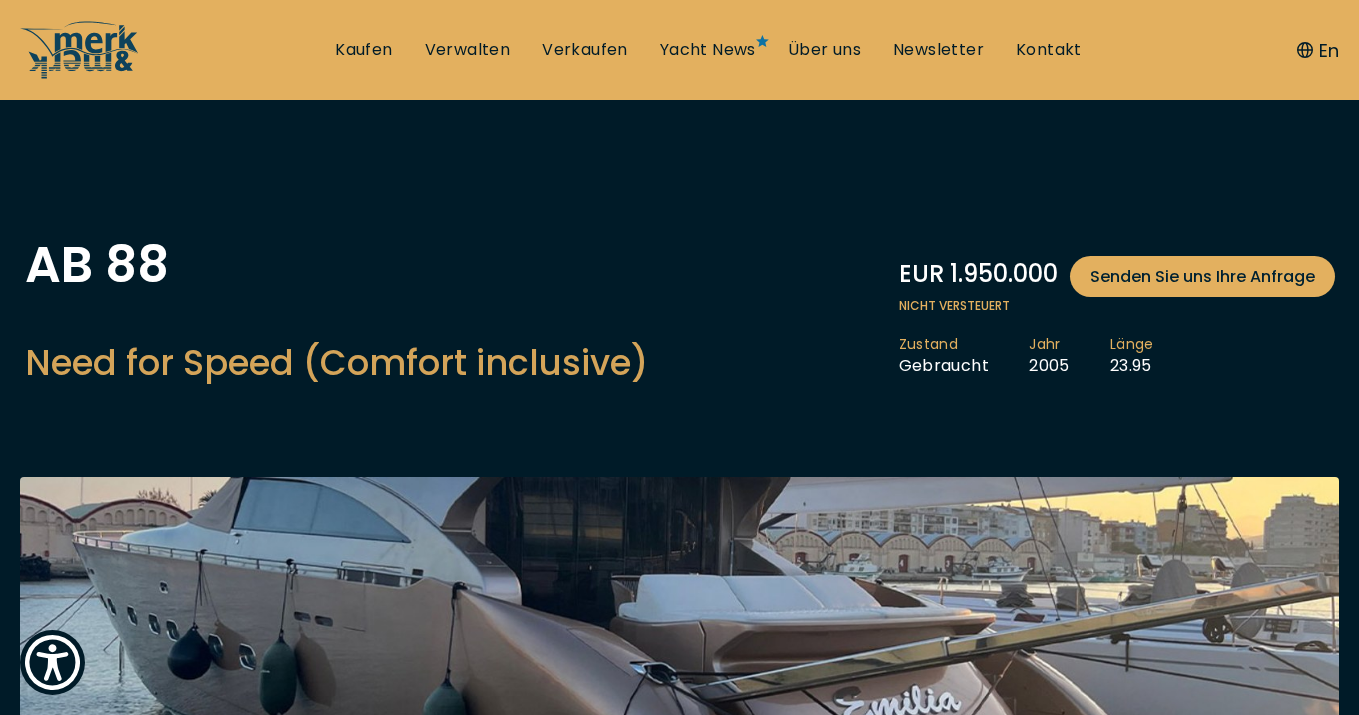 scroll, scrollTop: 0, scrollLeft: 0, axis: both 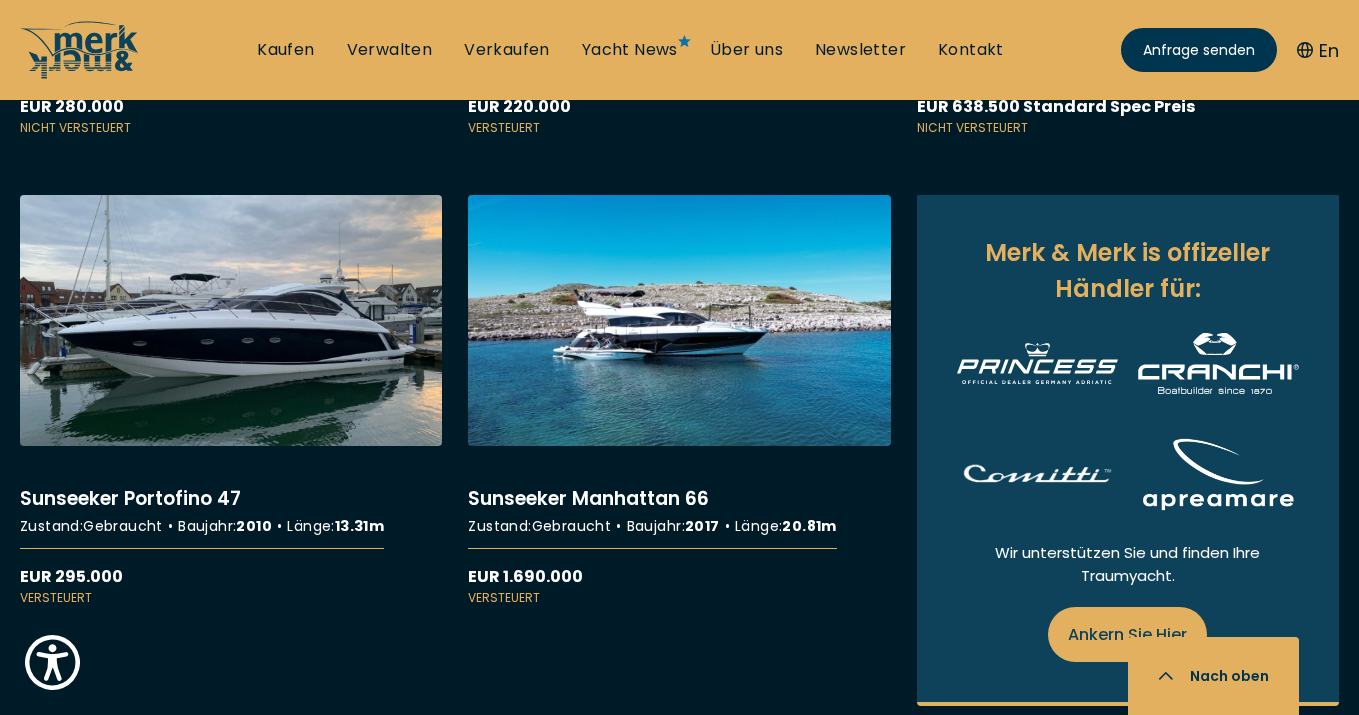 click on "More details about  Sunseeker Manhattan 66" at bounding box center [679, 401] 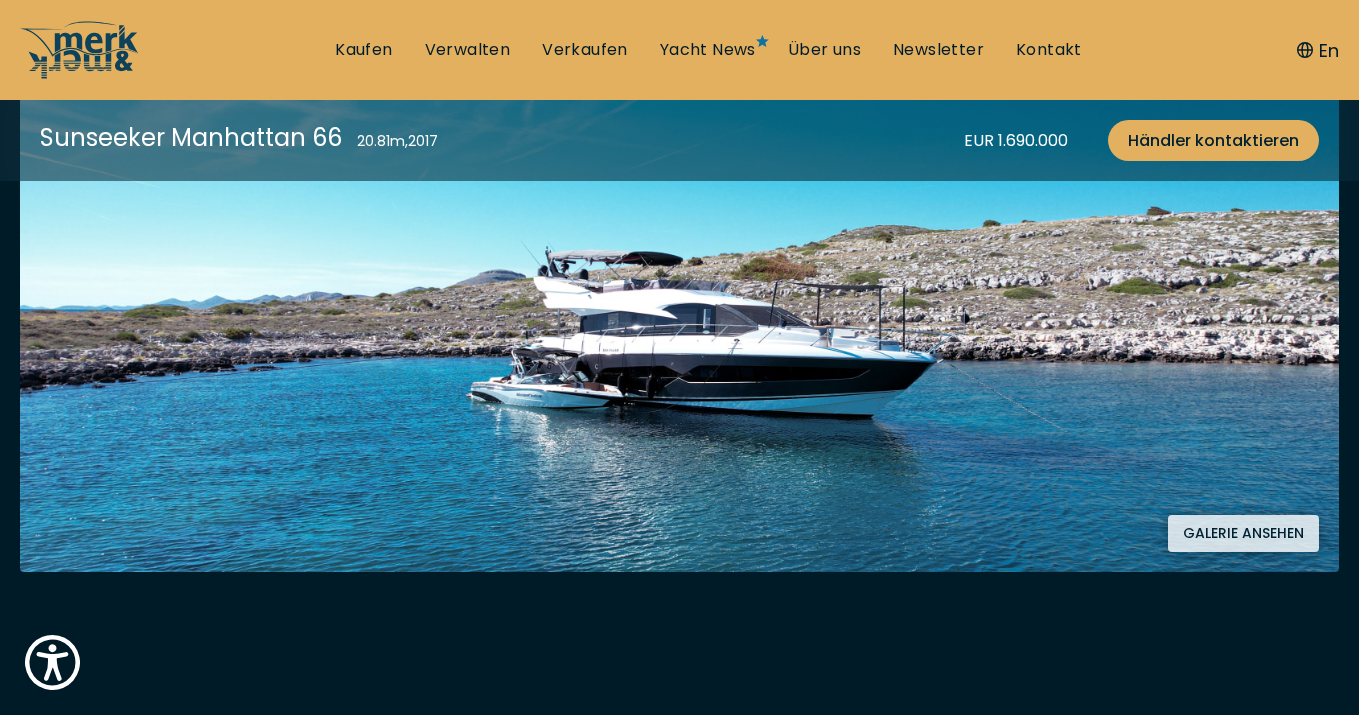 scroll, scrollTop: 403, scrollLeft: 0, axis: vertical 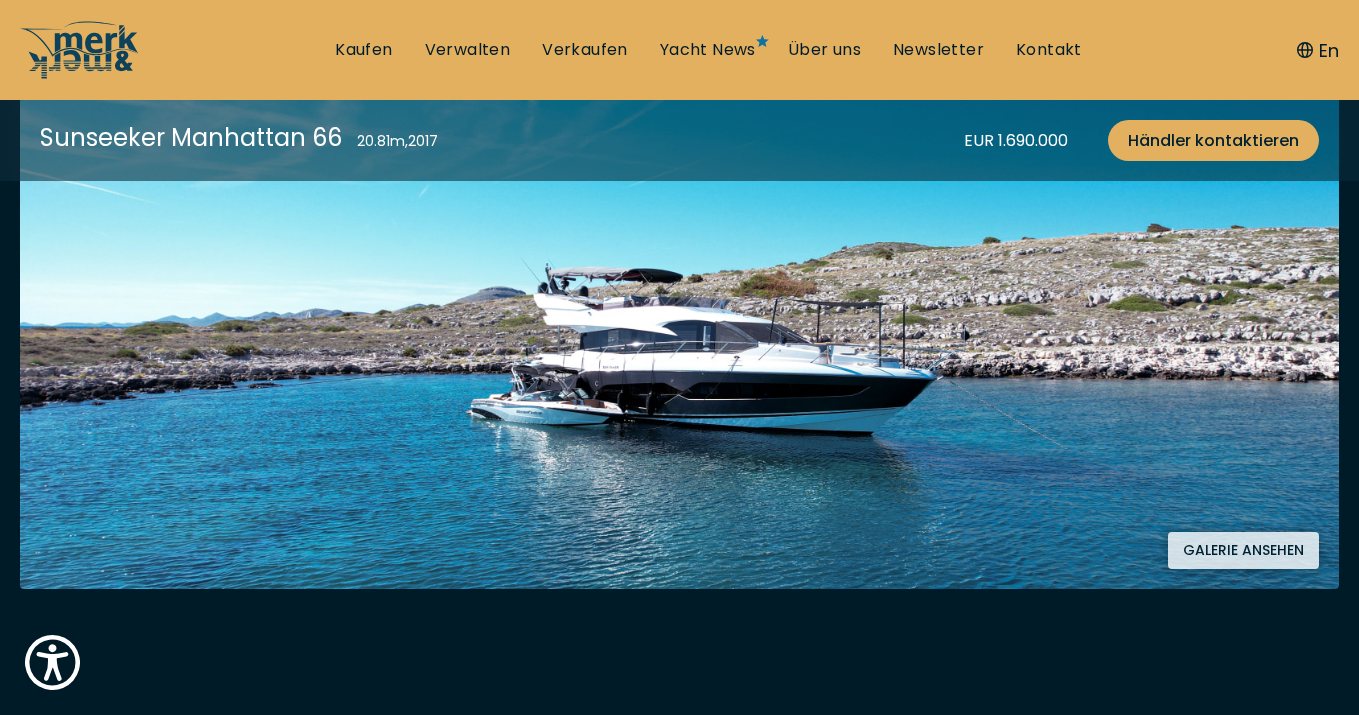 click on "Galerie ansehen" at bounding box center (1243, 550) 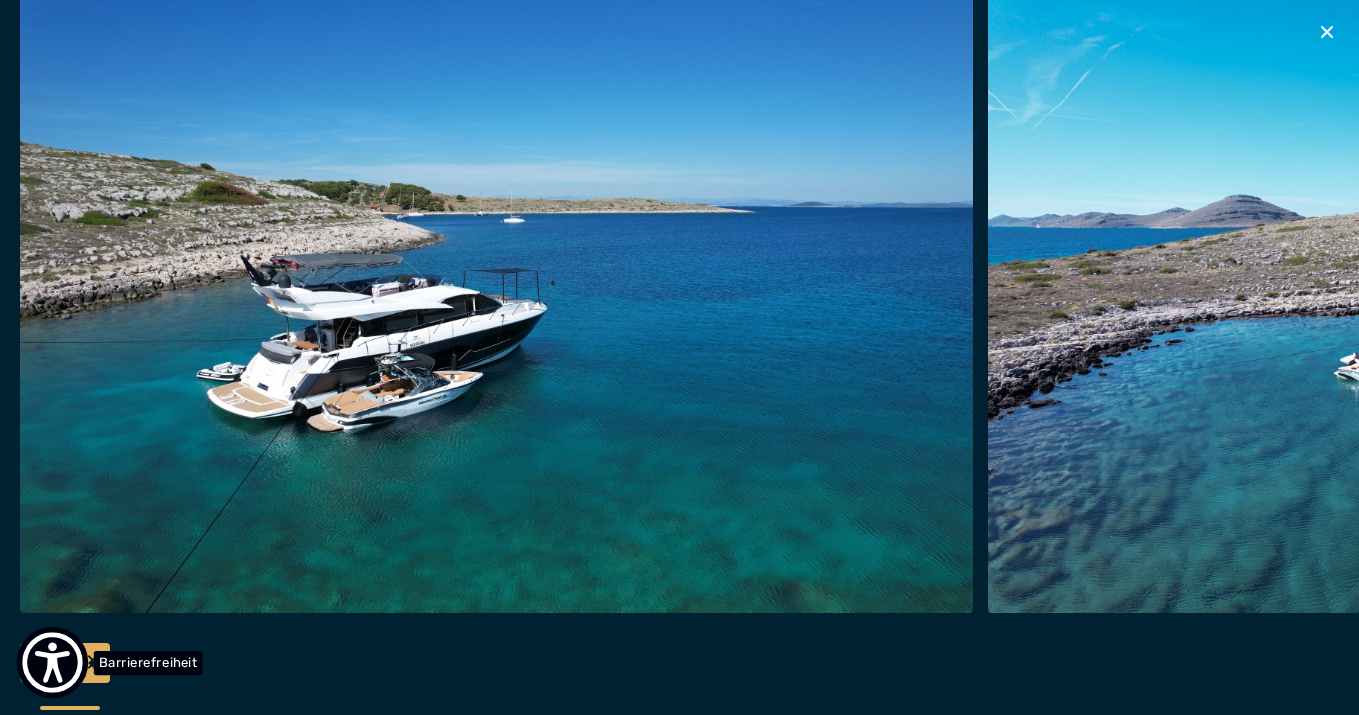 click on "Barrierefreiheit" at bounding box center [148, 662] 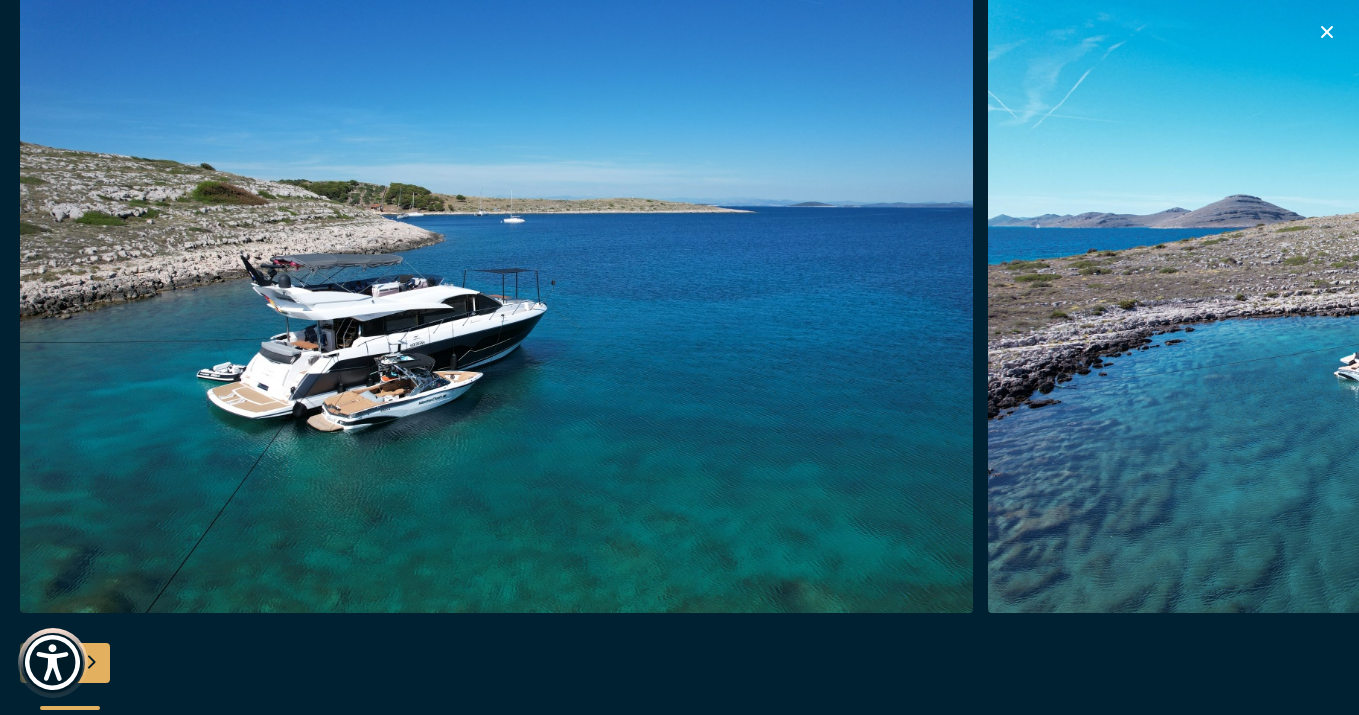 click on "Willkommen beim All-in-One-Screenreader für Barrierefreiheit. Um den All-in-One-Screenreader für Barrierefreiheit zu starten, drücken Sie „Strg + /“. Diese Tastenkombination aktiviert den Screenreader, der Ihnen beim Navigieren und Interagieren im Inhalt hilft.
Zum Inhalt springen   ↵ EINGEBEN   Zur Navigation springen   ↵ EINGEBEN Öffnen Sie die Symbolleiste für Barrierefreiheit   ↵ EINGEBEN Zur Fußzeile springen   ↵ EINGEBEN
Barrierefreiheit
Barrierefreiheit
(⌘ + Shift + A)
de
German
Erklärung zur Barrierefreiheit
Übergroßes Widget" at bounding box center (679, -403) 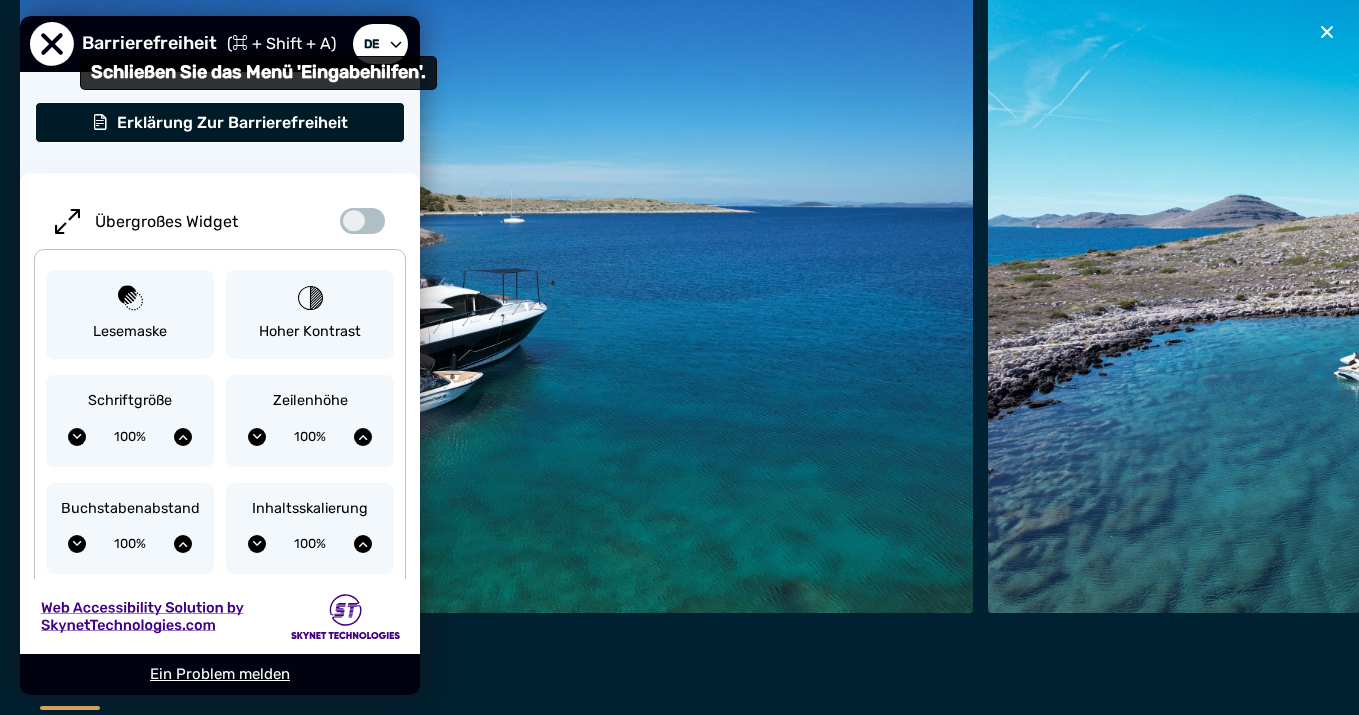 click at bounding box center [52, 44] 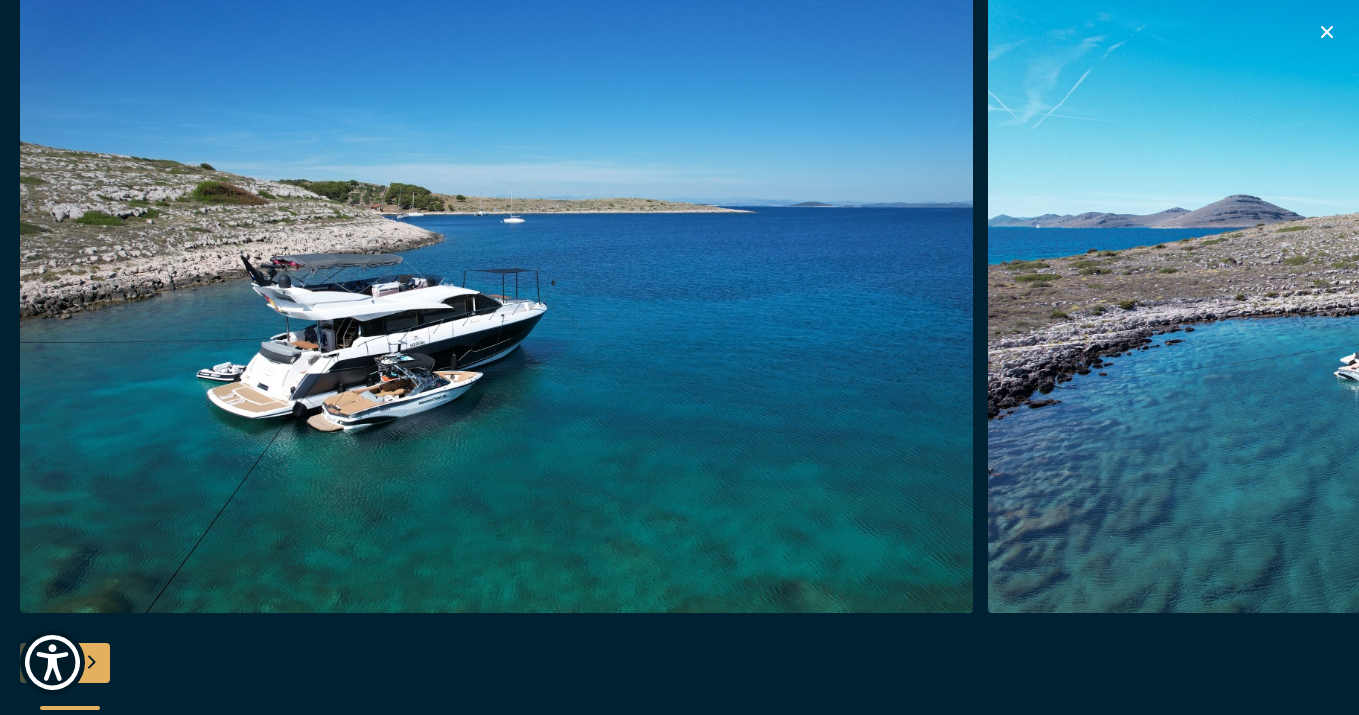 click at bounding box center (90, 663) 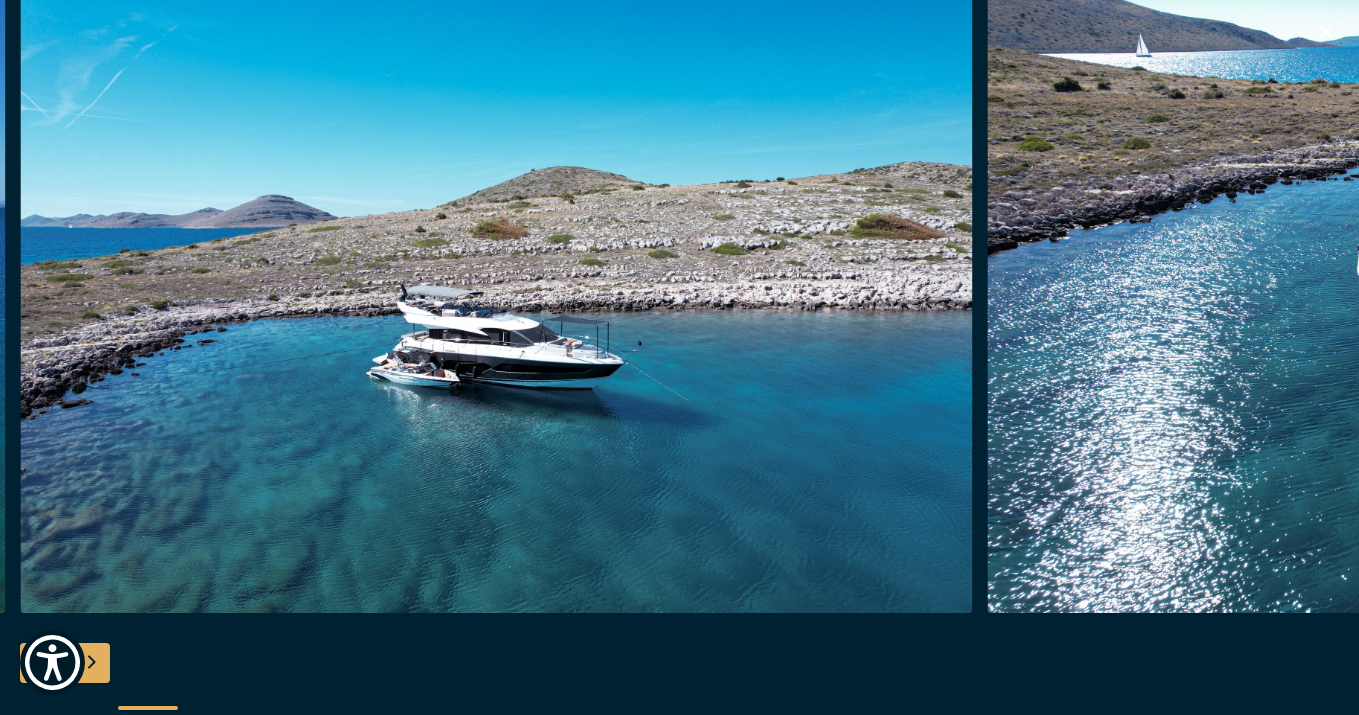 click at bounding box center [90, 663] 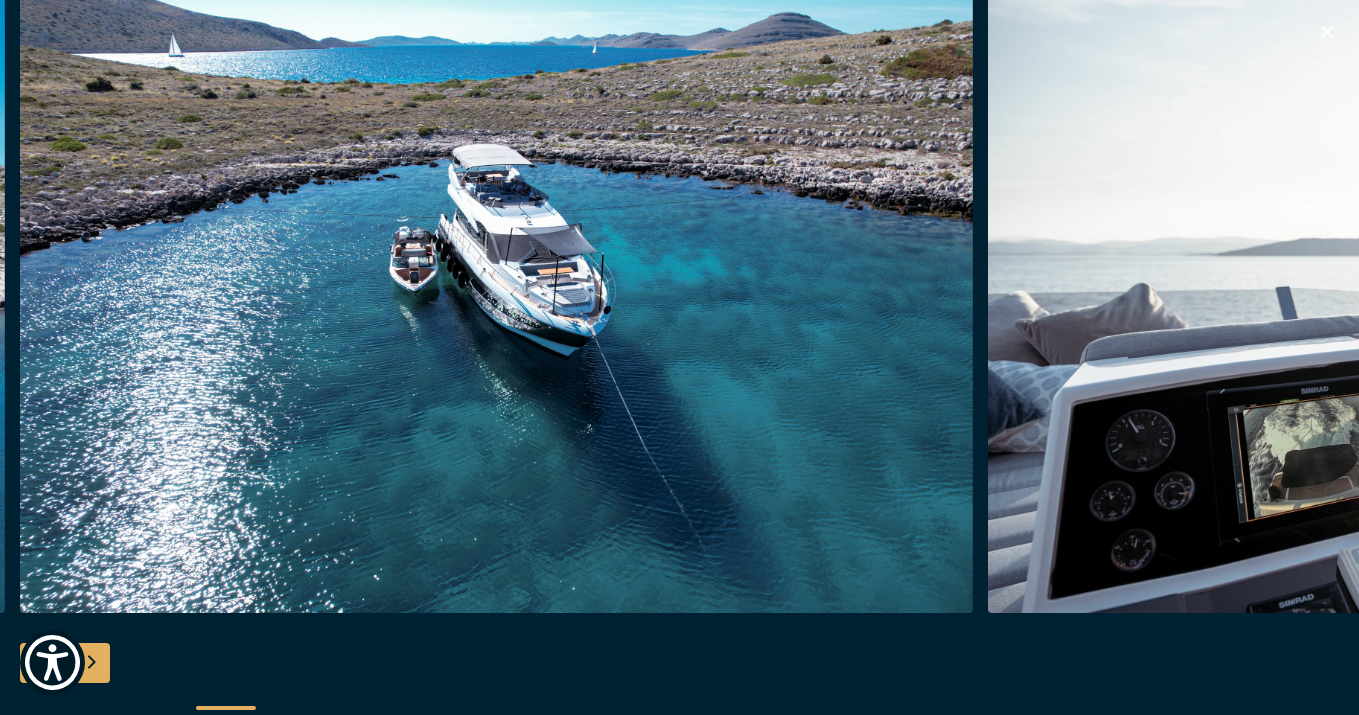 click at bounding box center (90, 663) 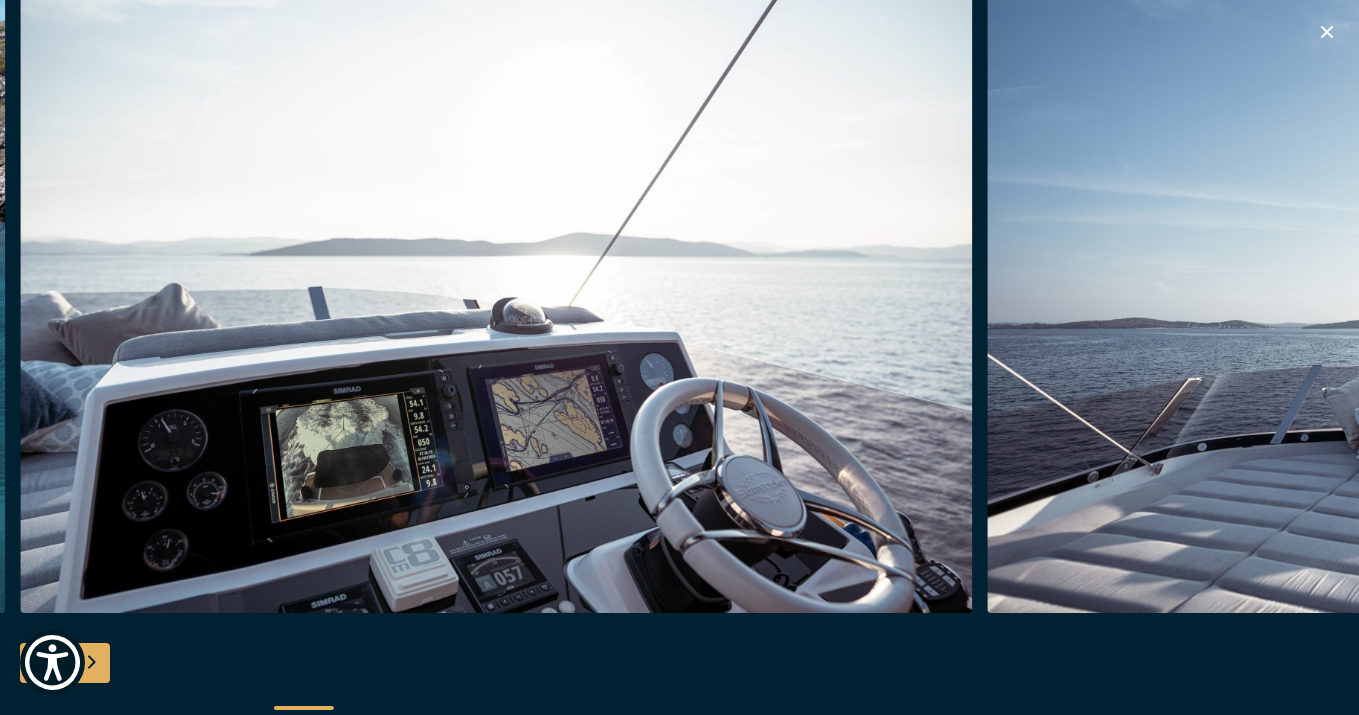 click at bounding box center (90, 663) 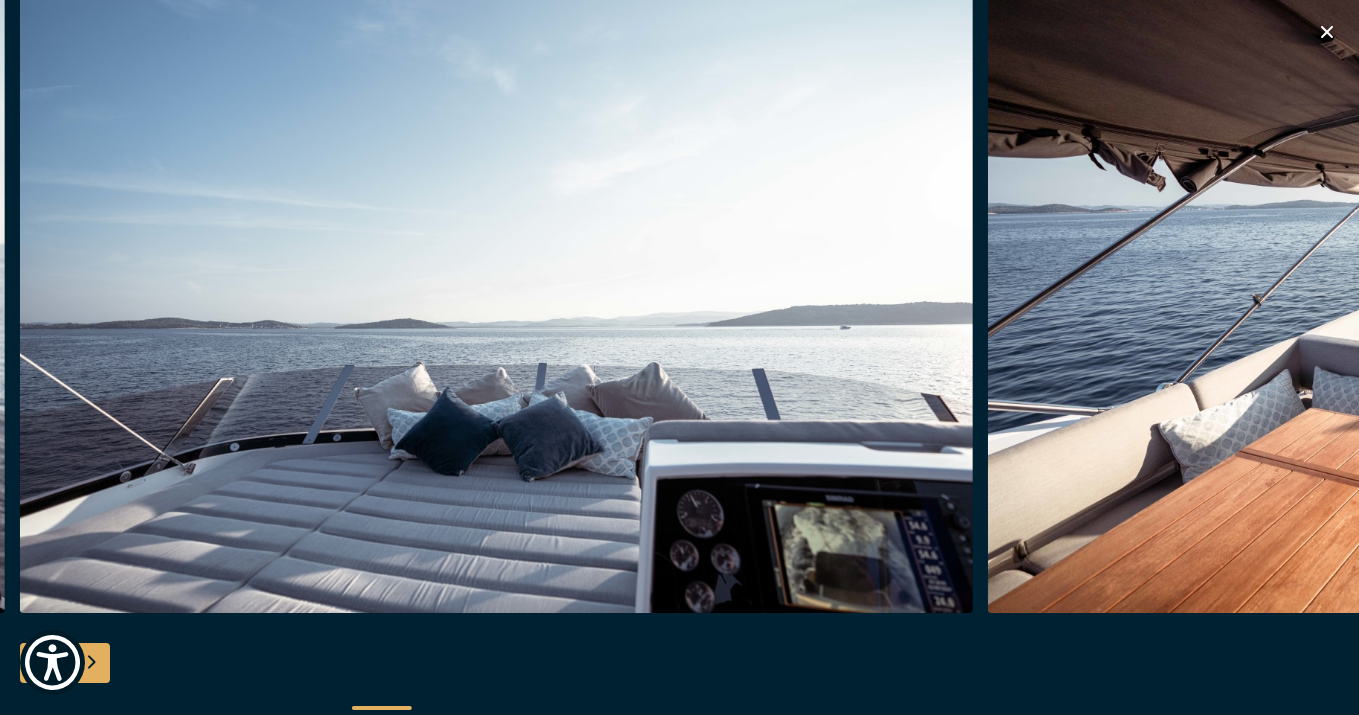 click at bounding box center [90, 663] 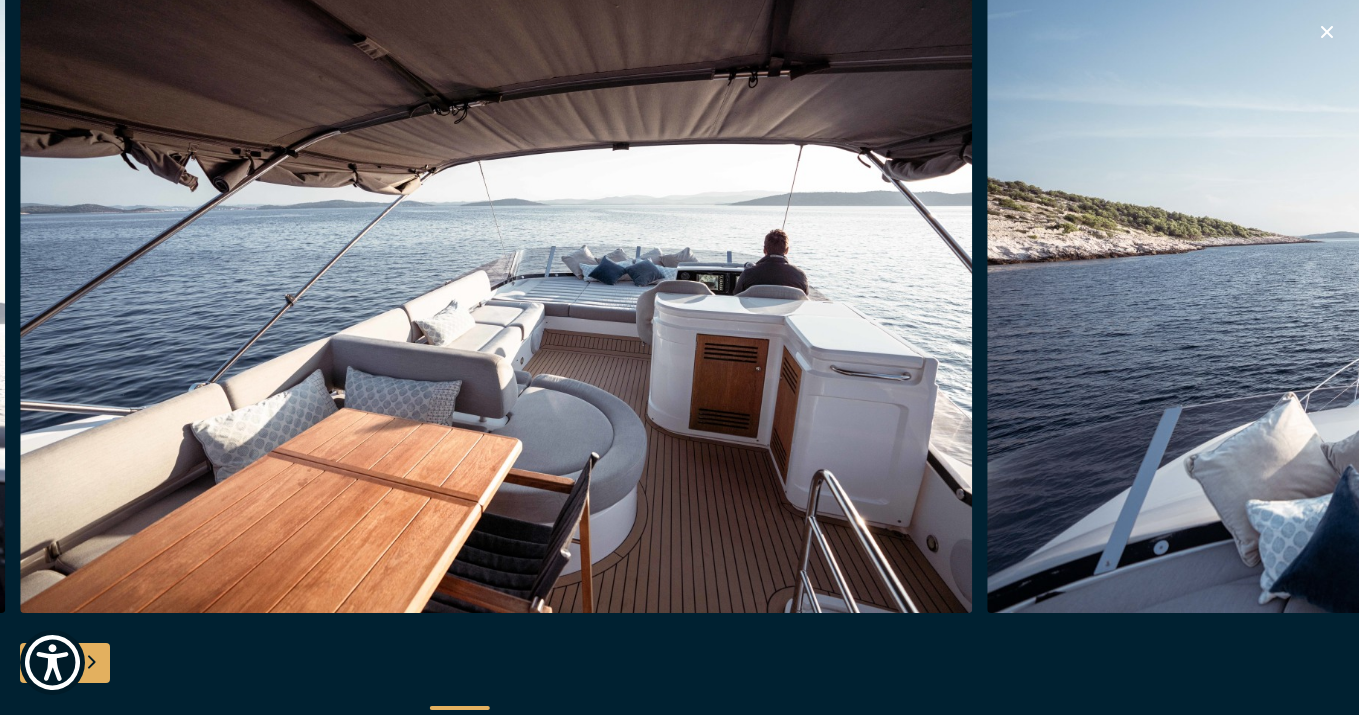 click at bounding box center (90, 663) 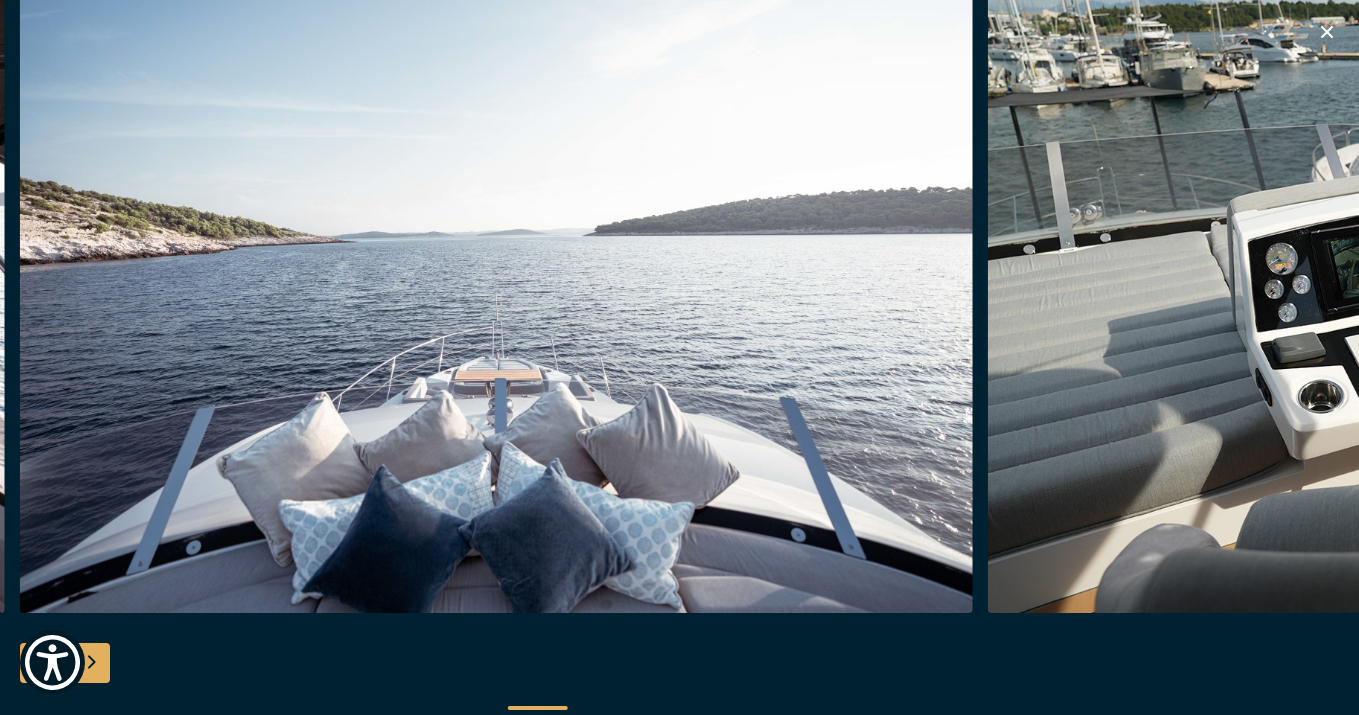 click at bounding box center [90, 663] 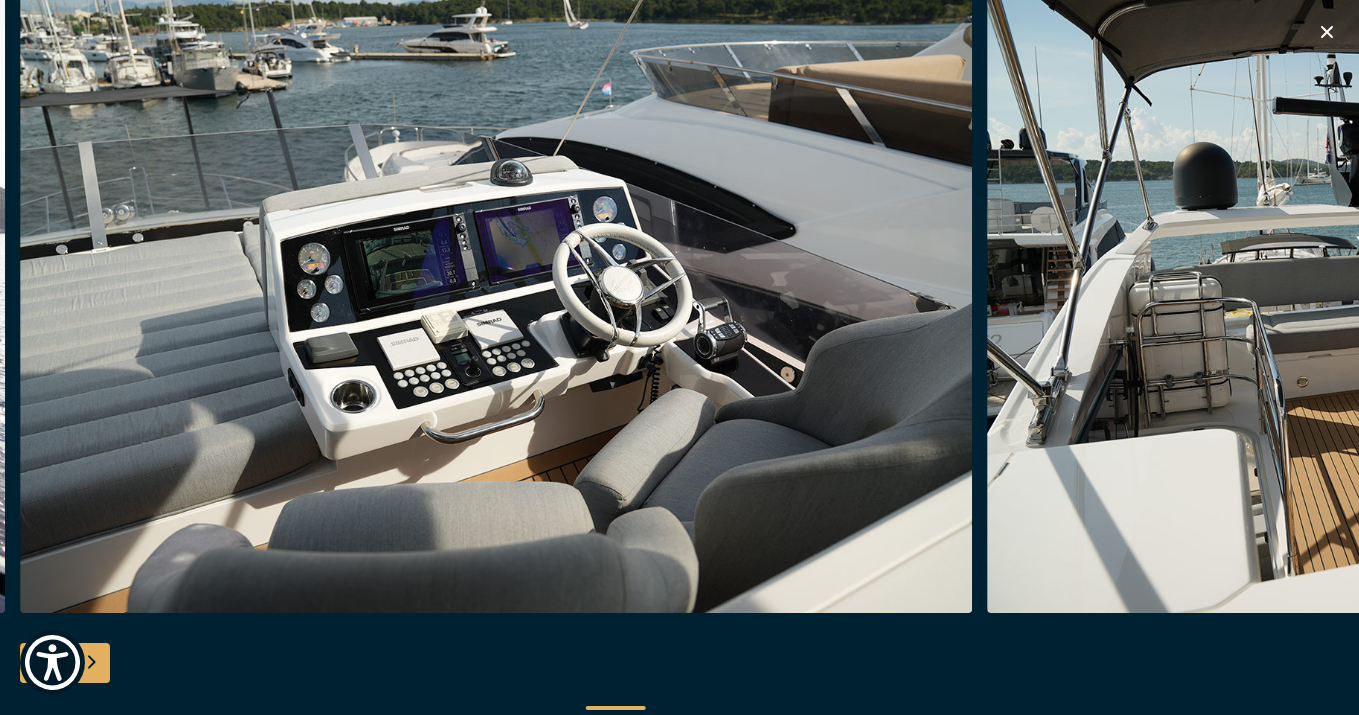 click at bounding box center [90, 663] 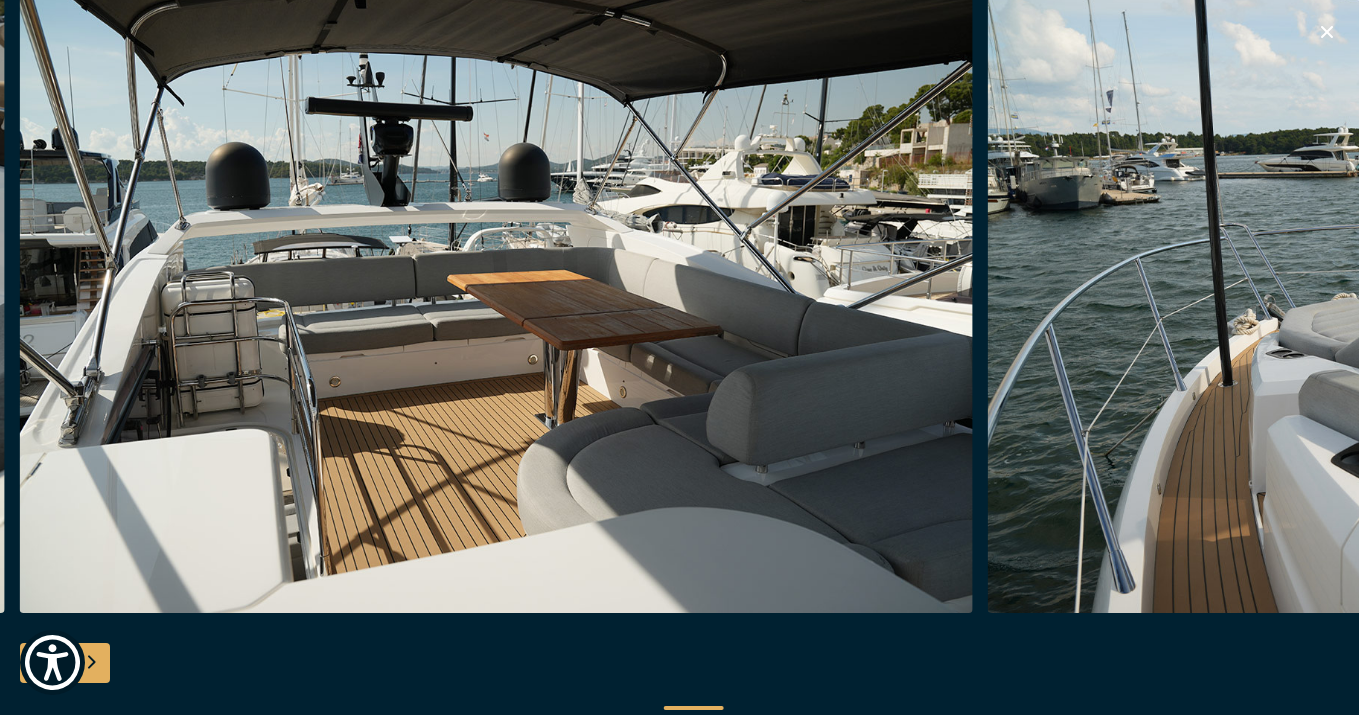 click at bounding box center [90, 663] 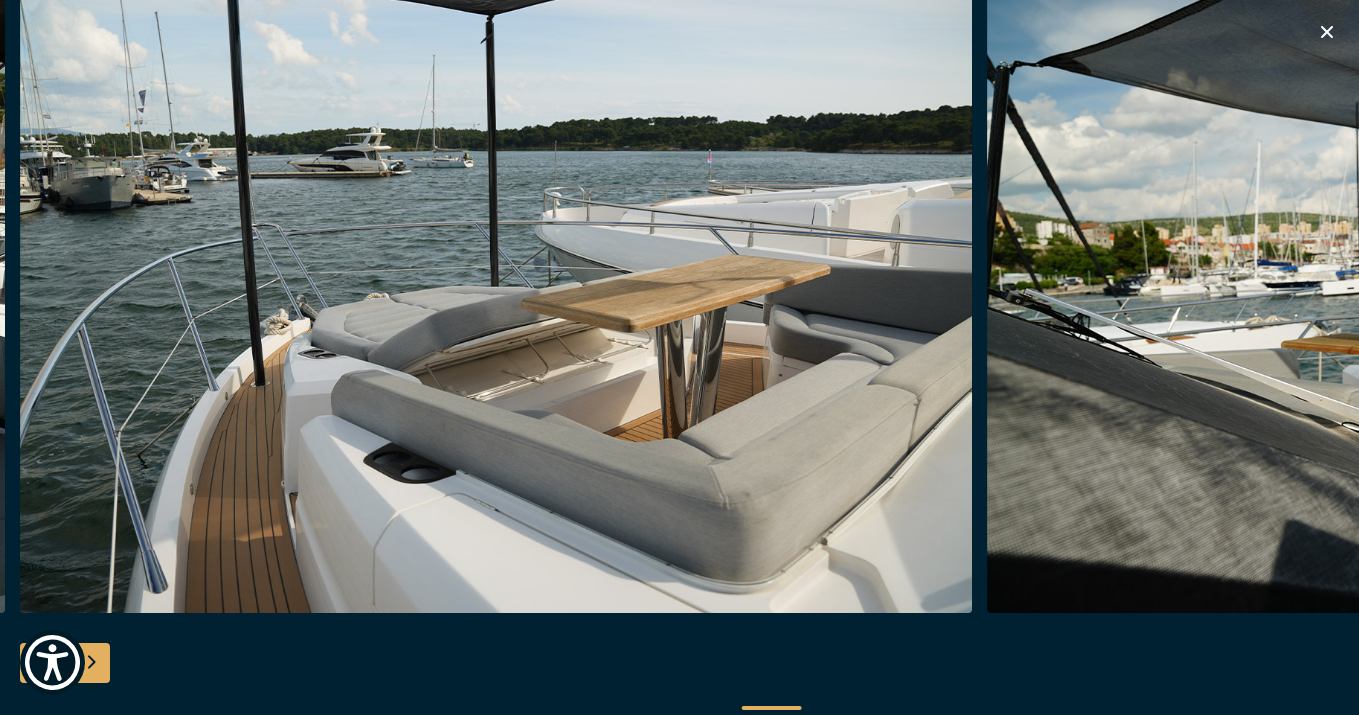 click at bounding box center [90, 663] 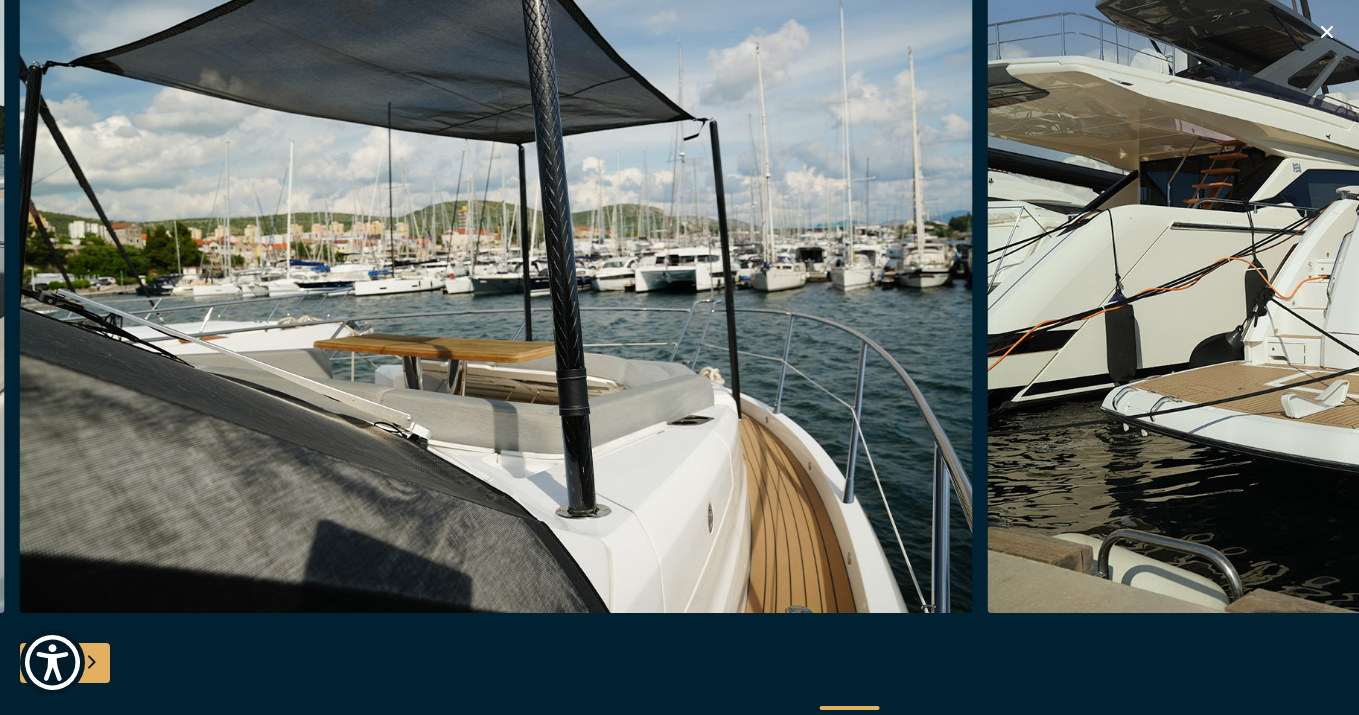 click at bounding box center (90, 663) 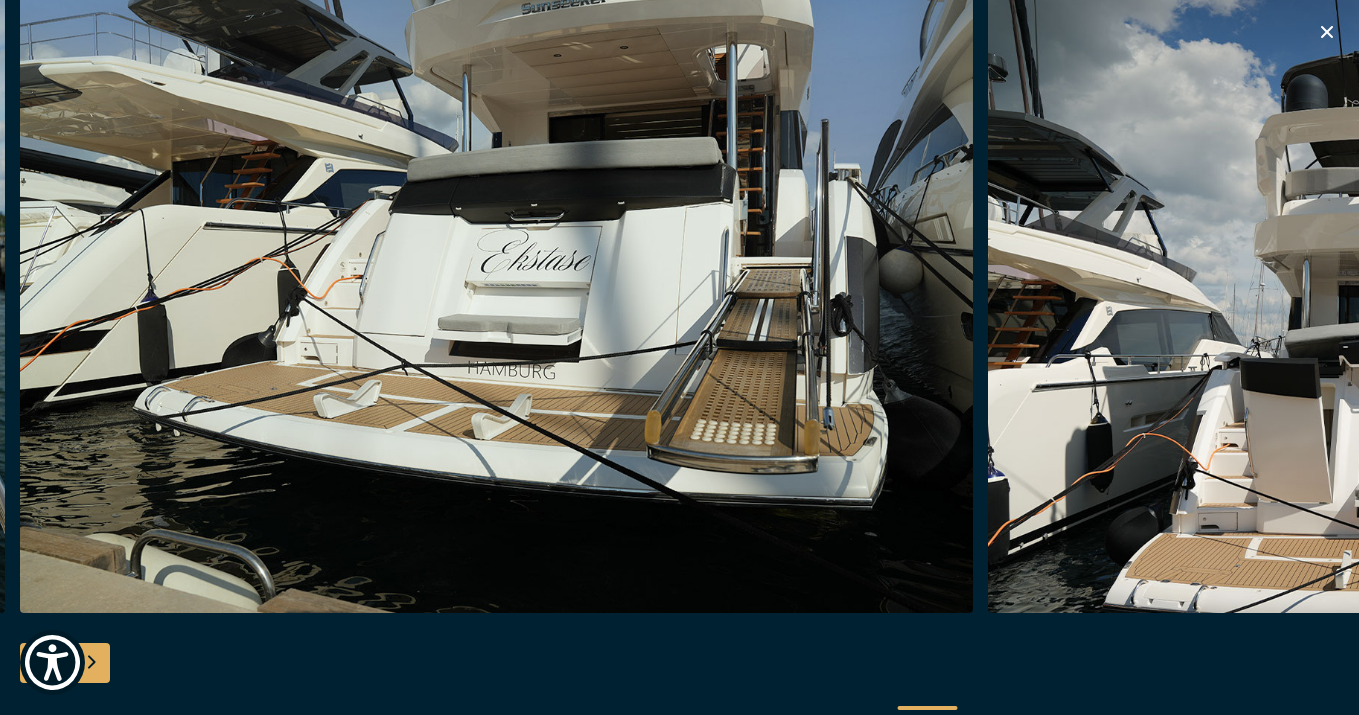 click at bounding box center [90, 663] 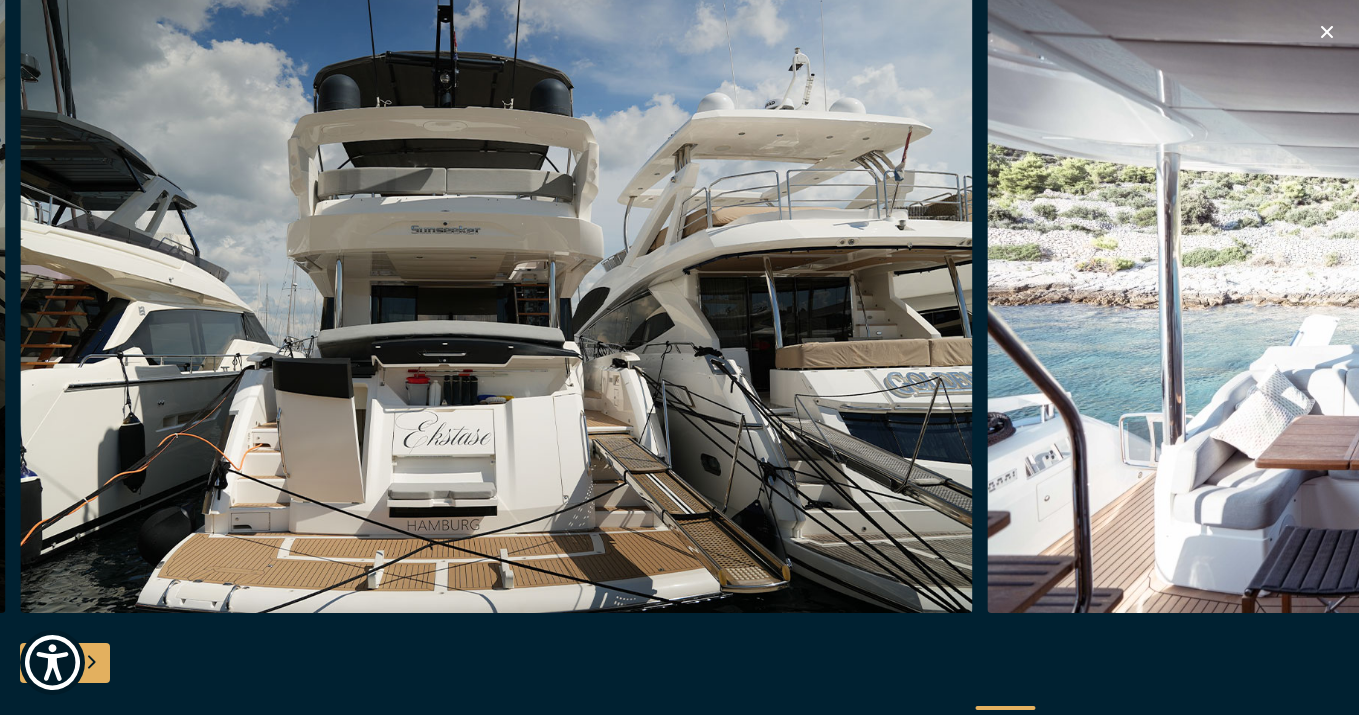 click at bounding box center [90, 663] 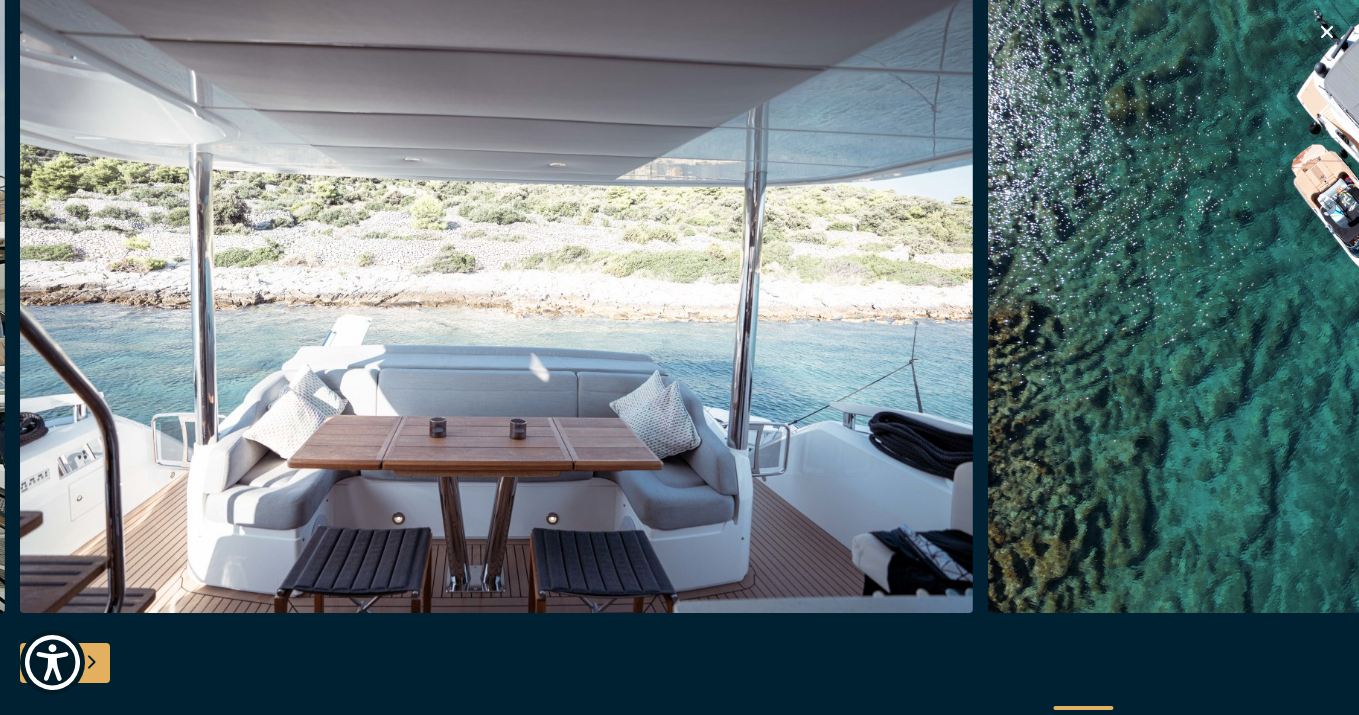 click at bounding box center [90, 663] 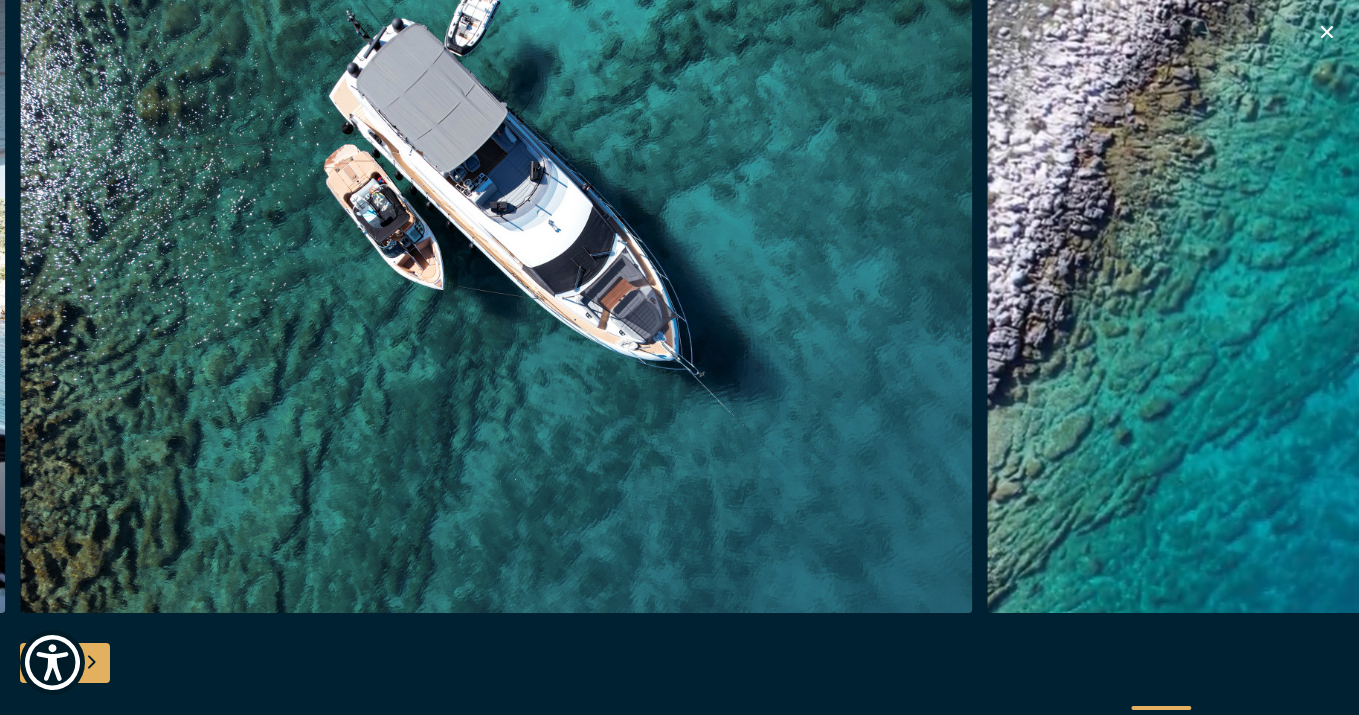click at bounding box center (90, 663) 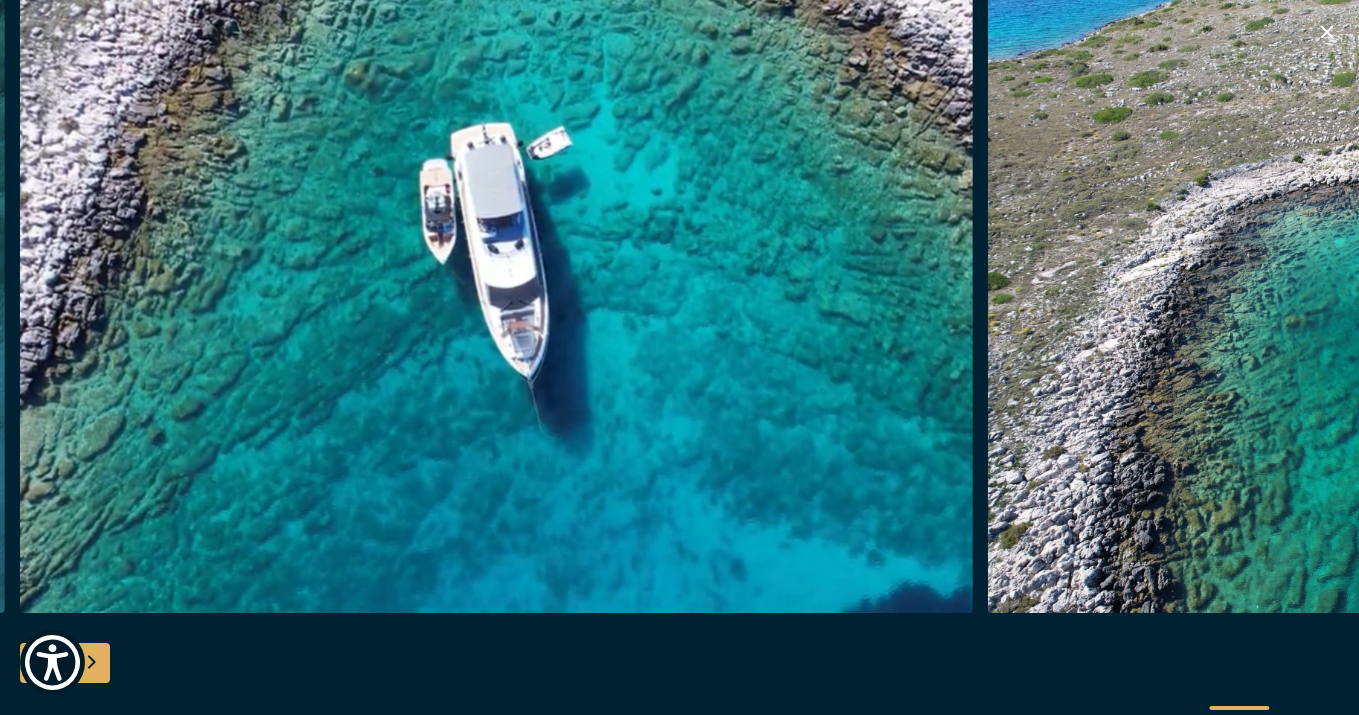 click at bounding box center [90, 663] 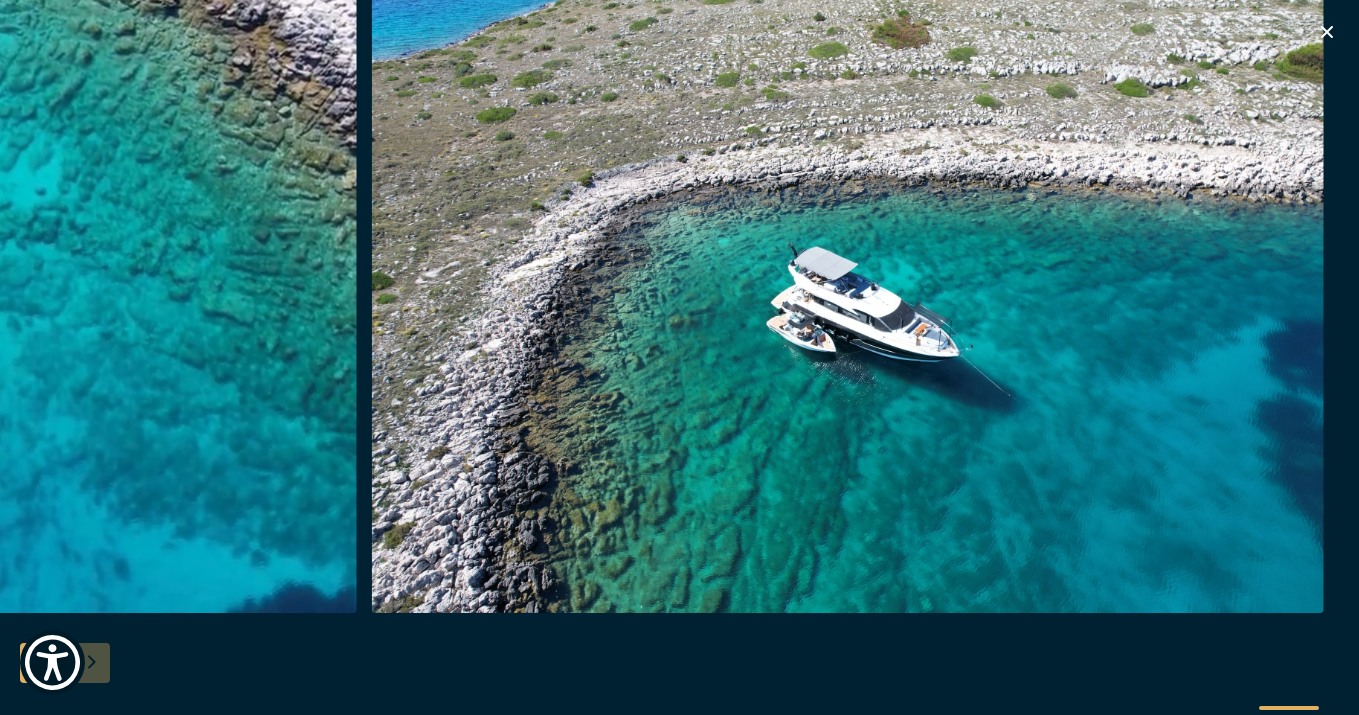 click at bounding box center (679, 358) 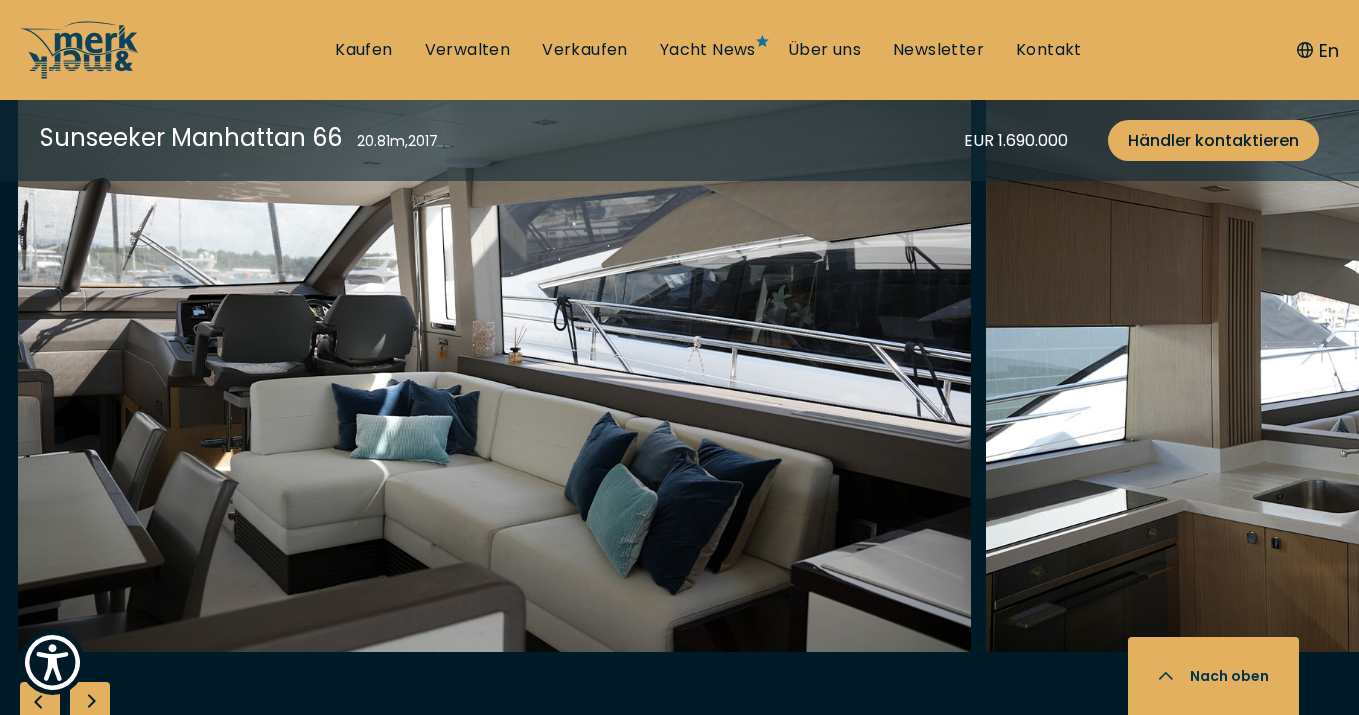 scroll, scrollTop: 3394, scrollLeft: 0, axis: vertical 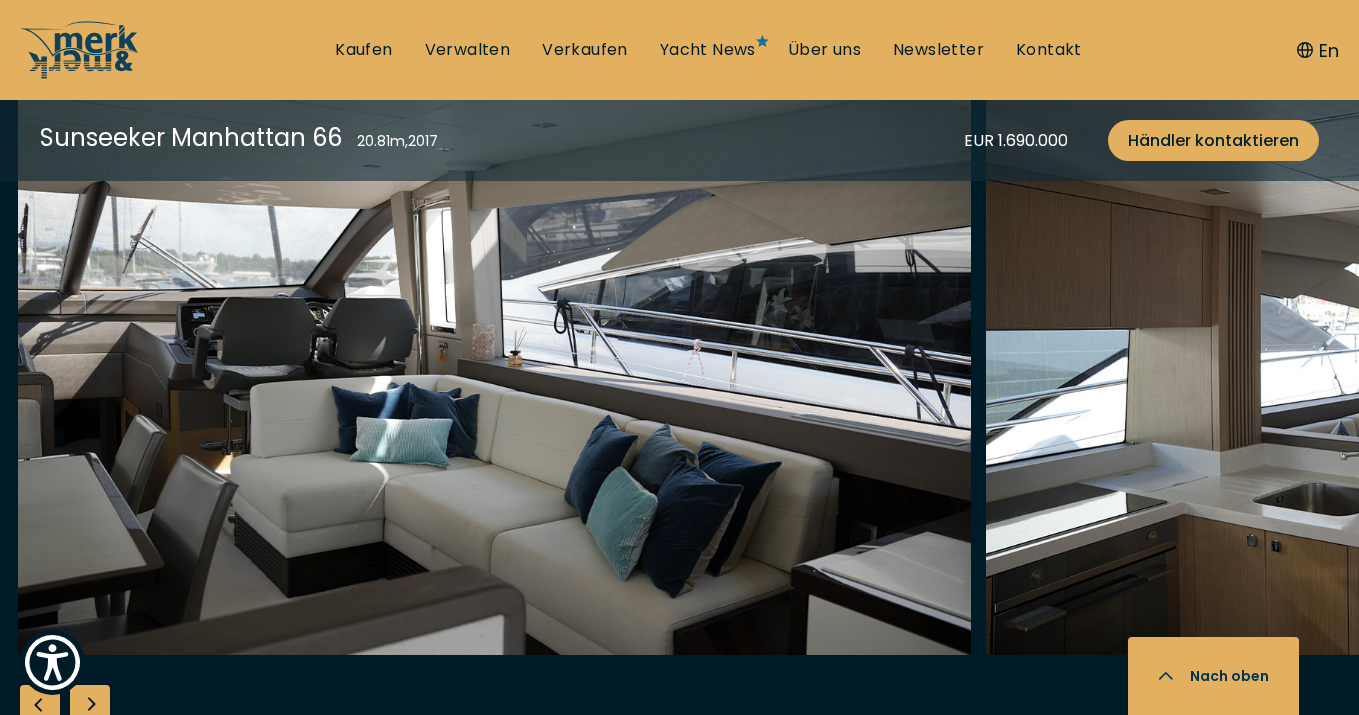 click at bounding box center (90, 705) 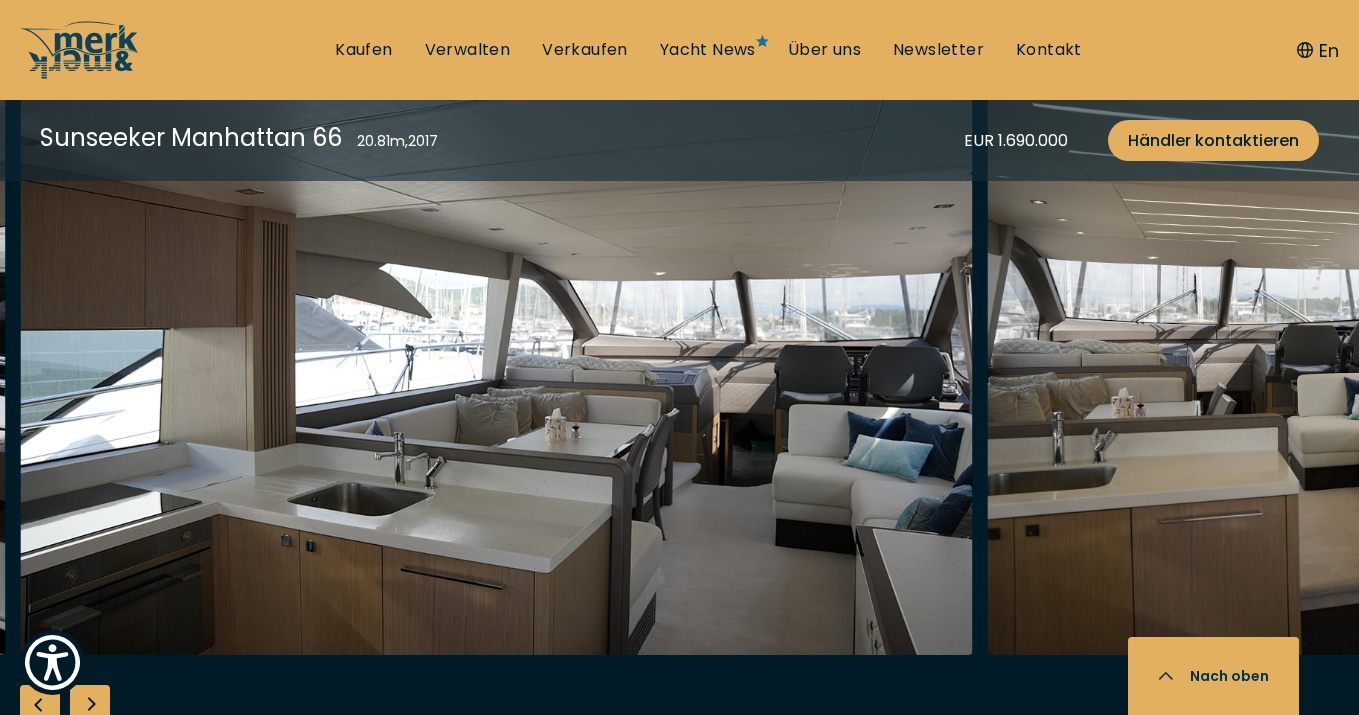 click at bounding box center [90, 705] 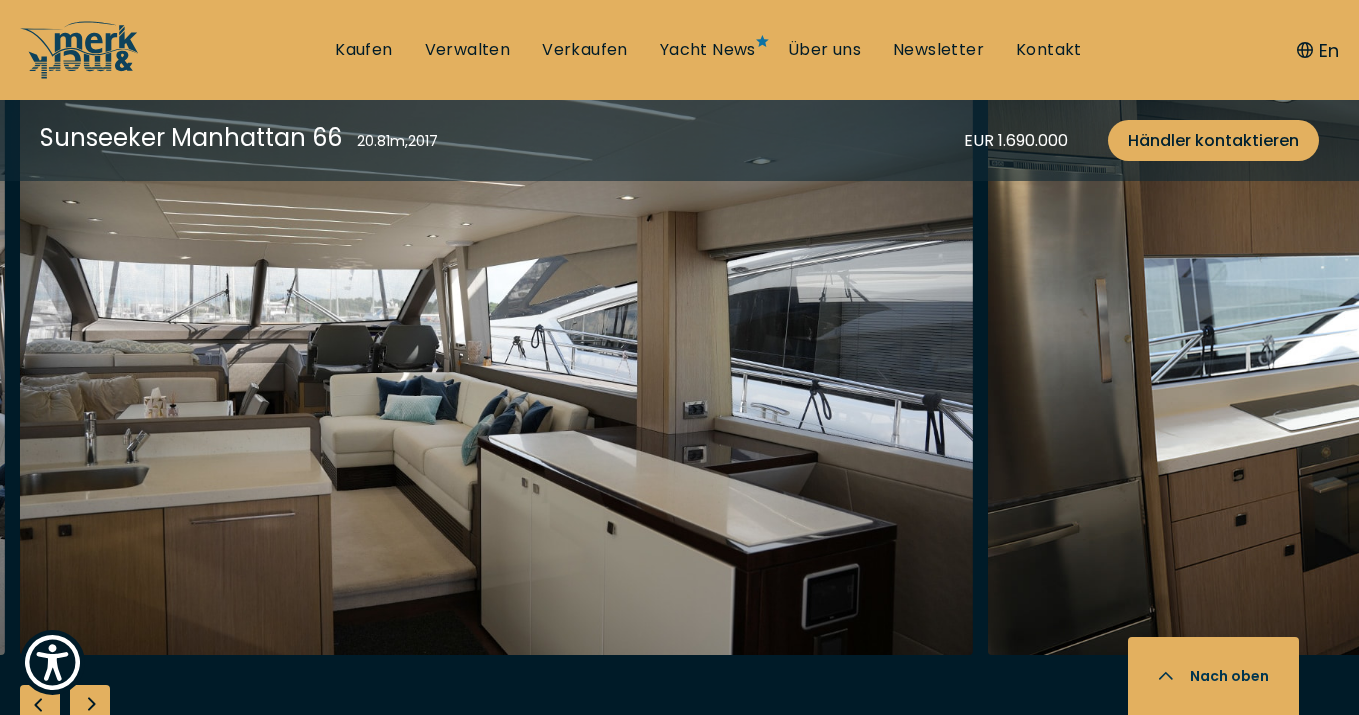 click at bounding box center [90, 705] 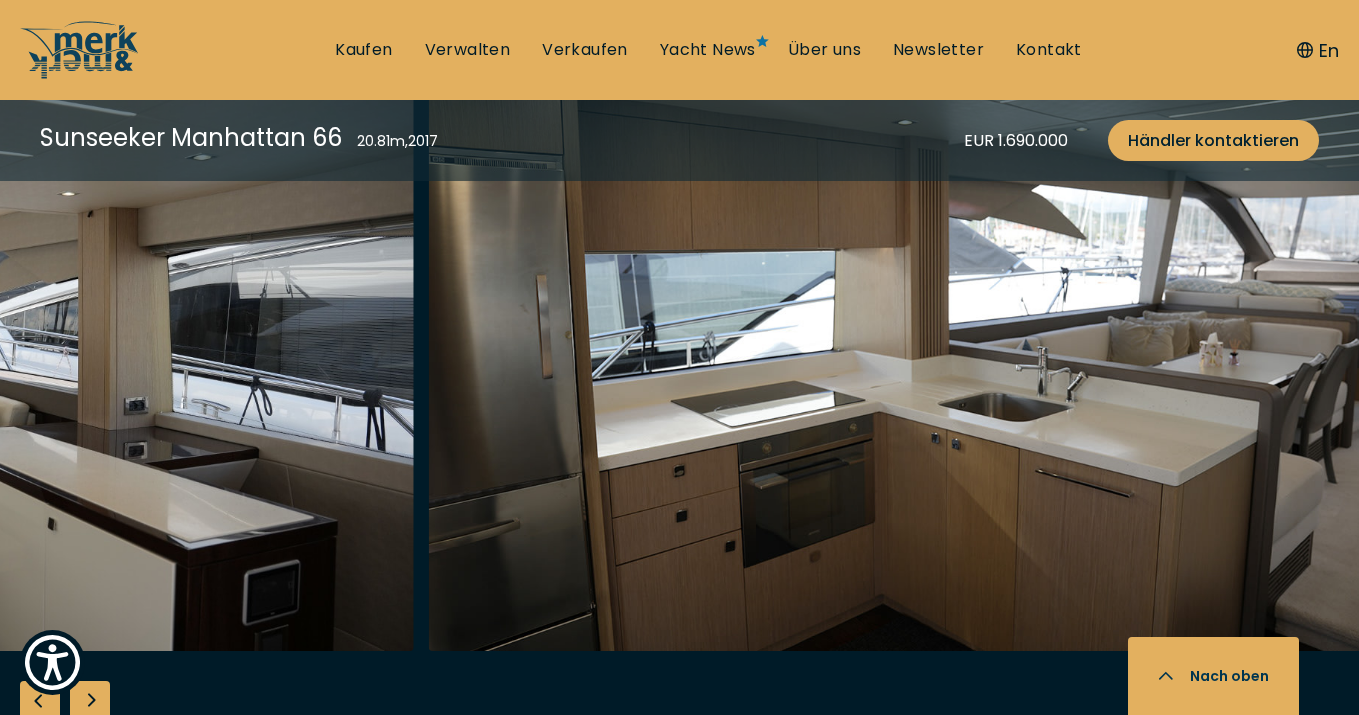 scroll, scrollTop: 3394, scrollLeft: 0, axis: vertical 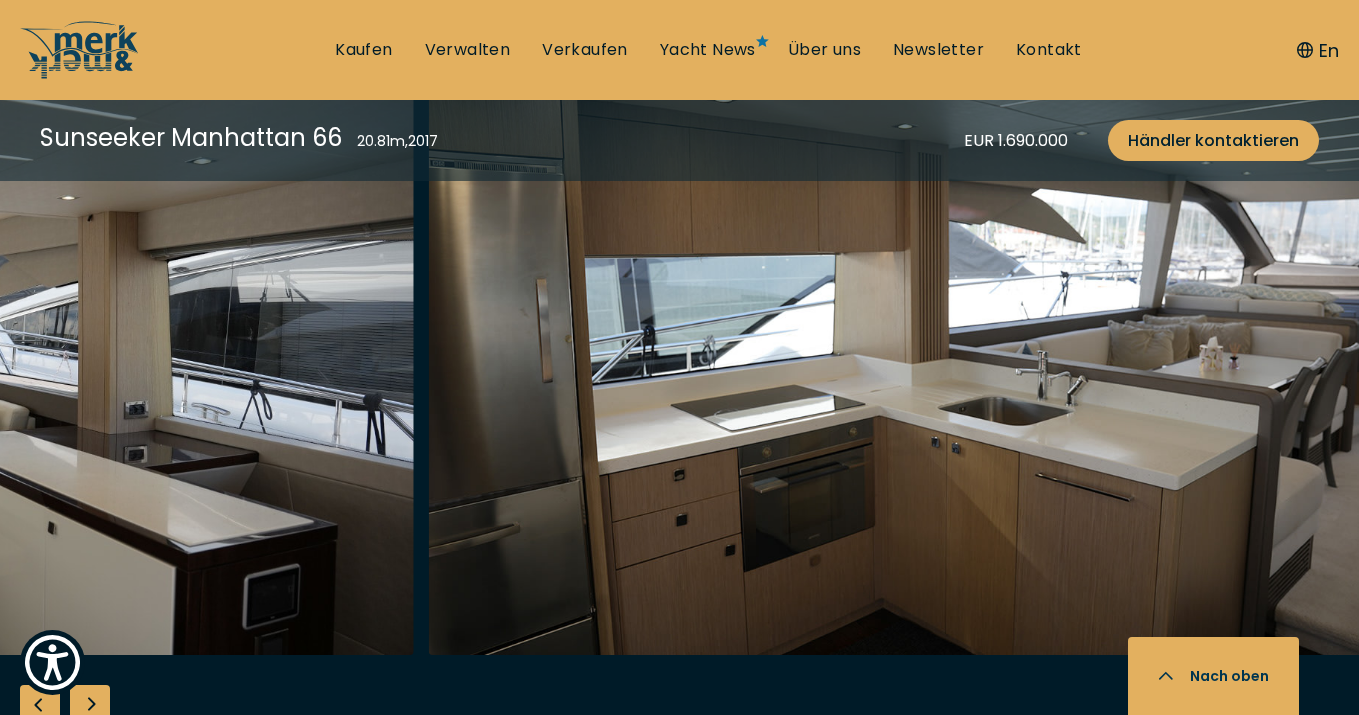 click at bounding box center (90, 705) 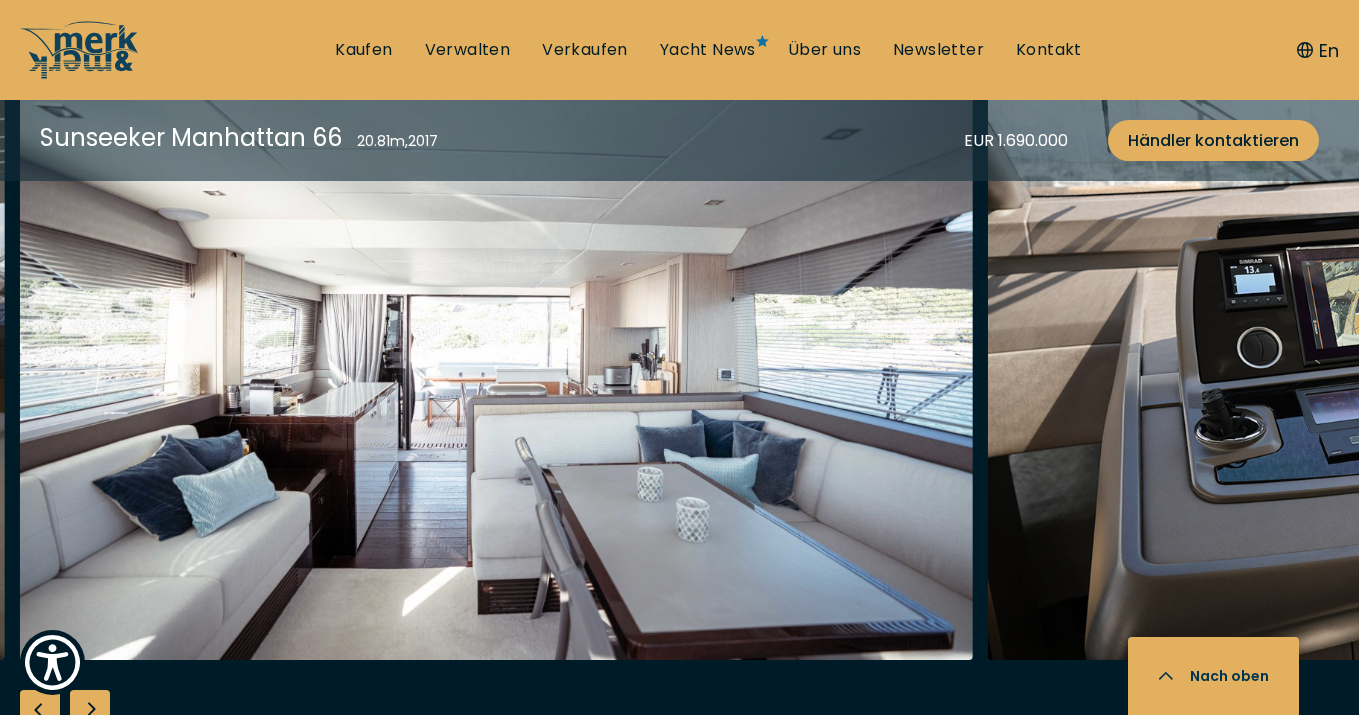 click at bounding box center (90, 710) 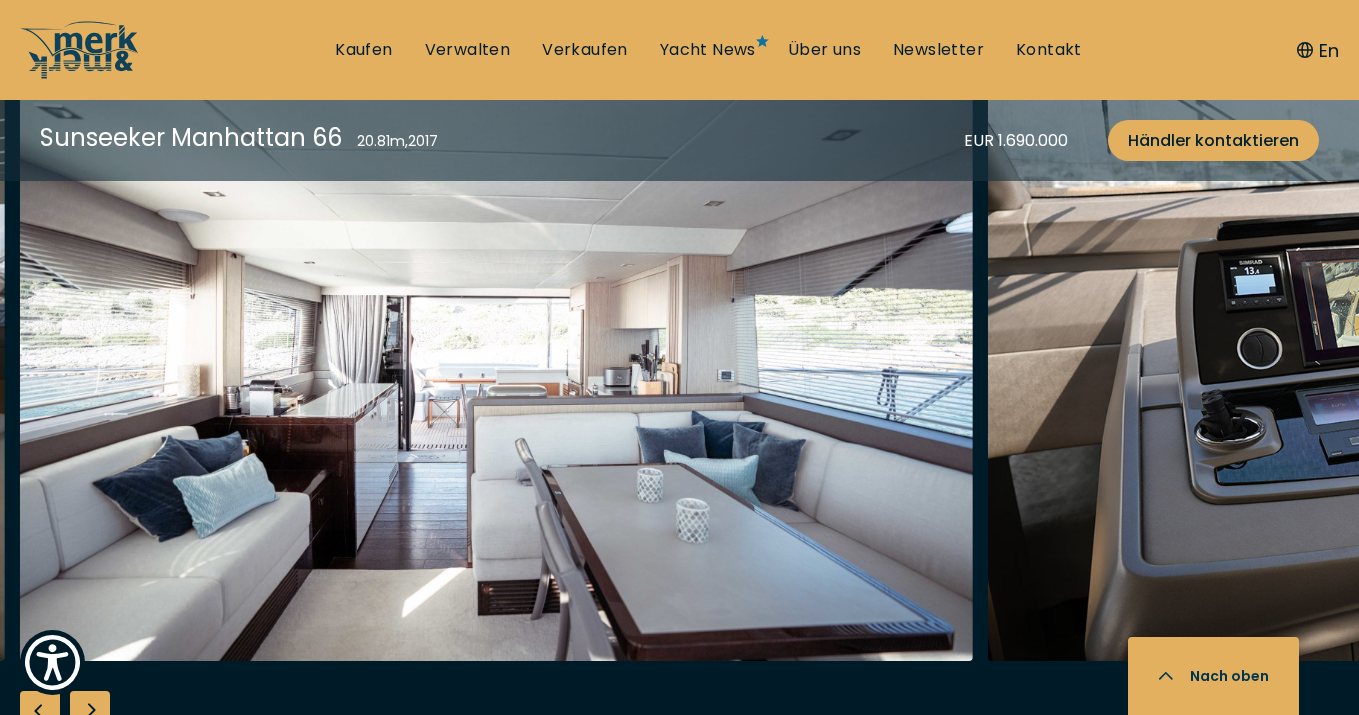 scroll, scrollTop: 3393, scrollLeft: 0, axis: vertical 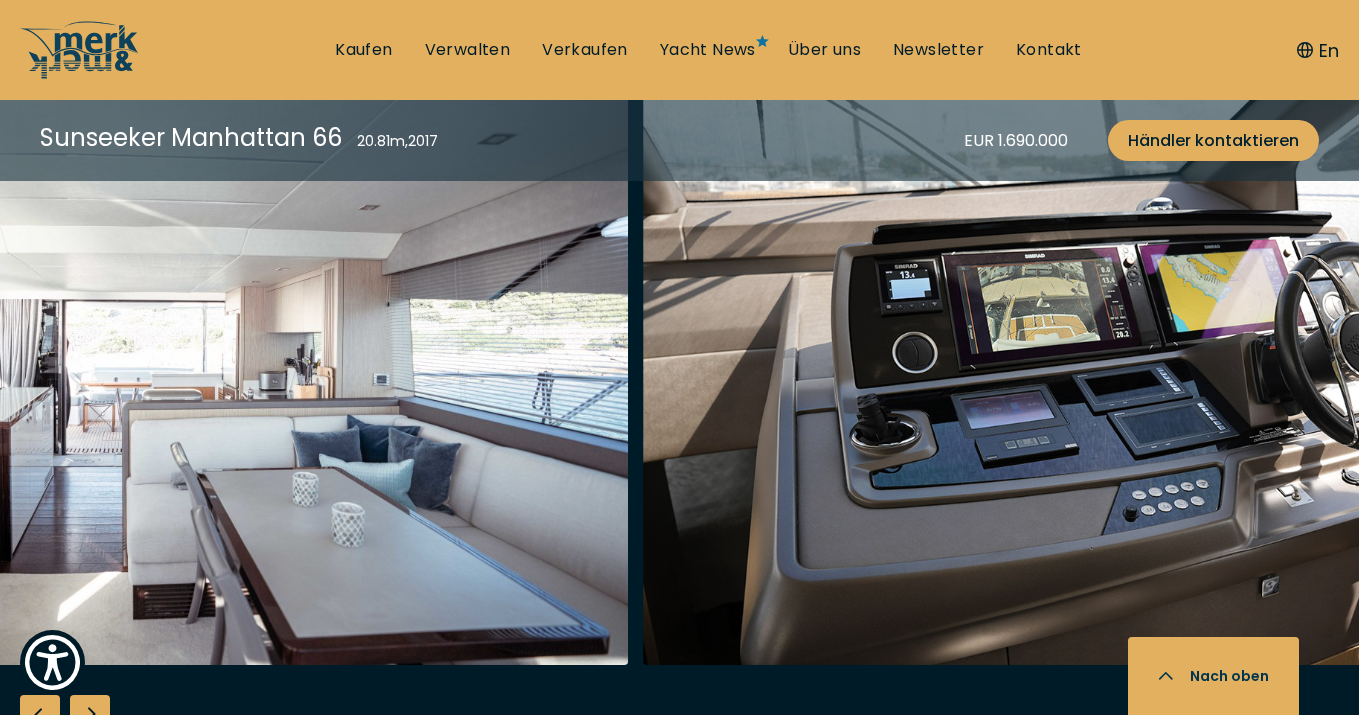 click at bounding box center [90, 715] 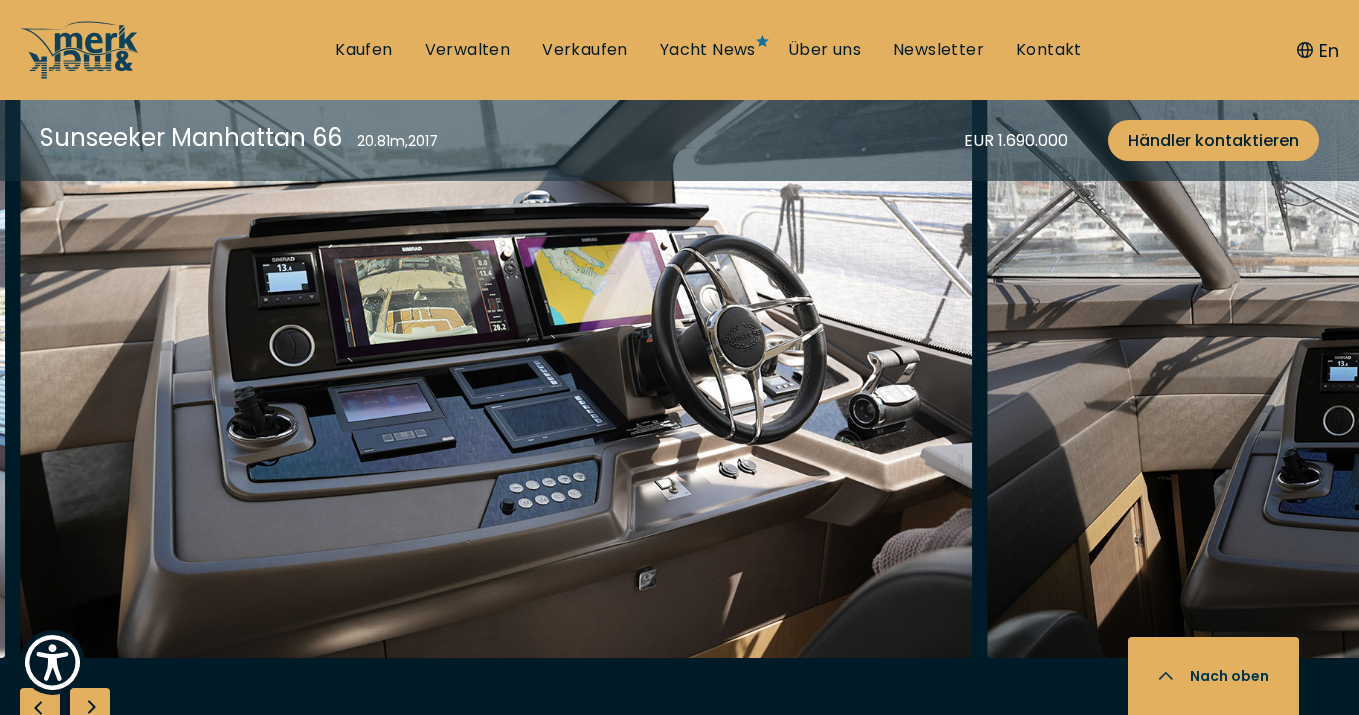 click at bounding box center [90, 708] 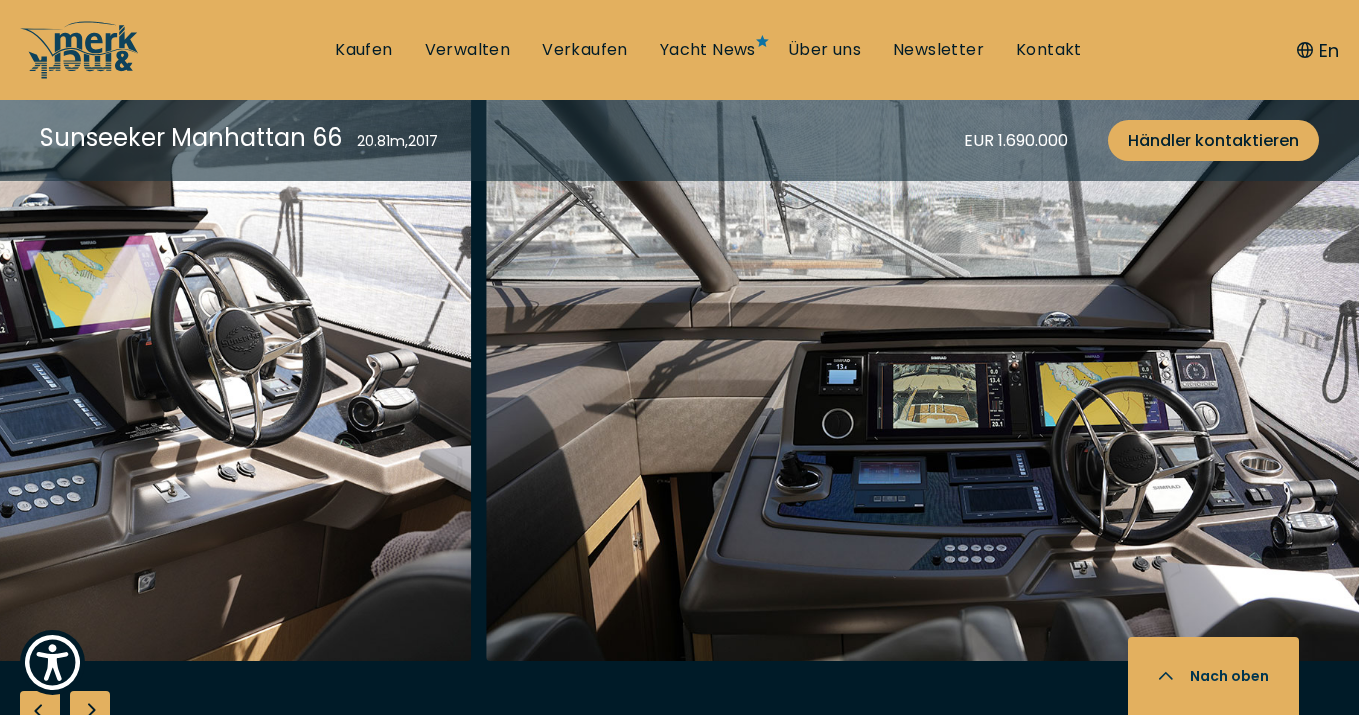 click at bounding box center (90, 711) 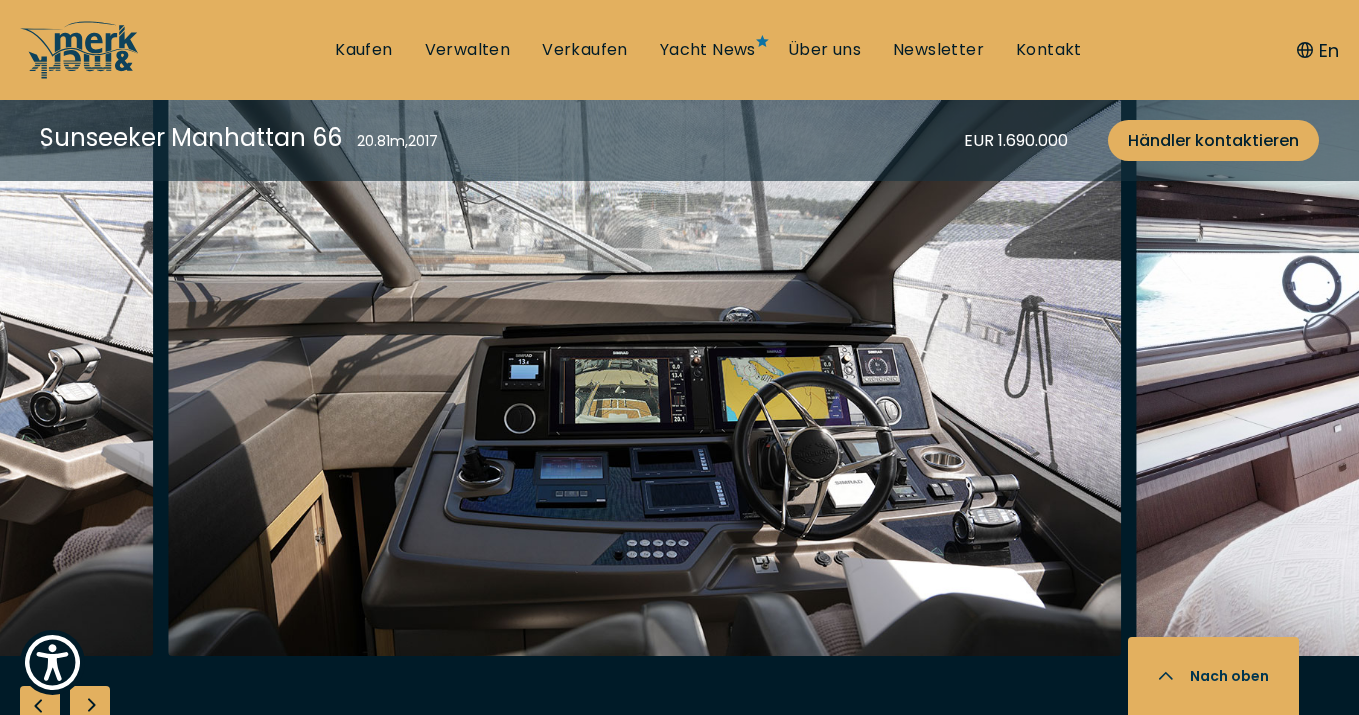 click at bounding box center (90, 706) 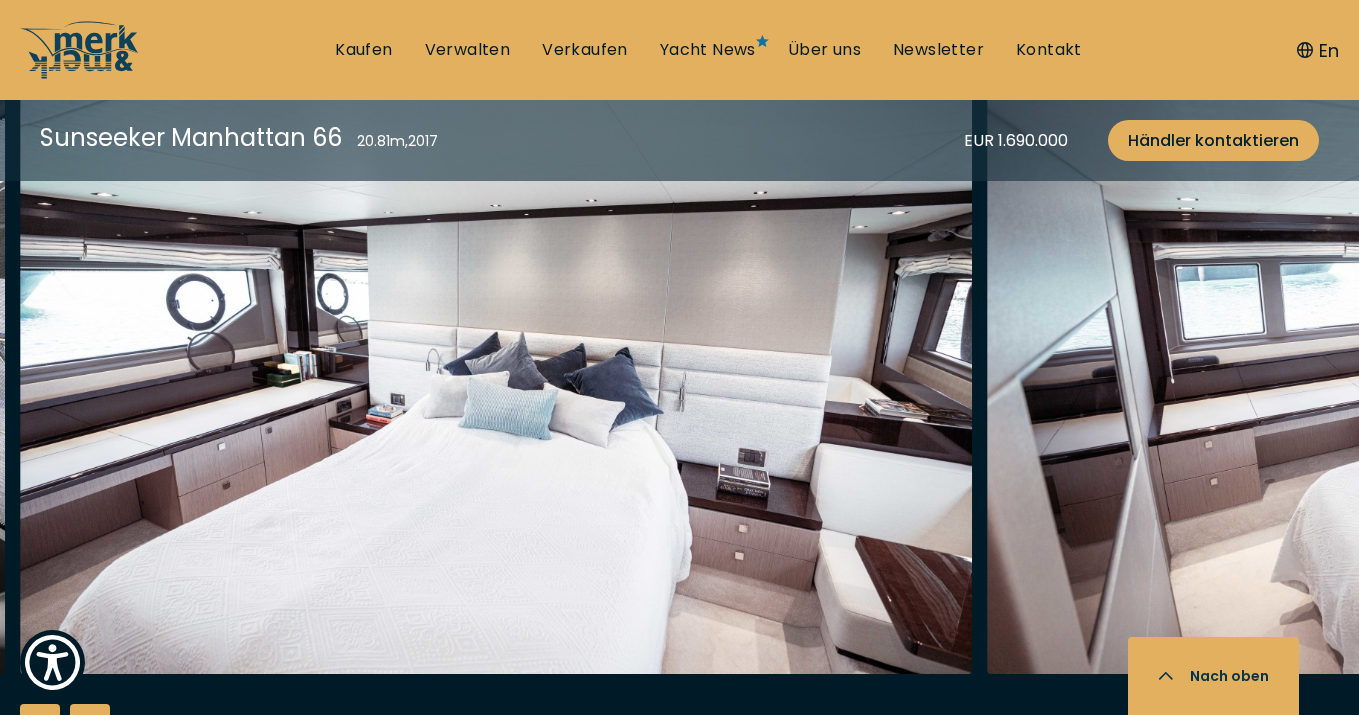 click at bounding box center (679, 419) 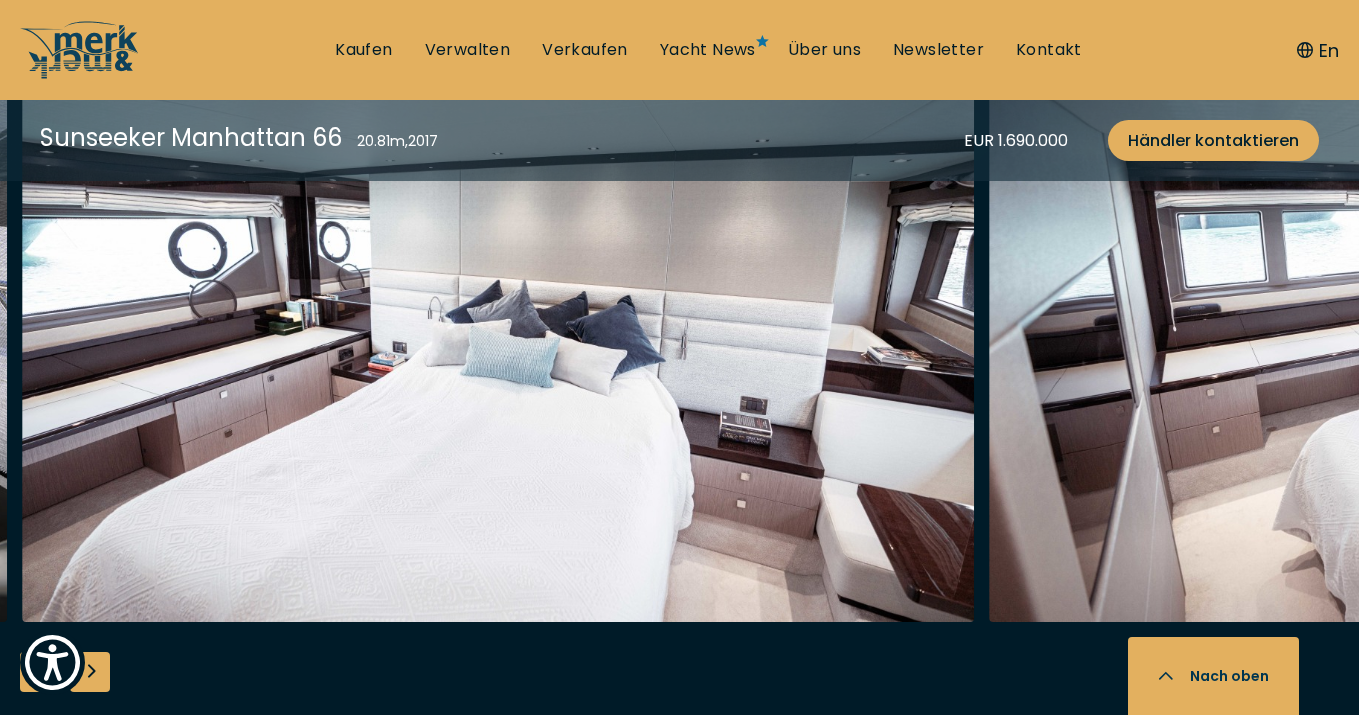 scroll, scrollTop: 3427, scrollLeft: 0, axis: vertical 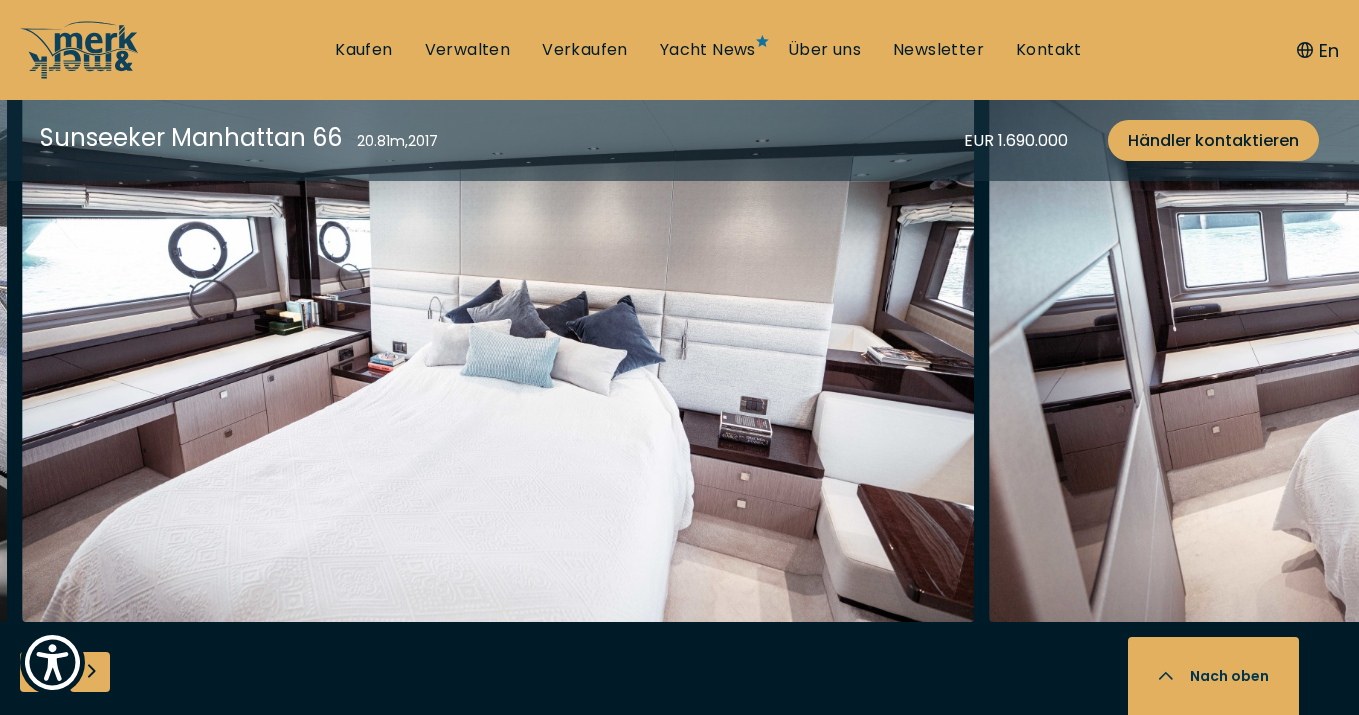 click at bounding box center [90, 672] 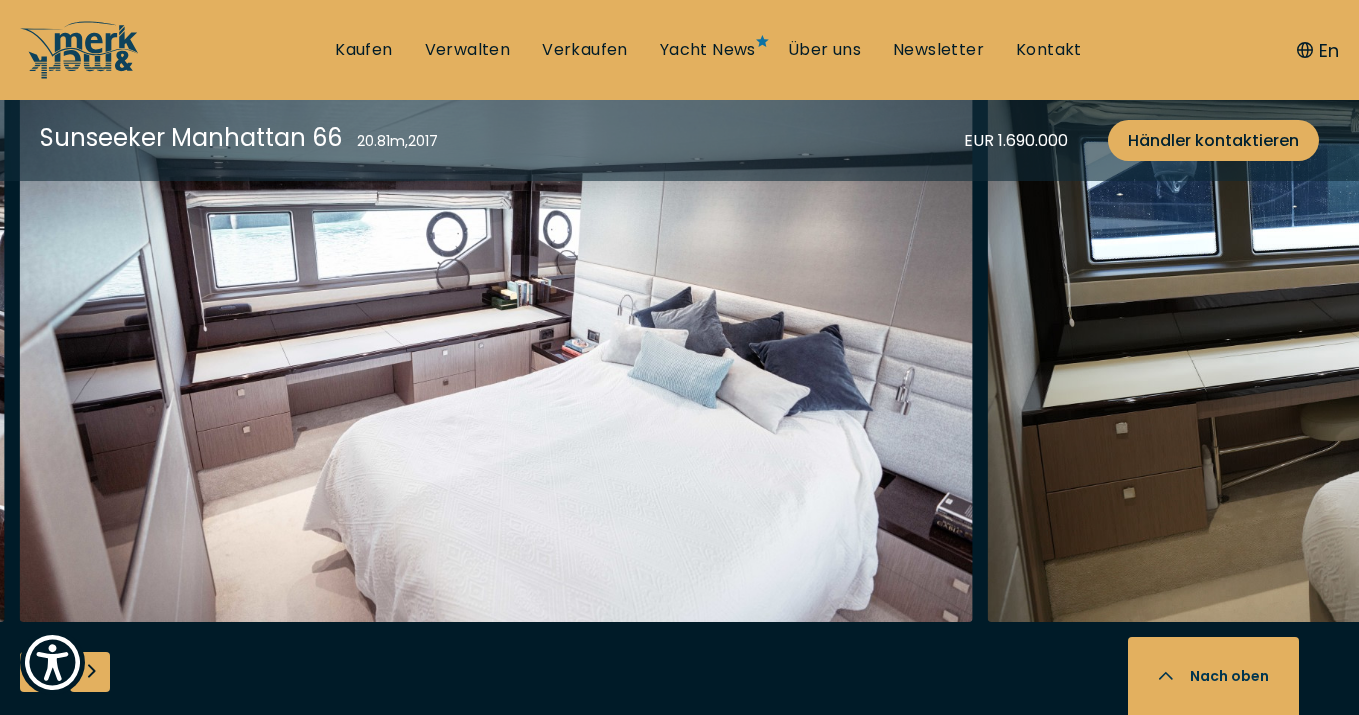 click at bounding box center [90, 672] 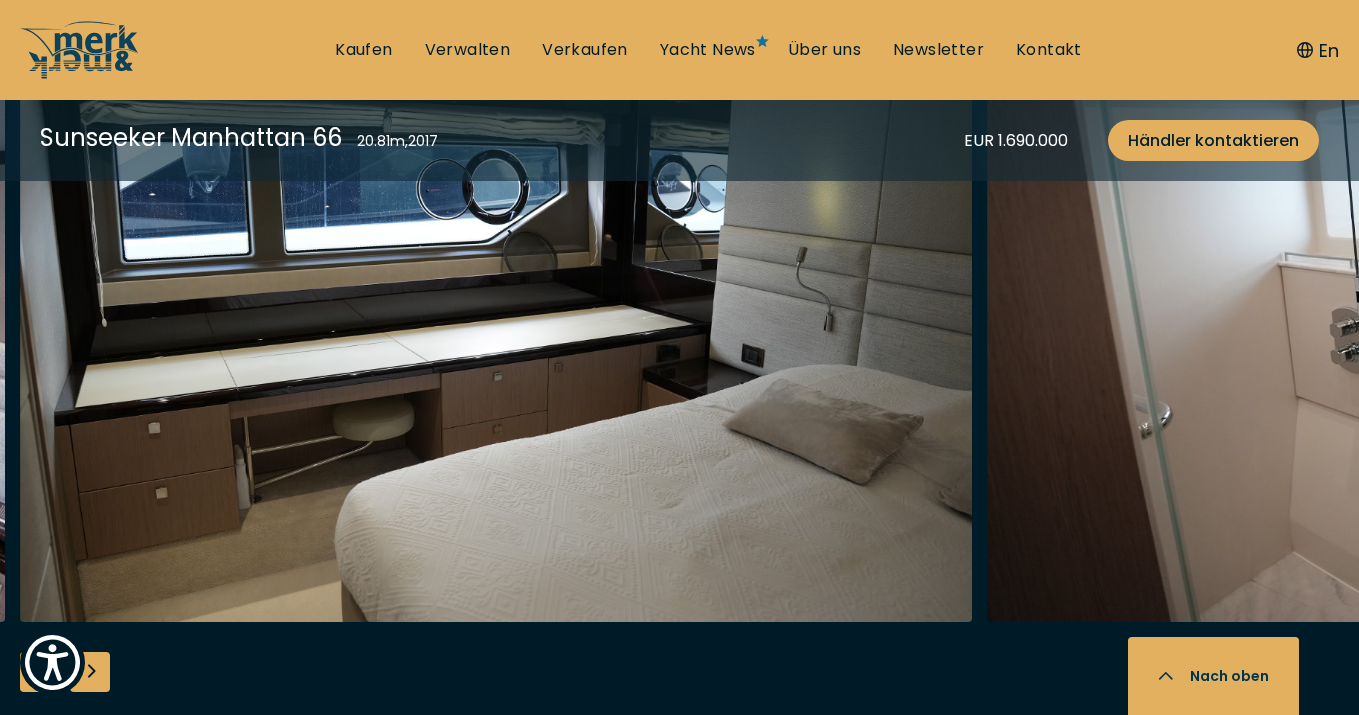 click at bounding box center (90, 672) 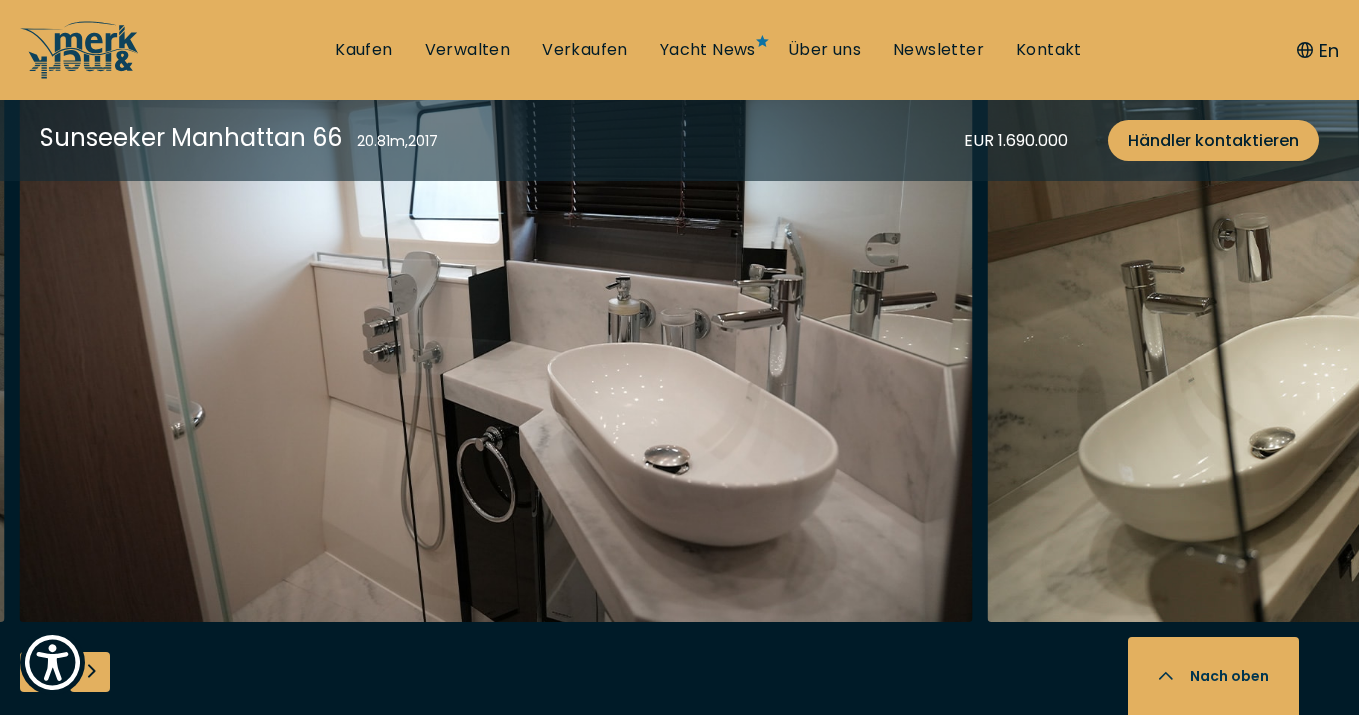 click at bounding box center [90, 672] 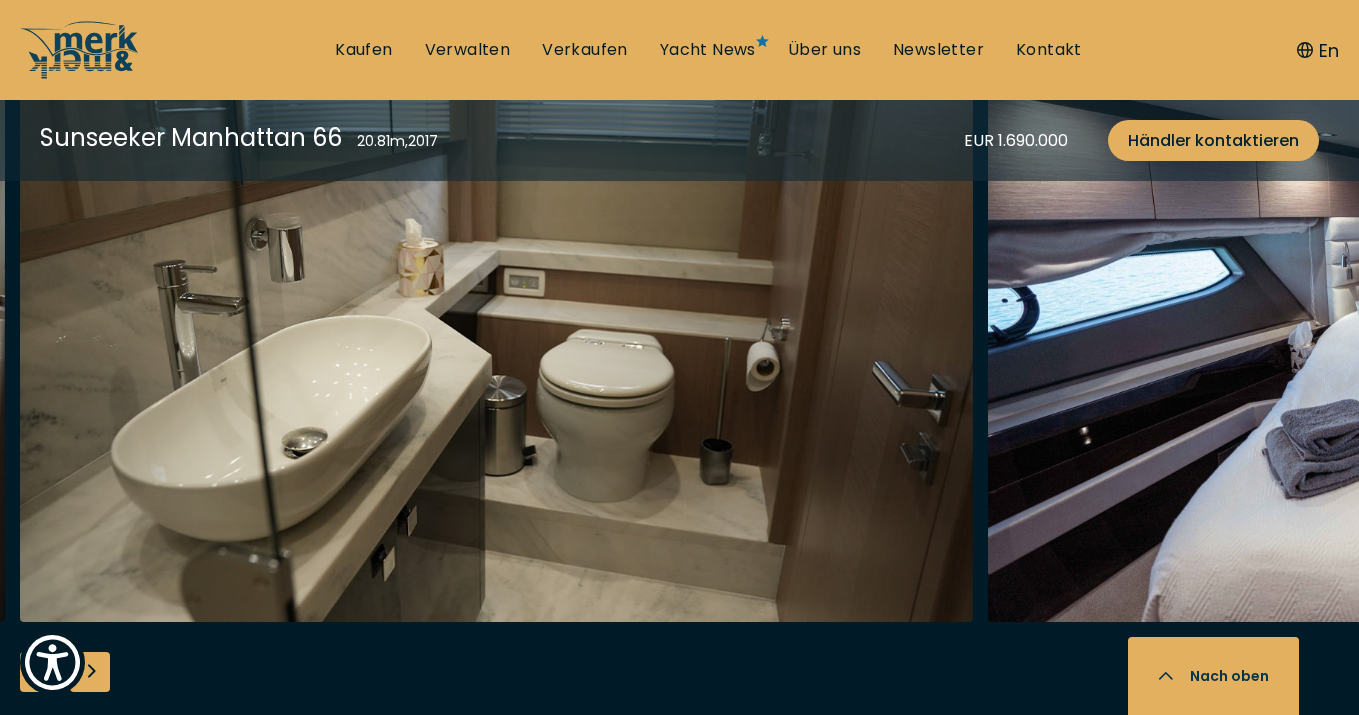 click at bounding box center [90, 672] 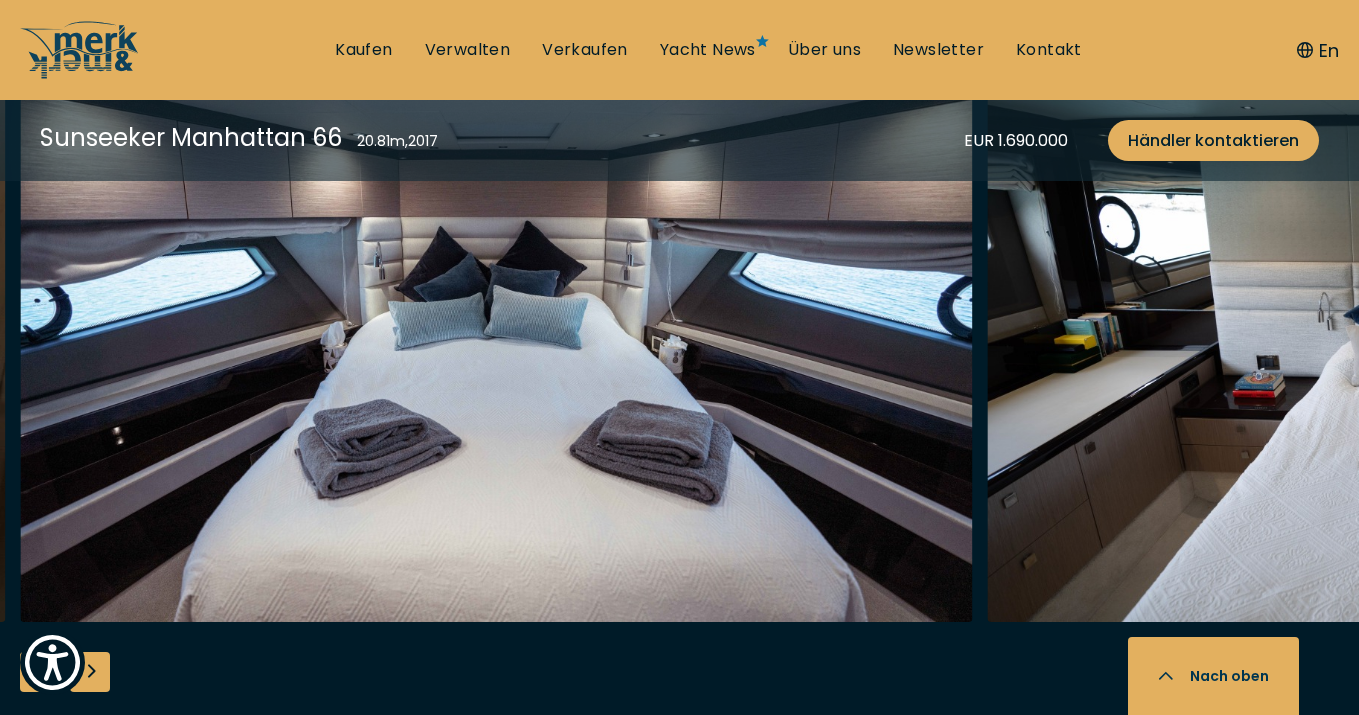 click at bounding box center (90, 672) 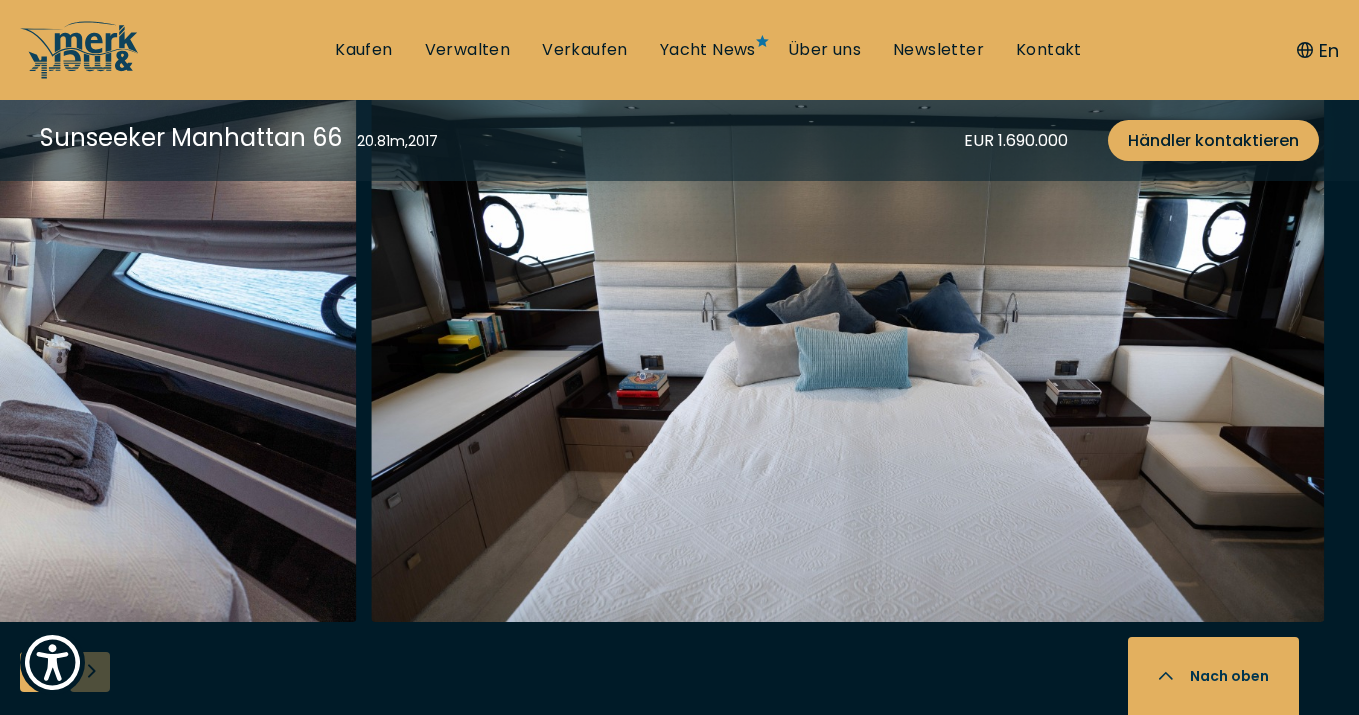click at bounding box center [679, 367] 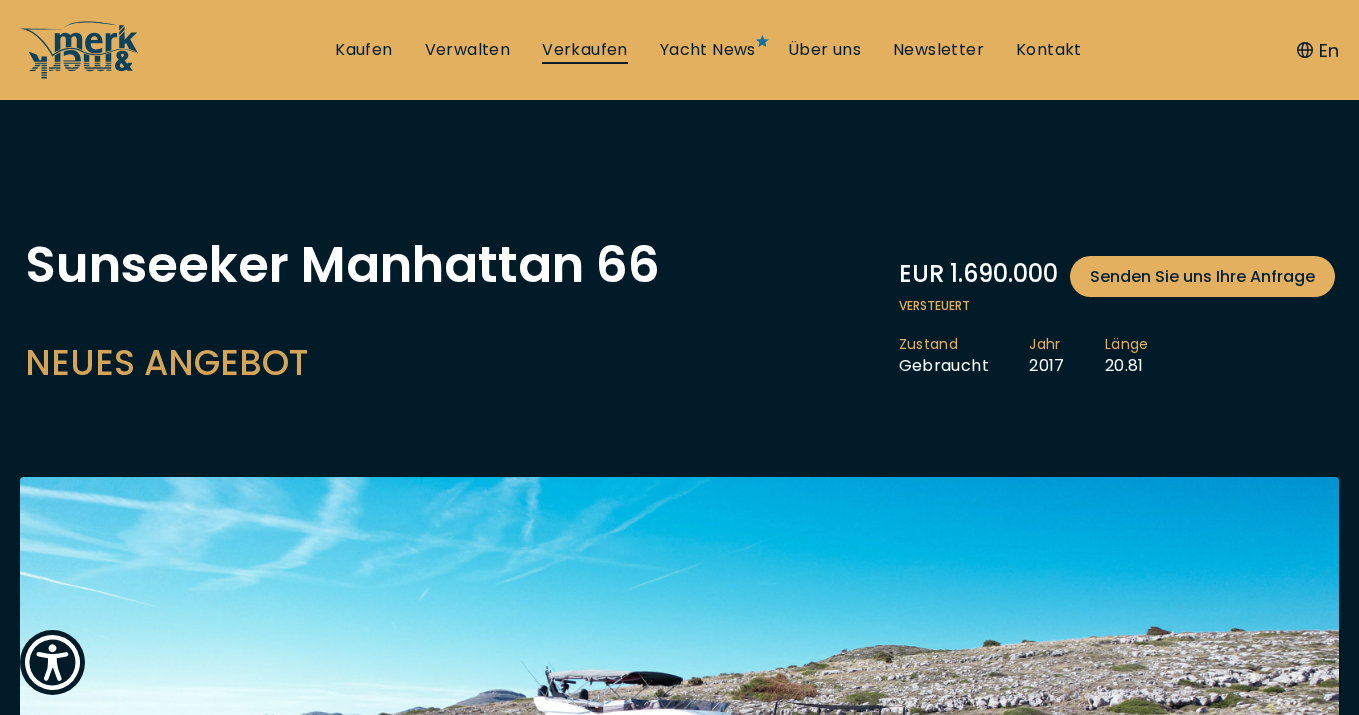 scroll, scrollTop: 0, scrollLeft: 1, axis: horizontal 